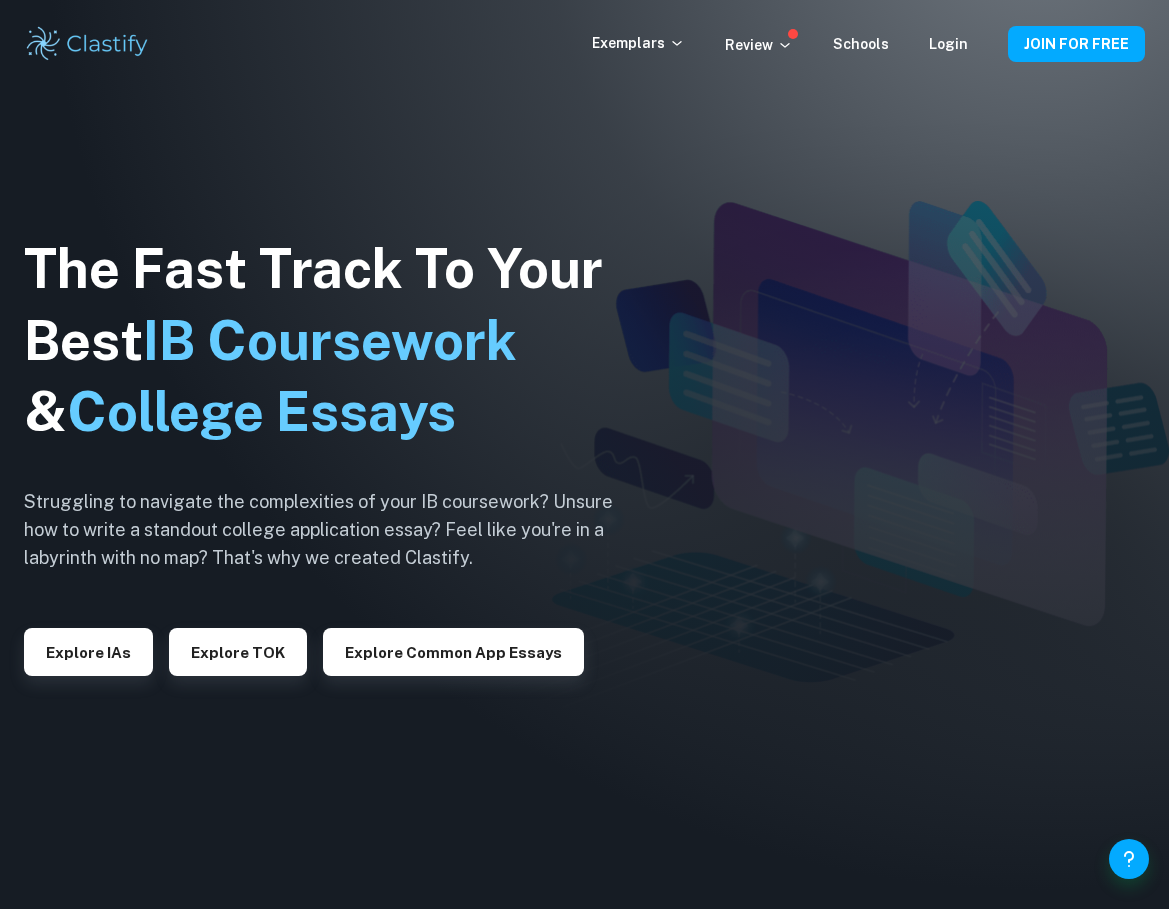 scroll, scrollTop: 0, scrollLeft: 0, axis: both 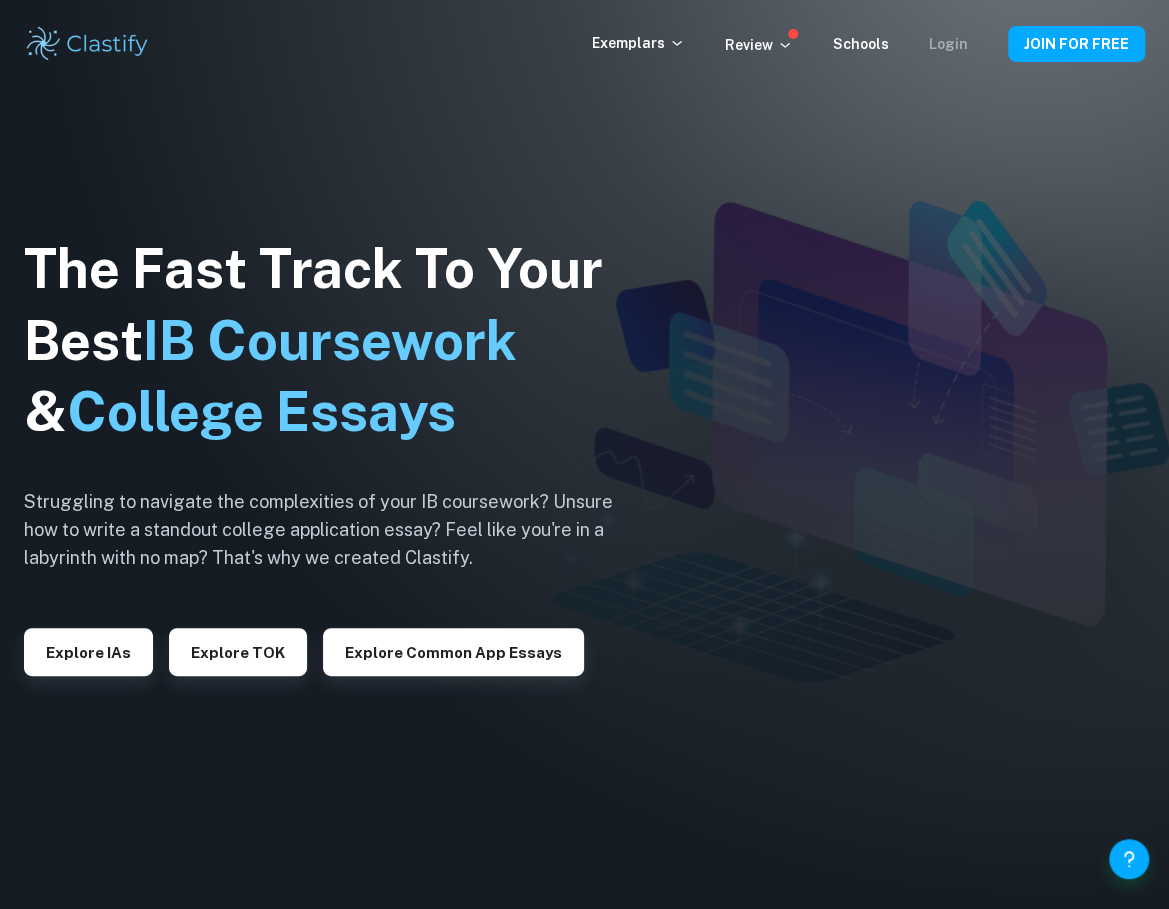 click on "Login" at bounding box center (948, 44) 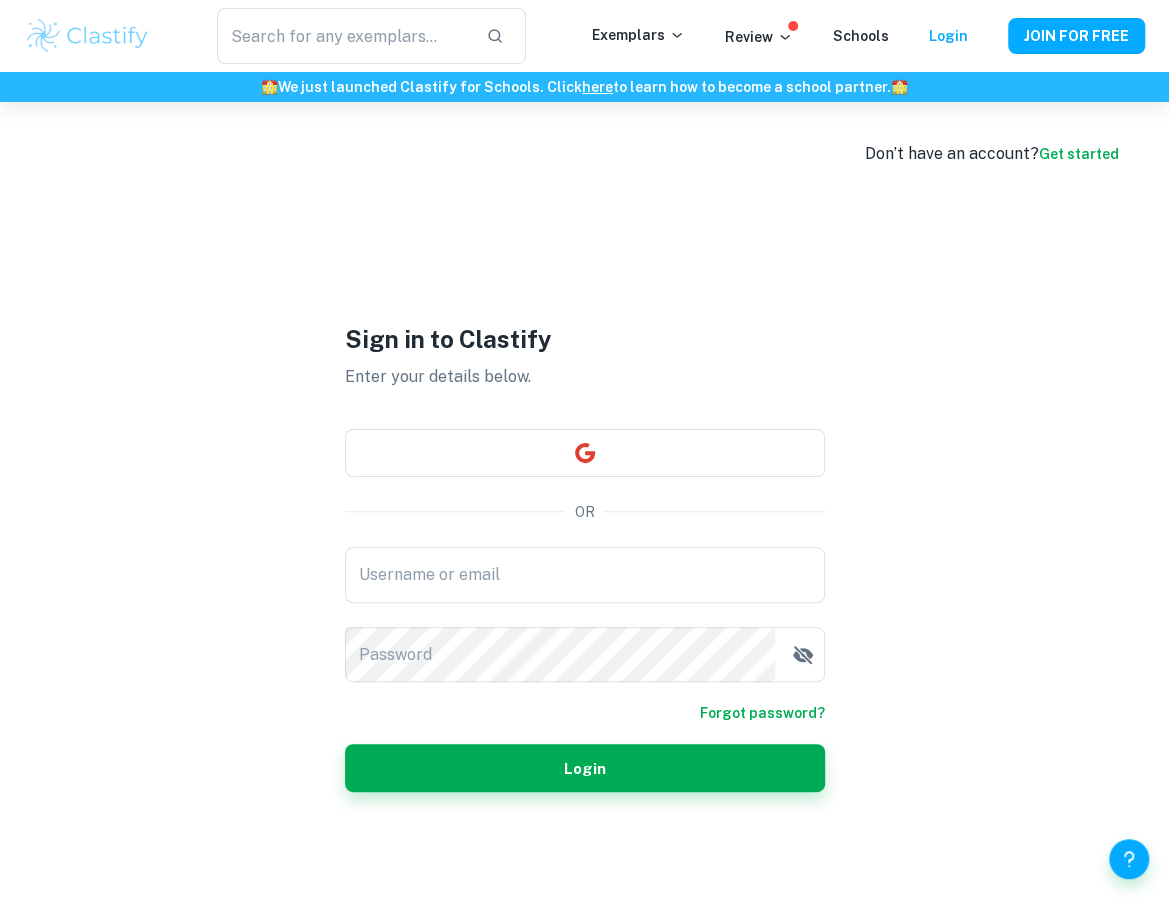 click on "Username or email Username or email Password Password" at bounding box center [585, 615] 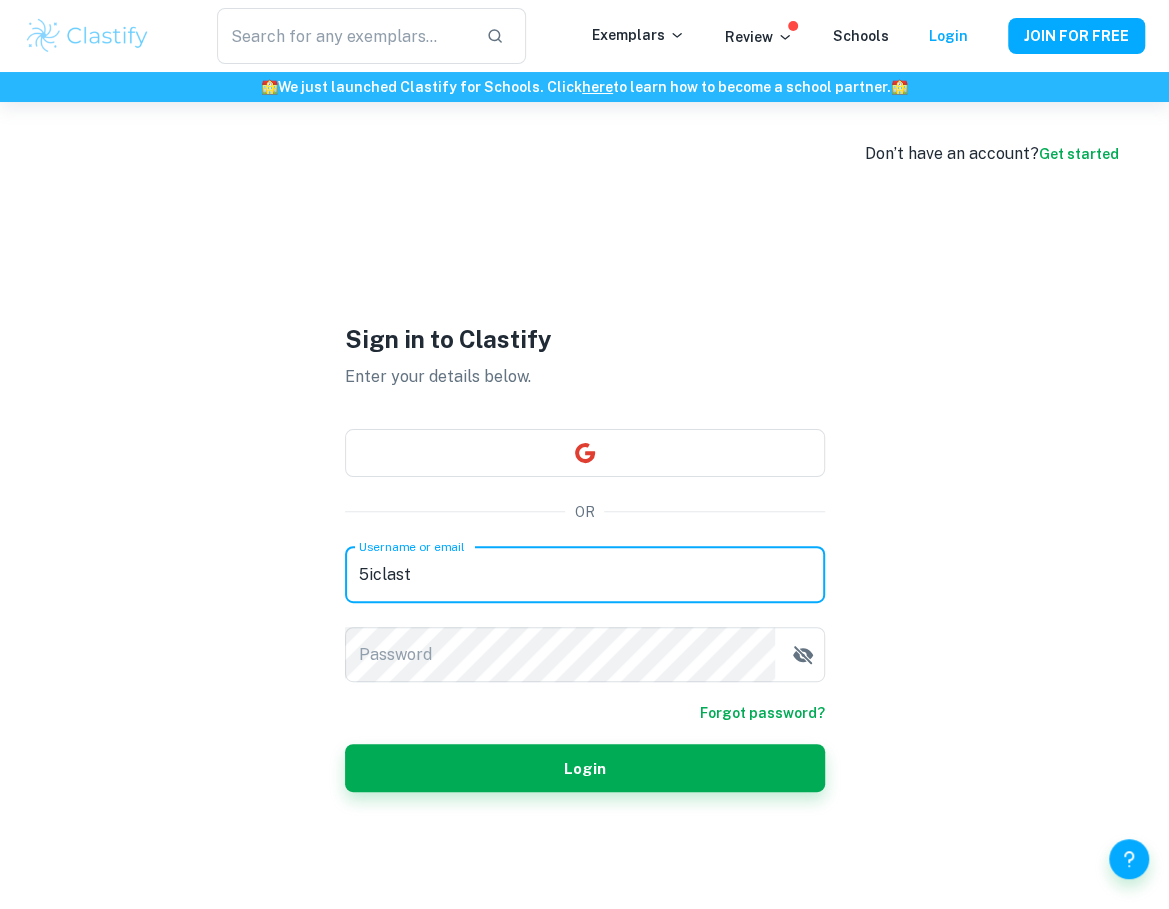 type on "5iclasti" 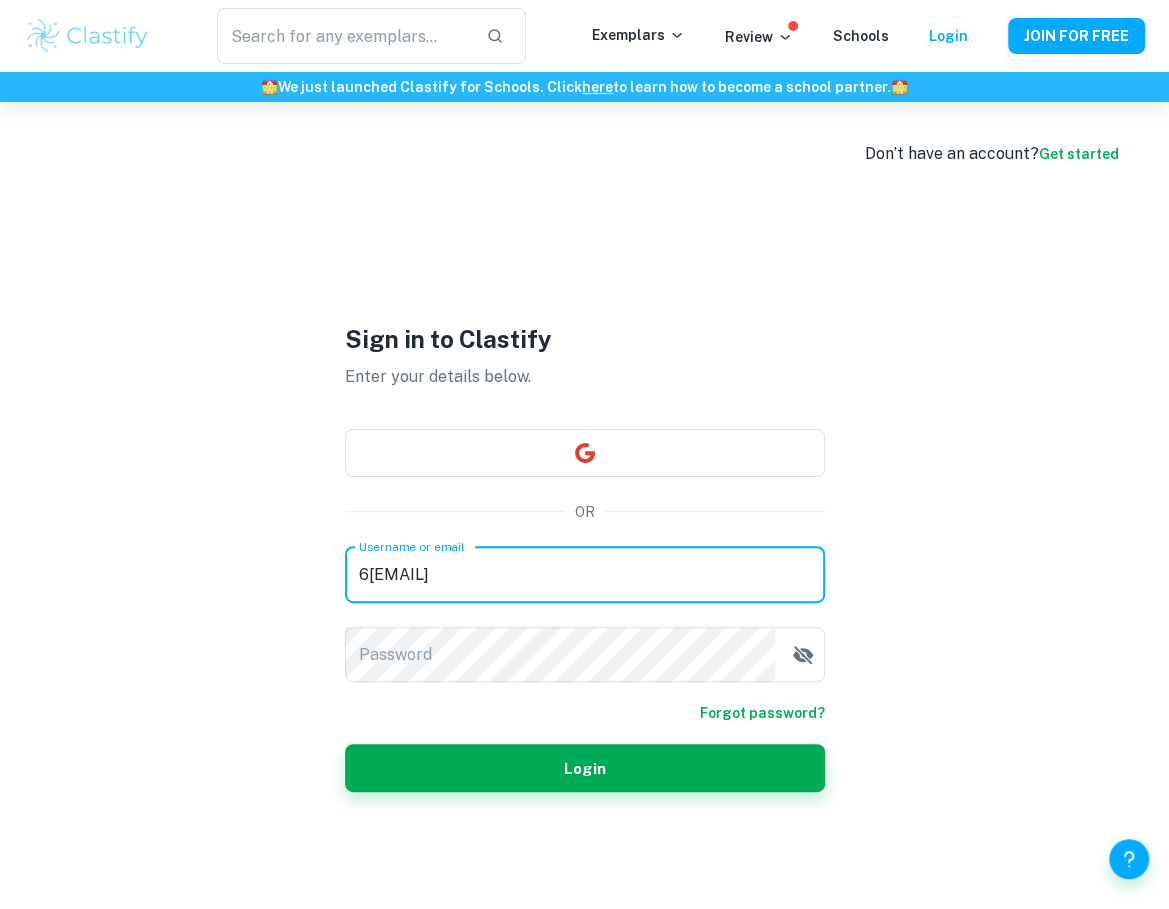 type on "6[EMAIL]" 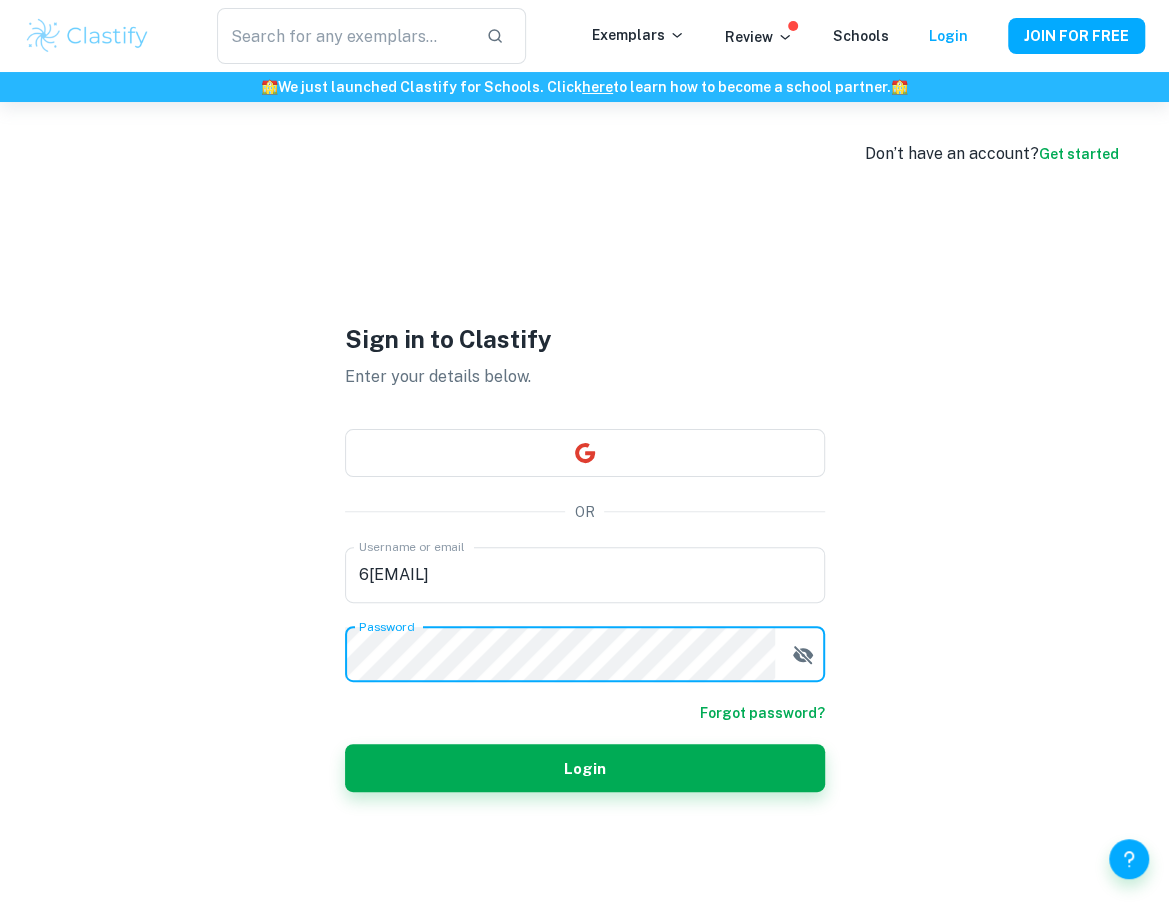 click 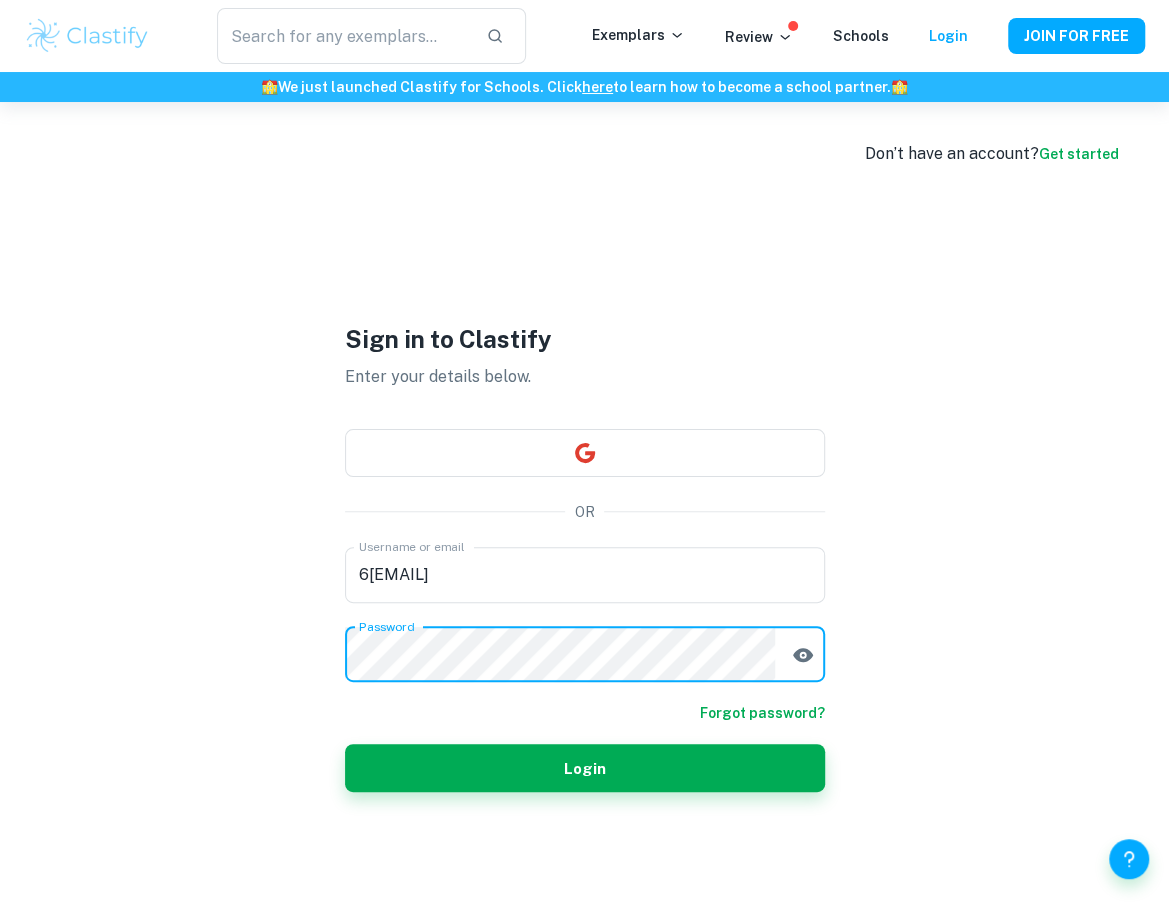 click on "Login" at bounding box center (585, 768) 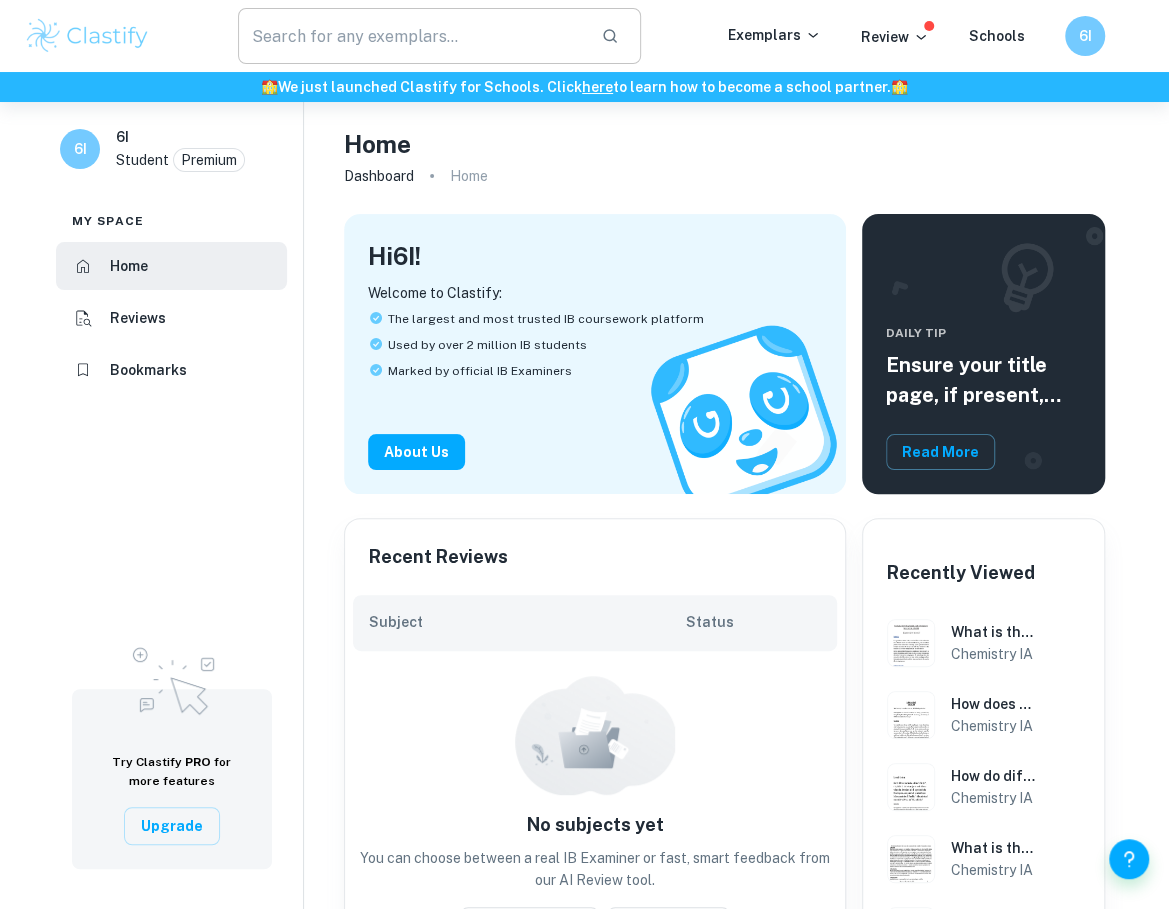 click at bounding box center [412, 36] 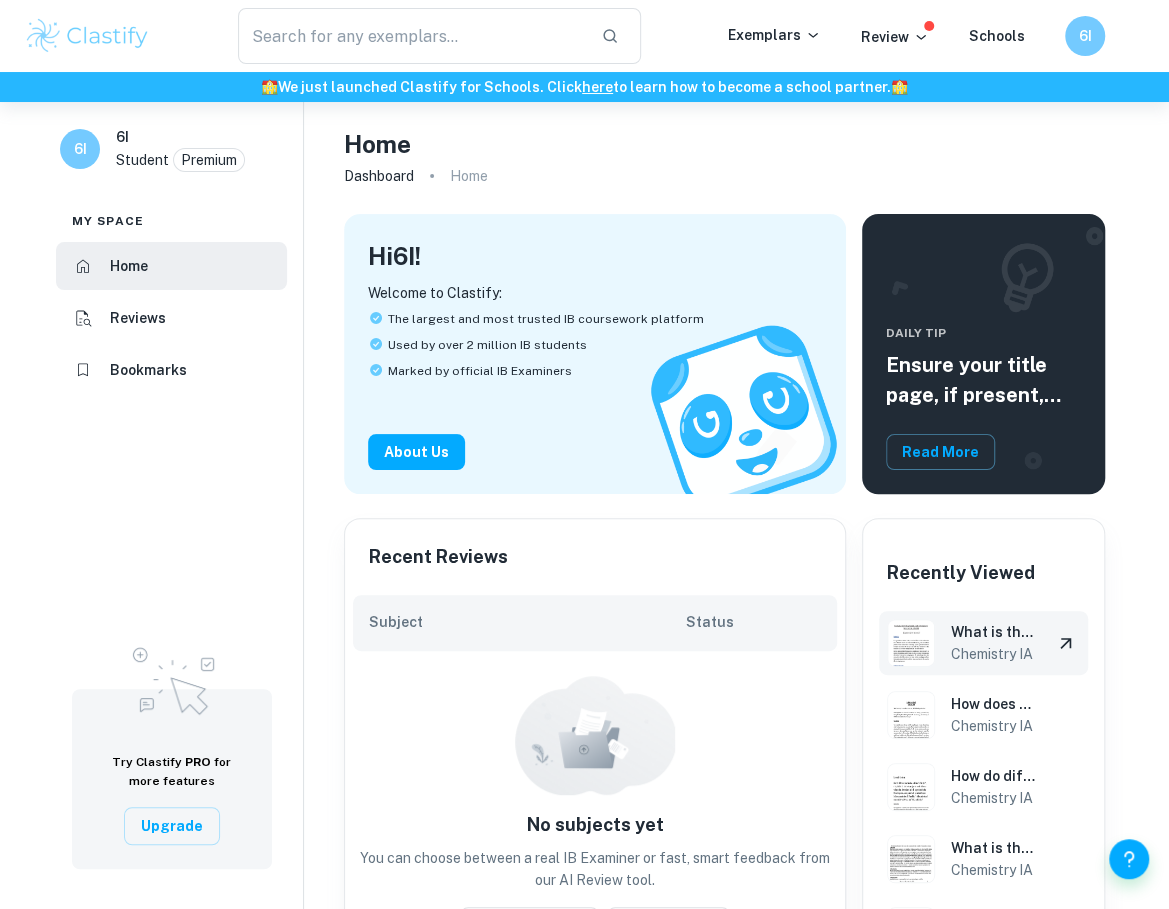click on "What is the effect of changing temperatures (20, 40, 60, 80, 100 °C) on the amount of iodine remaining in iodized salt (in grams) after exposure to heat during cooking, as measured by an iodometric titration?" at bounding box center (993, 632) 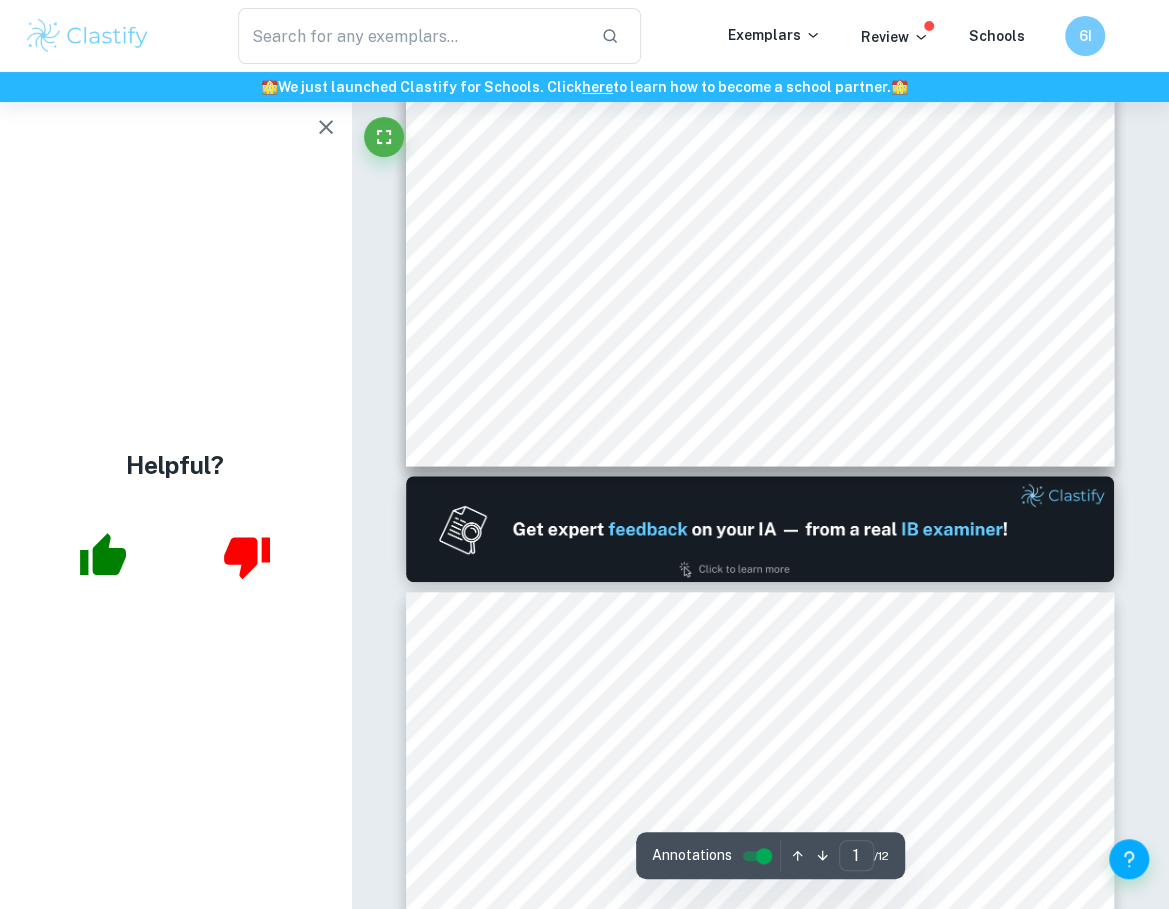 scroll, scrollTop: 0, scrollLeft: 0, axis: both 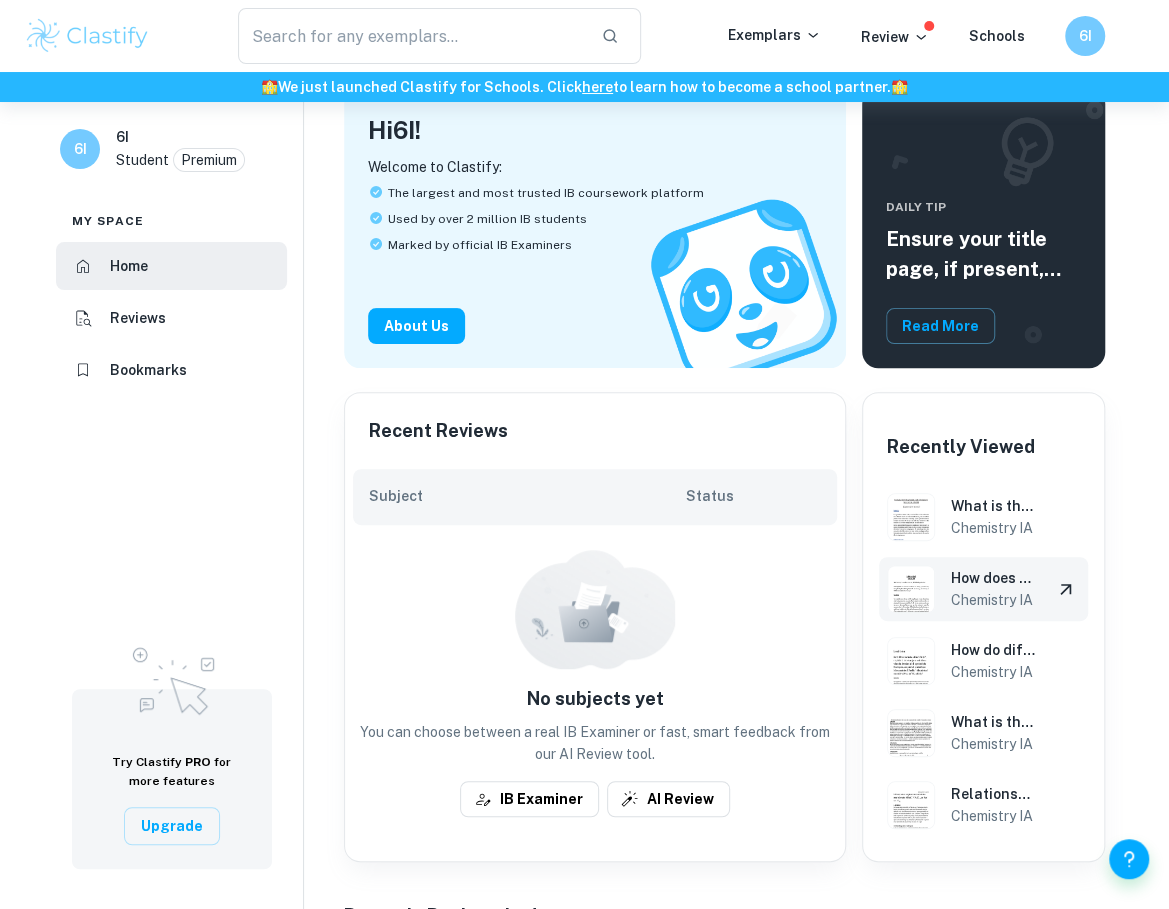 click on "Chemistry   IA" at bounding box center (993, 600) 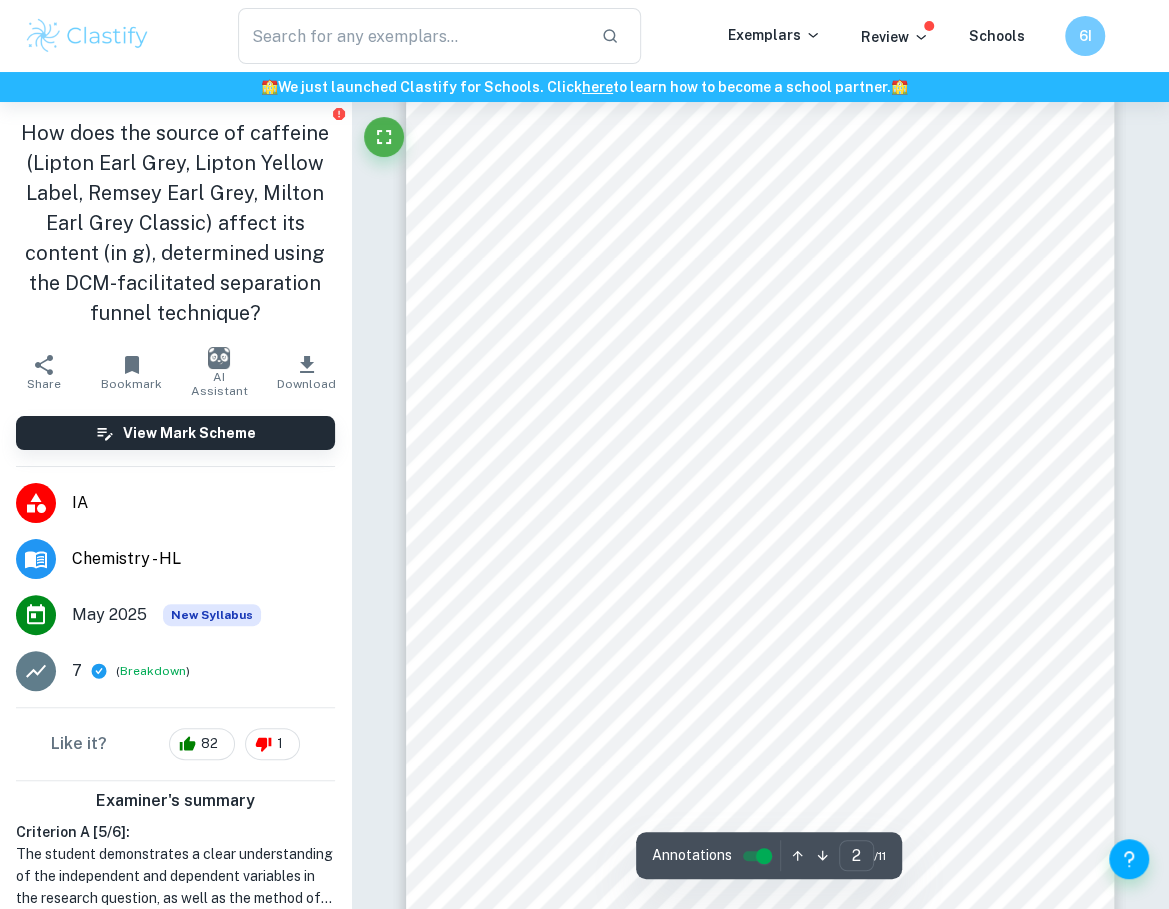 scroll, scrollTop: 1374, scrollLeft: 0, axis: vertical 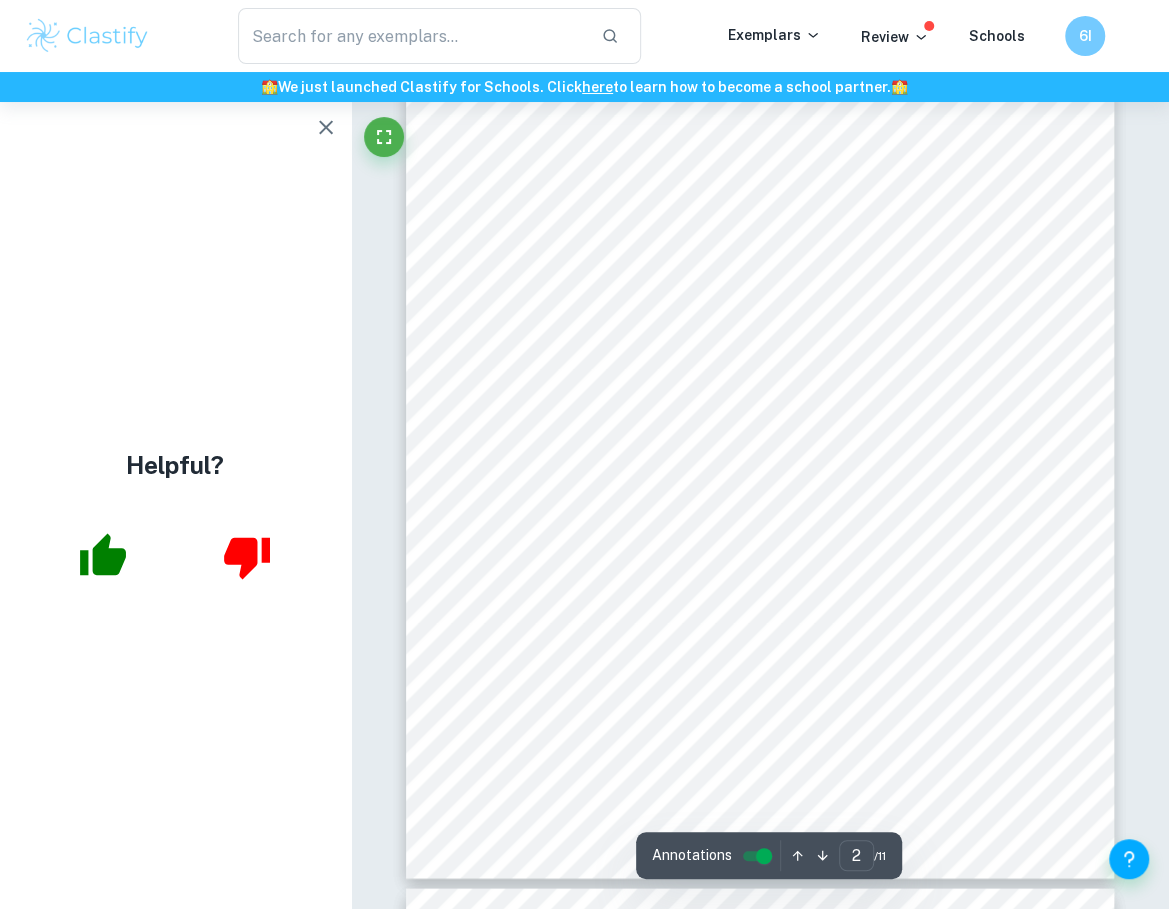 type on "1" 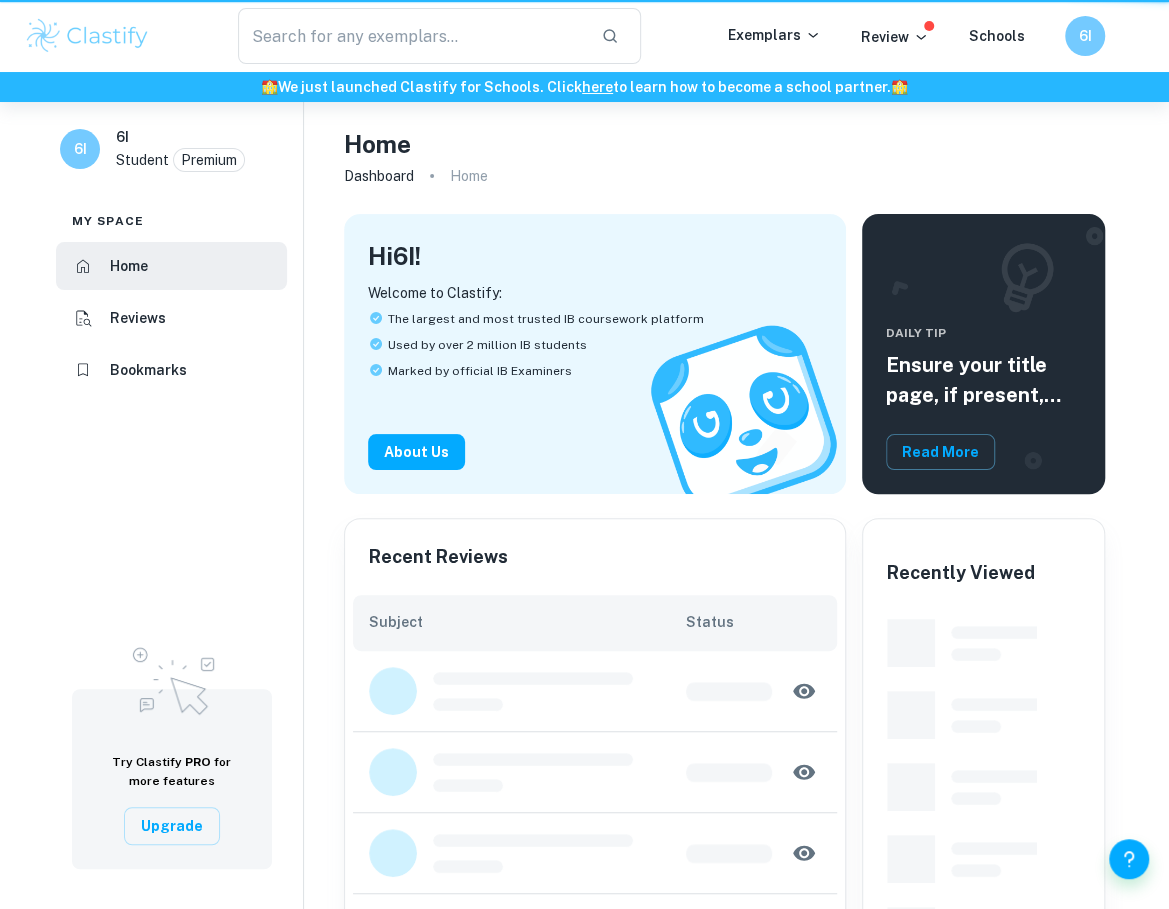 scroll, scrollTop: 126, scrollLeft: 0, axis: vertical 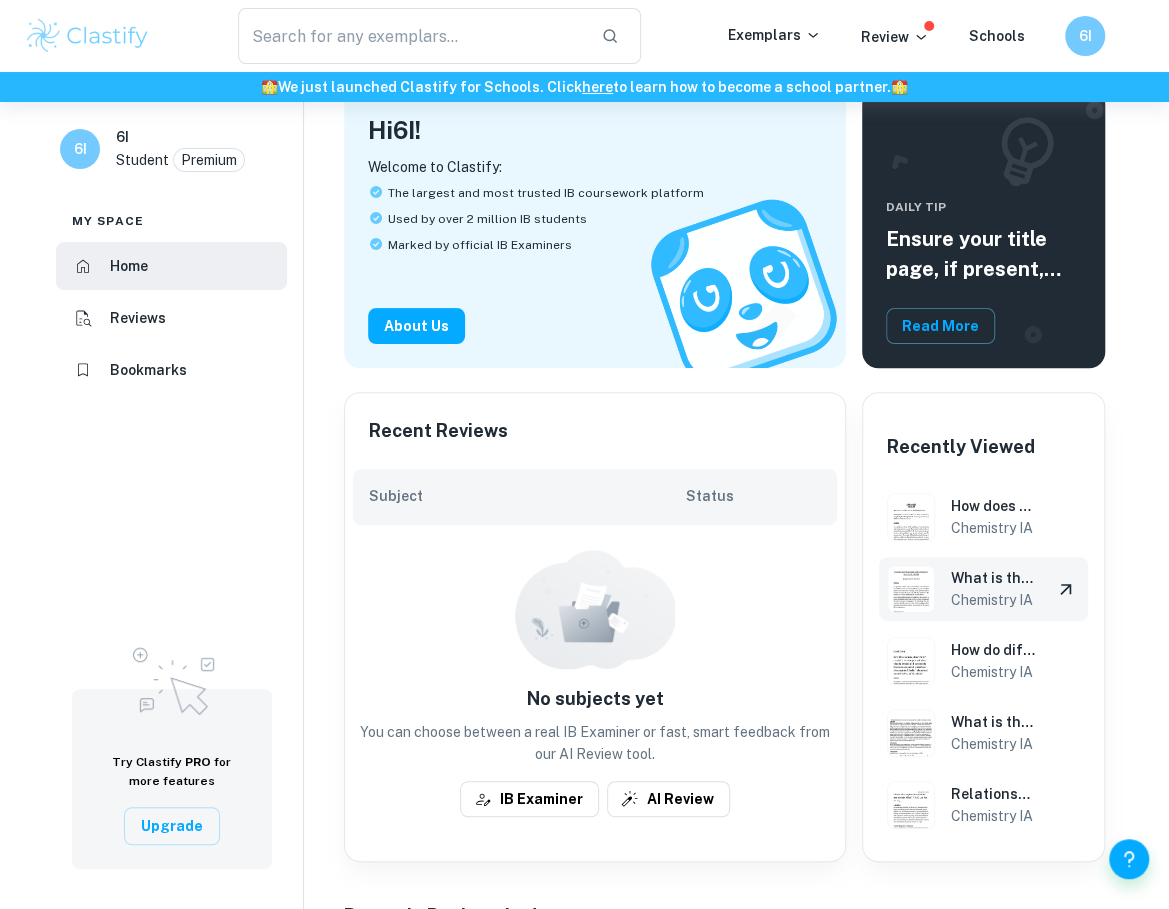 click on "What is the effect of changing temperatures (20, 40, 60, 80, 100 °C) on the amount of iodine remaining in iodized salt (in grams) after exposure to heat during cooking, as measured by an iodometric titration?" at bounding box center (993, 578) 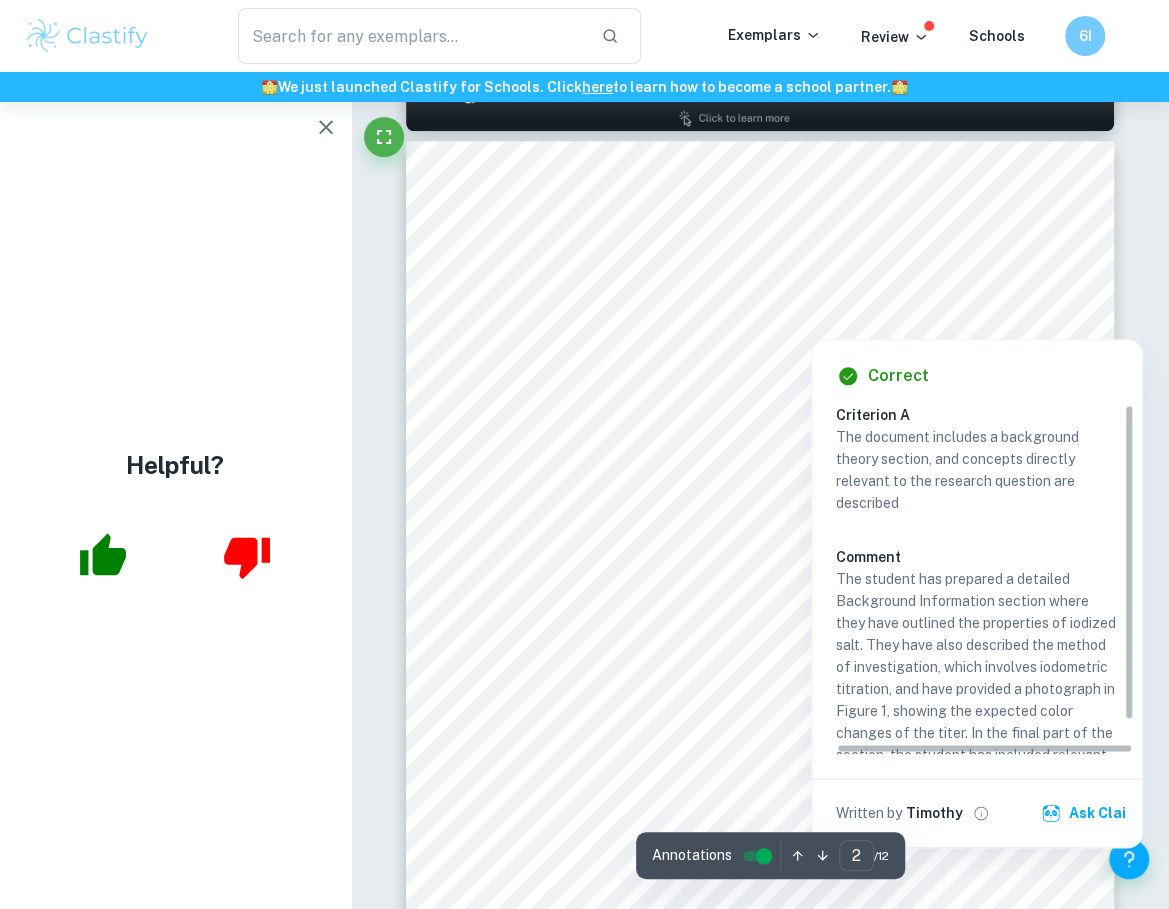 scroll, scrollTop: 1173, scrollLeft: 0, axis: vertical 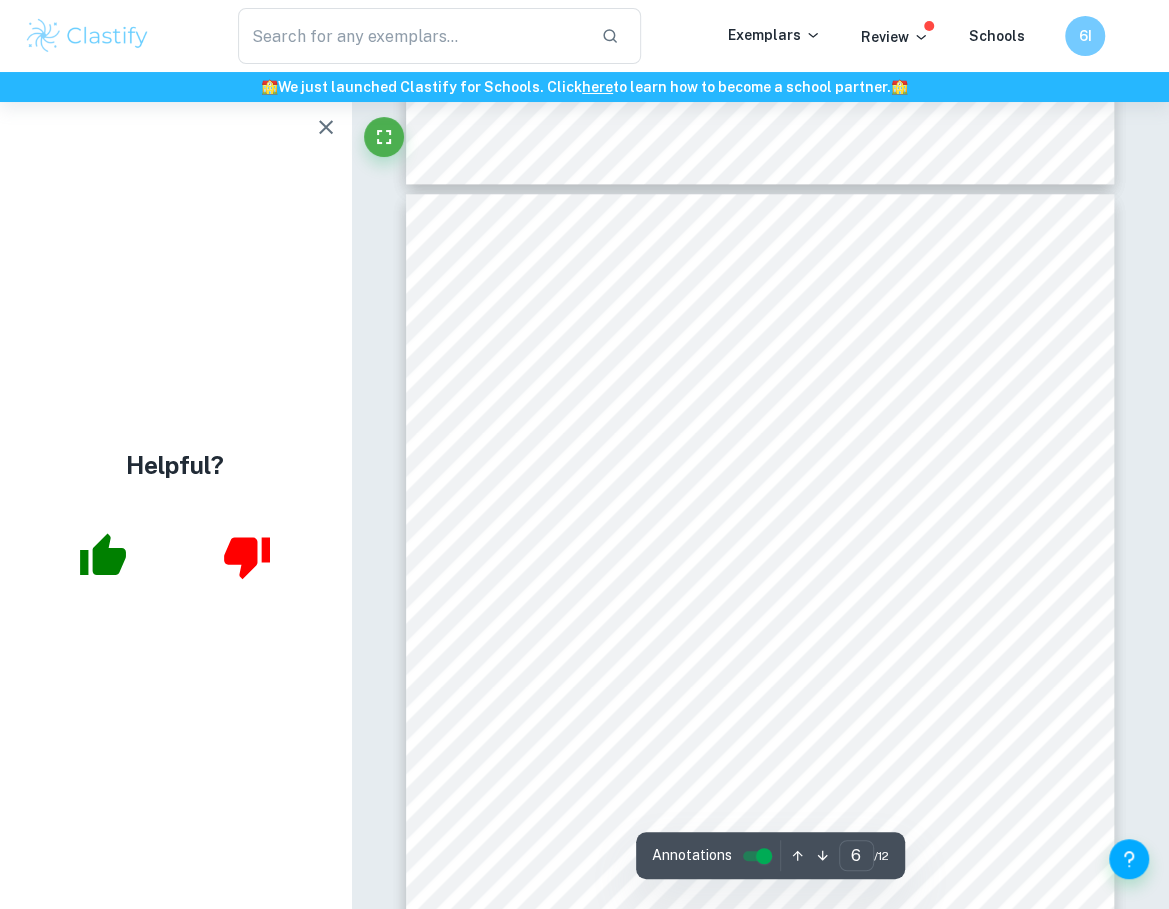 click on "6 Risk assessment: Safety concerns: KI causes burning and redness if it enters eyes, skin irritation, and respiratory tract irritation if inhaled. Na 2 S 2 O 3   causes skin and eye irritation, and irritation to mucous membranes if inhaled. HCl is corrosive and can cause severe skin burns, eye damage and respiratory irritation. Hot water from the water baths can cause burns if it comes into contact with skin. Proper lab attire should be worn when handling these chemicals, such as the use of personal protective equipment like a lab coat, safety goggles and gloves. If any chemicals encounter the skin or eyes, rinse the affected area under water for 15 minutes. Ethical and environmental concerns: Environmental concerns include the disposal of toxic chemicals such as KI, HCl and Na 2 S 2 O 3 . All chemical waste from this experiment was diluted in water and disposed of in an appropriate chemical waste container instead of being poured down the sink. There were no ethical concerns Raw data: Qualitative data: 1." at bounding box center (760, 652) 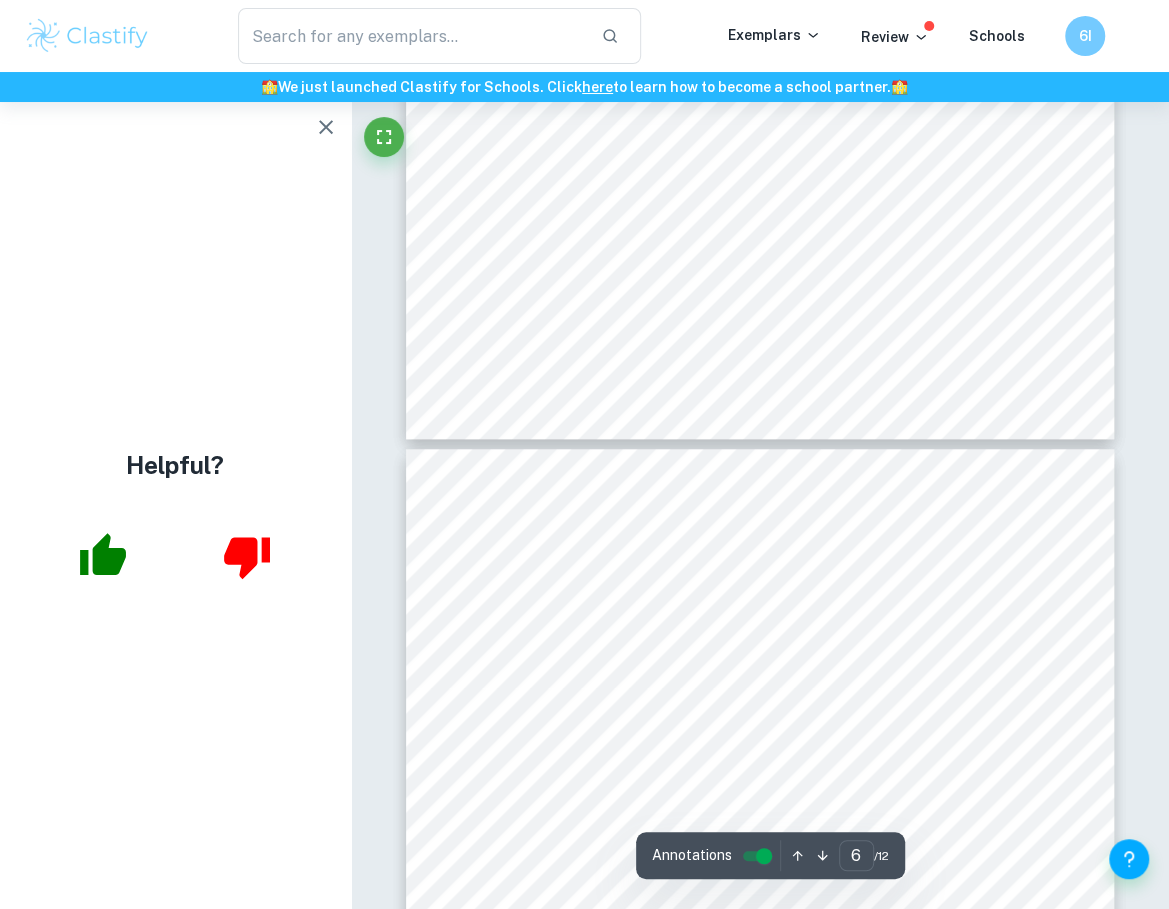 scroll, scrollTop: 4444, scrollLeft: 0, axis: vertical 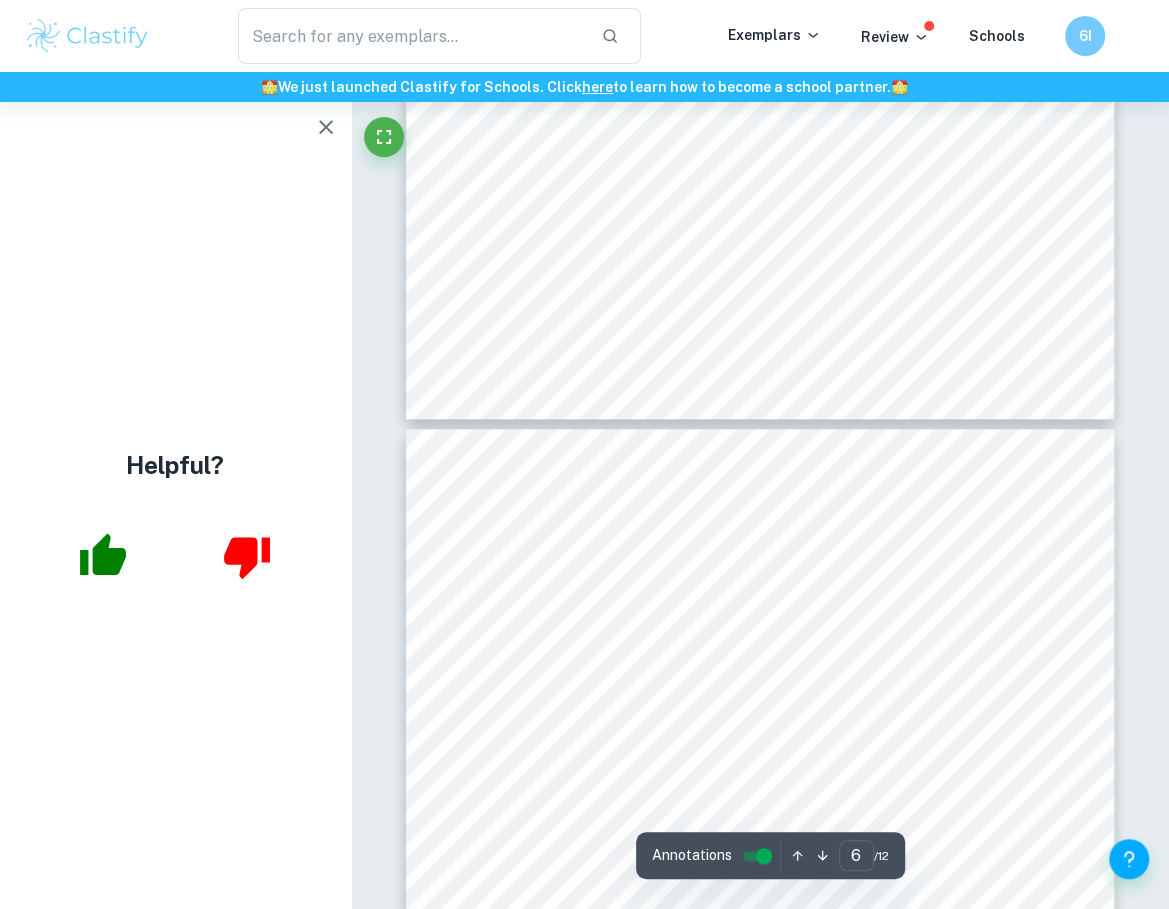 click on "6 Risk assessment: Safety concerns: KI causes burning and redness if it enters eyes, skin irritation, and respiratory tract irritation if inhaled. Na 2 S 2 O 3   causes skin and eye irritation, and irritation to mucous membranes if inhaled. HCl is corrosive and can cause severe skin burns, eye damage and respiratory irritation. Hot water from the water baths can cause burns if it comes into contact with skin. Proper lab attire should be worn when handling these chemicals, such as the use of personal protective equipment like a lab coat, safety goggles and gloves. If any chemicals encounter the skin or eyes, rinse the affected area under water for 15 minutes. Ethical and environmental concerns: Environmental concerns include the disposal of toxic chemicals such as KI, HCl and Na 2 S 2 O 3 . All chemical waste from this experiment was diluted in water and disposed of in an appropriate chemical waste container instead of being poured down the sink. There were no ethical concerns Raw data: Qualitative data: 1." at bounding box center (760, 887) 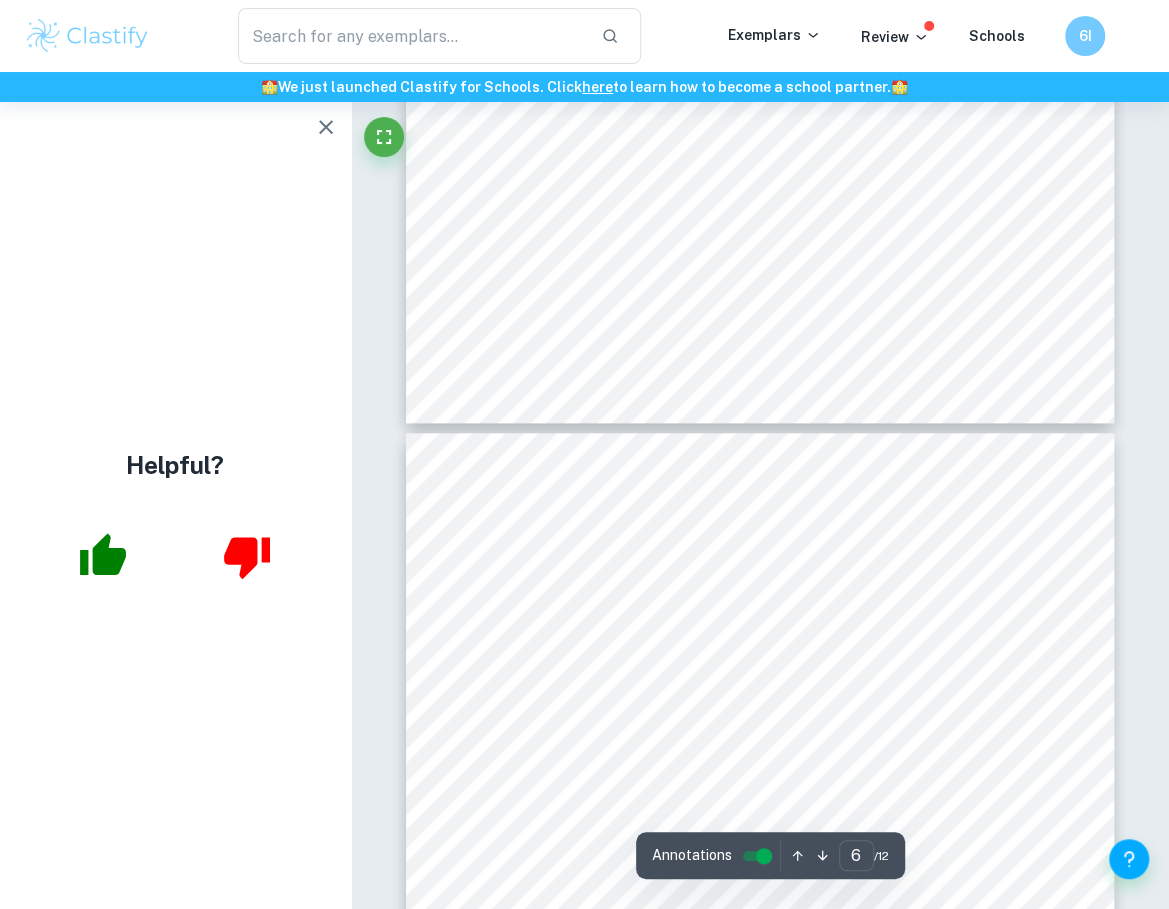 click on "6 Risk assessment: Safety concerns: KI causes burning and redness if it enters eyes, skin irritation, and respiratory tract irritation if inhaled. Na 2 S 2 O 3   causes skin and eye irritation, and irritation to mucous membranes if inhaled. HCl is corrosive and can cause severe skin burns, eye damage and respiratory irritation. Hot water from the water baths can cause burns if it comes into contact with skin. Proper lab attire should be worn when handling these chemicals, such as the use of personal protective equipment like a lab coat, safety goggles and gloves. If any chemicals encounter the skin or eyes, rinse the affected area under water for 15 minutes. Ethical and environmental concerns: Environmental concerns include the disposal of toxic chemicals such as KI, HCl and Na 2 S 2 O 3 . All chemical waste from this experiment was diluted in water and disposed of in an appropriate chemical waste container instead of being poured down the sink. There were no ethical concerns Raw data: Qualitative data: 1." at bounding box center [760, 891] 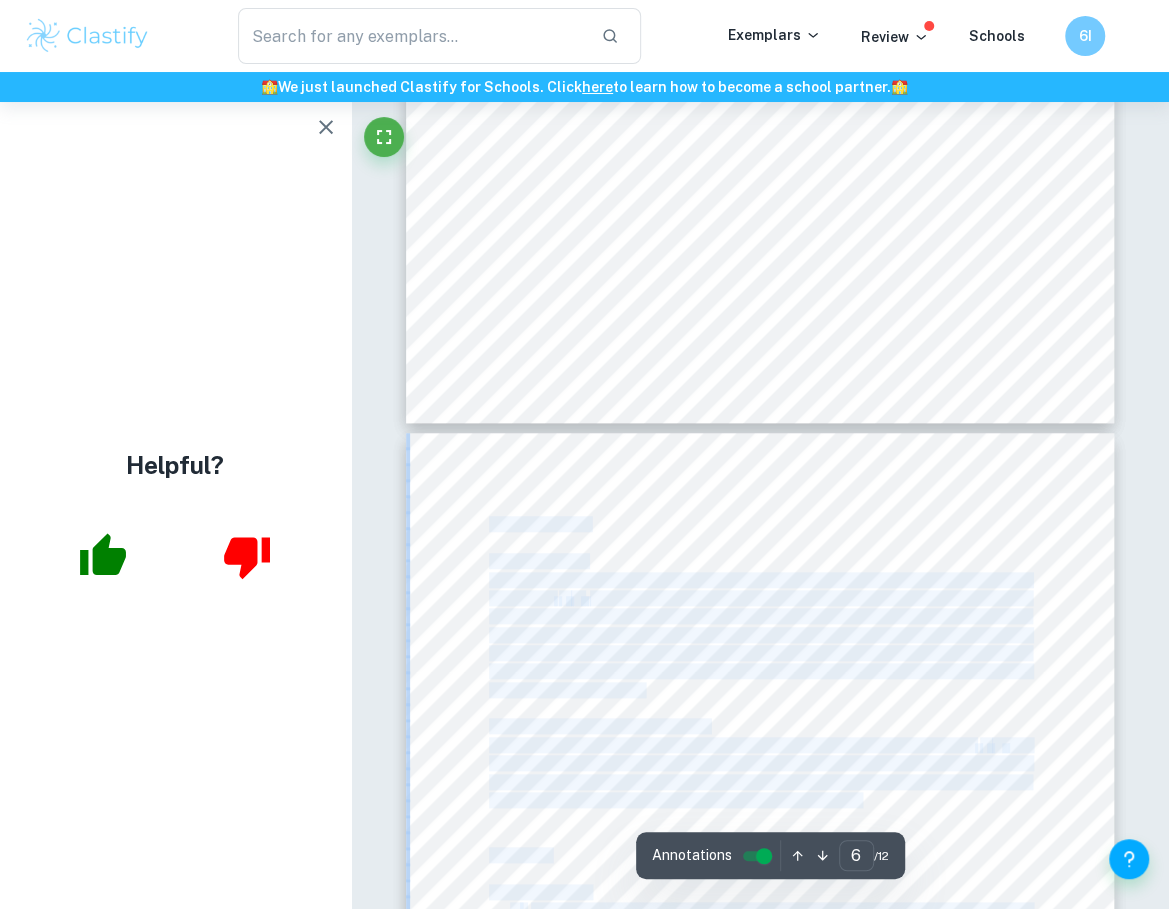drag, startPoint x: 985, startPoint y: 683, endPoint x: 1020, endPoint y: 721, distance: 51.662365 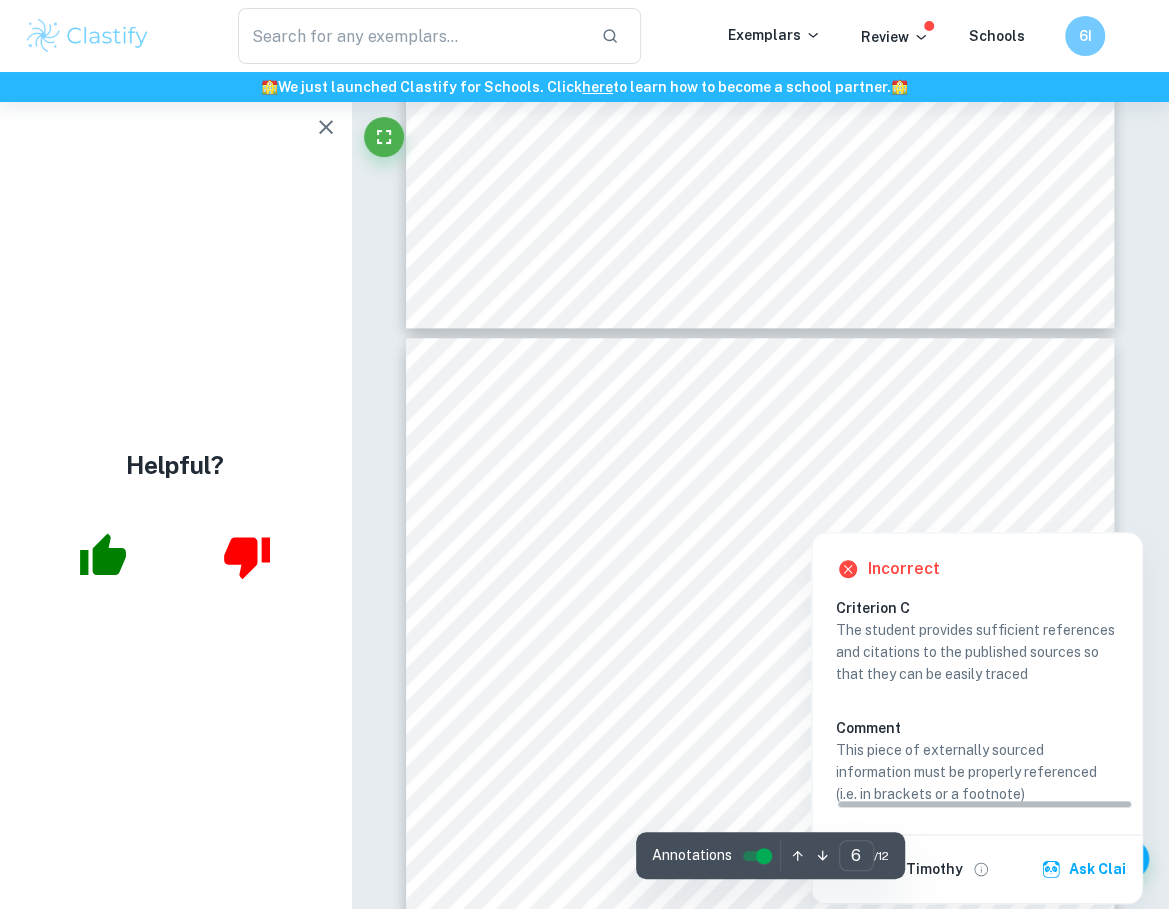 scroll, scrollTop: 4539, scrollLeft: 0, axis: vertical 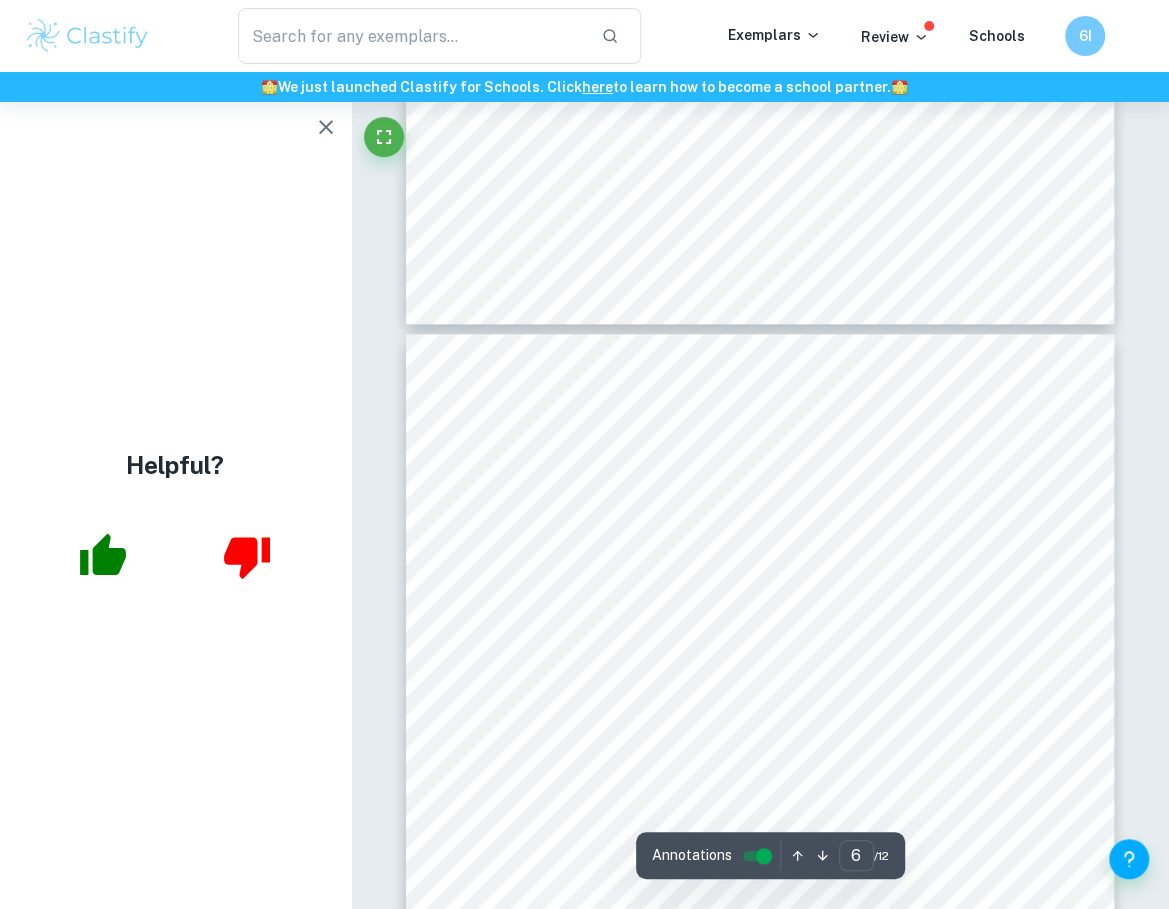 click on "6 Risk assessment: Safety concerns: KI causes burning and redness if it enters eyes, skin irritation, and respiratory tract irritation if inhaled. Na 2 S 2 O 3   causes skin and eye irritation, and irritation to mucous membranes if inhaled. HCl is corrosive and can cause severe skin burns, eye damage and respiratory irritation. Hot water from the water baths can cause burns if it comes into contact with skin. Proper lab attire should be worn when handling these chemicals, such as the use of personal protective equipment like a lab coat, safety goggles and gloves. If any chemicals encounter the skin or eyes, rinse the affected area under water for 15 minutes. Ethical and environmental concerns: Environmental concerns include the disposal of toxic chemicals such as KI, HCl and Na 2 S 2 O 3 . All chemical waste from this experiment was diluted in water and disposed of in an appropriate chemical waste container instead of being poured down the sink. There were no ethical concerns Raw data: Qualitative data: 1." at bounding box center [760, 792] 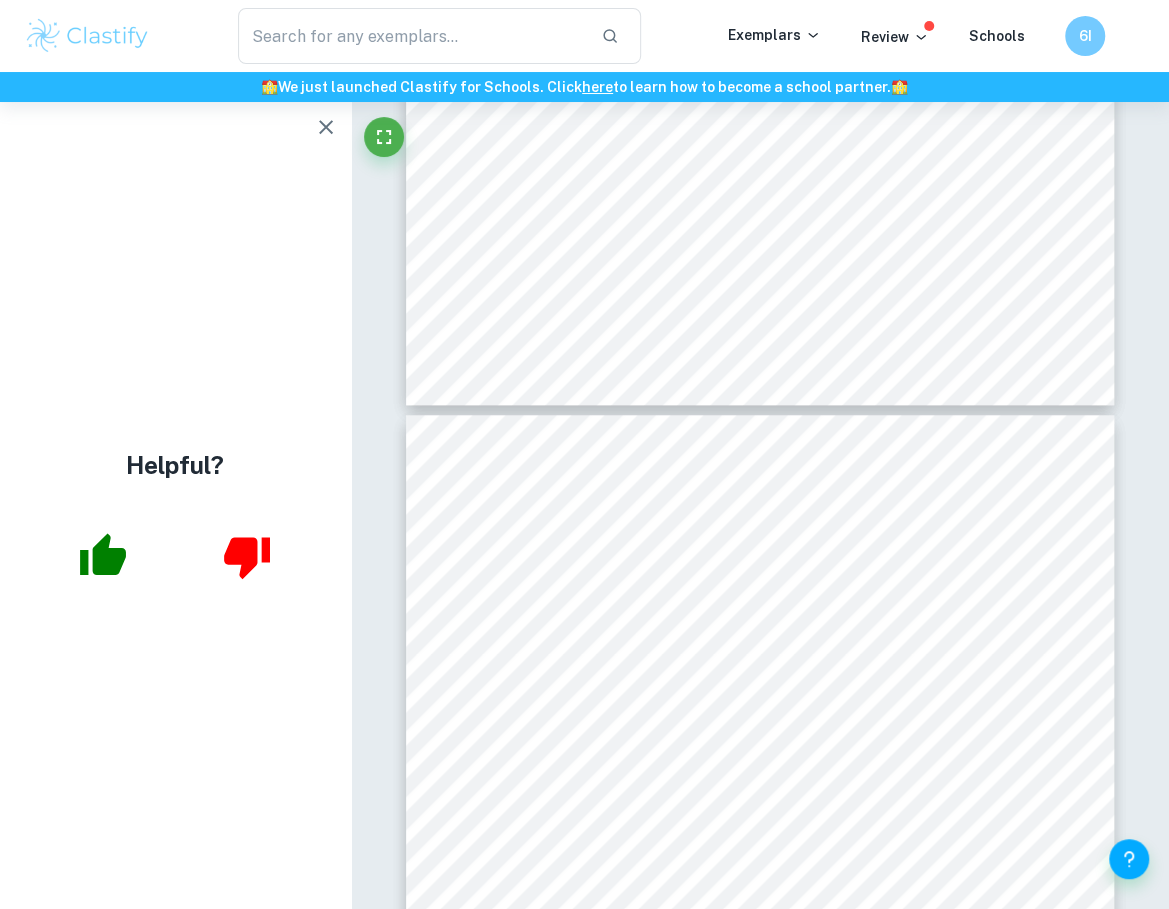 scroll, scrollTop: 4809, scrollLeft: 0, axis: vertical 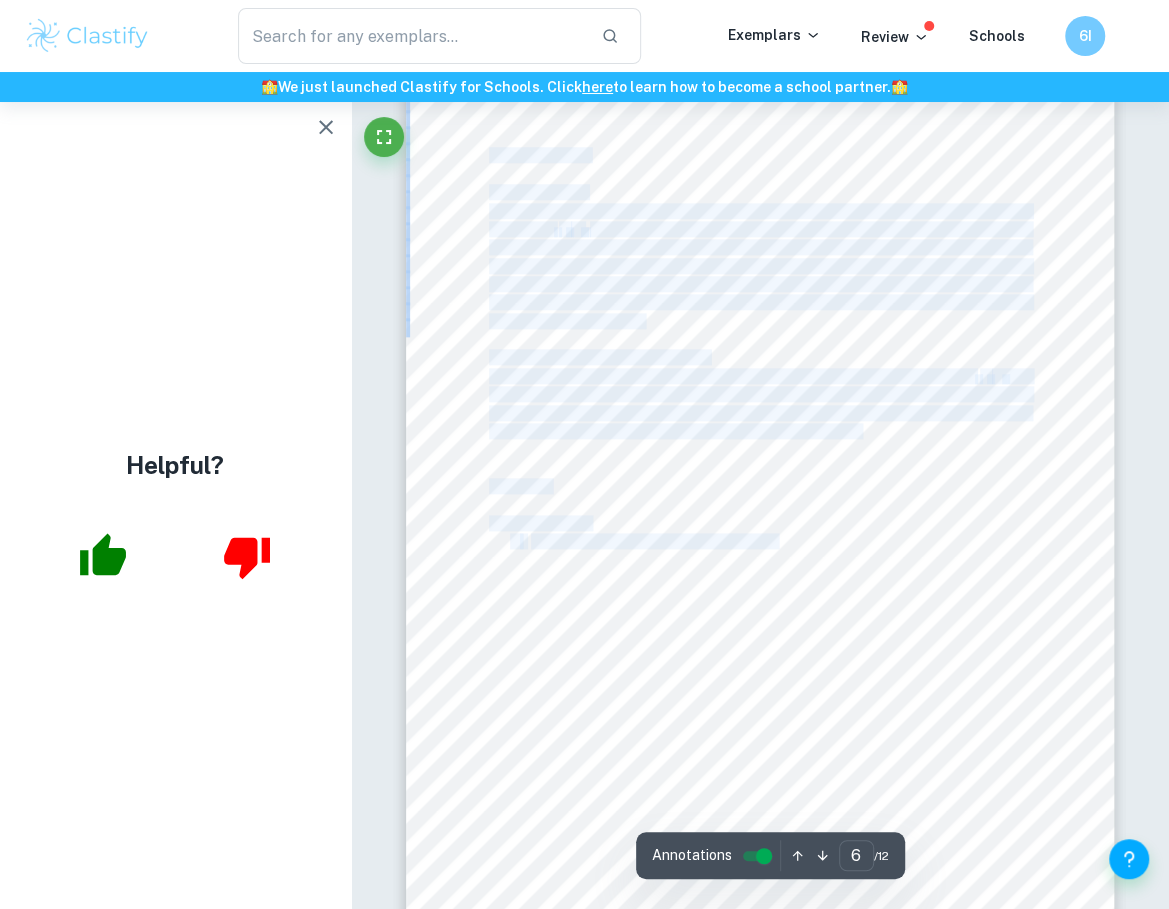 drag, startPoint x: 744, startPoint y: 515, endPoint x: 840, endPoint y: 577, distance: 114.28036 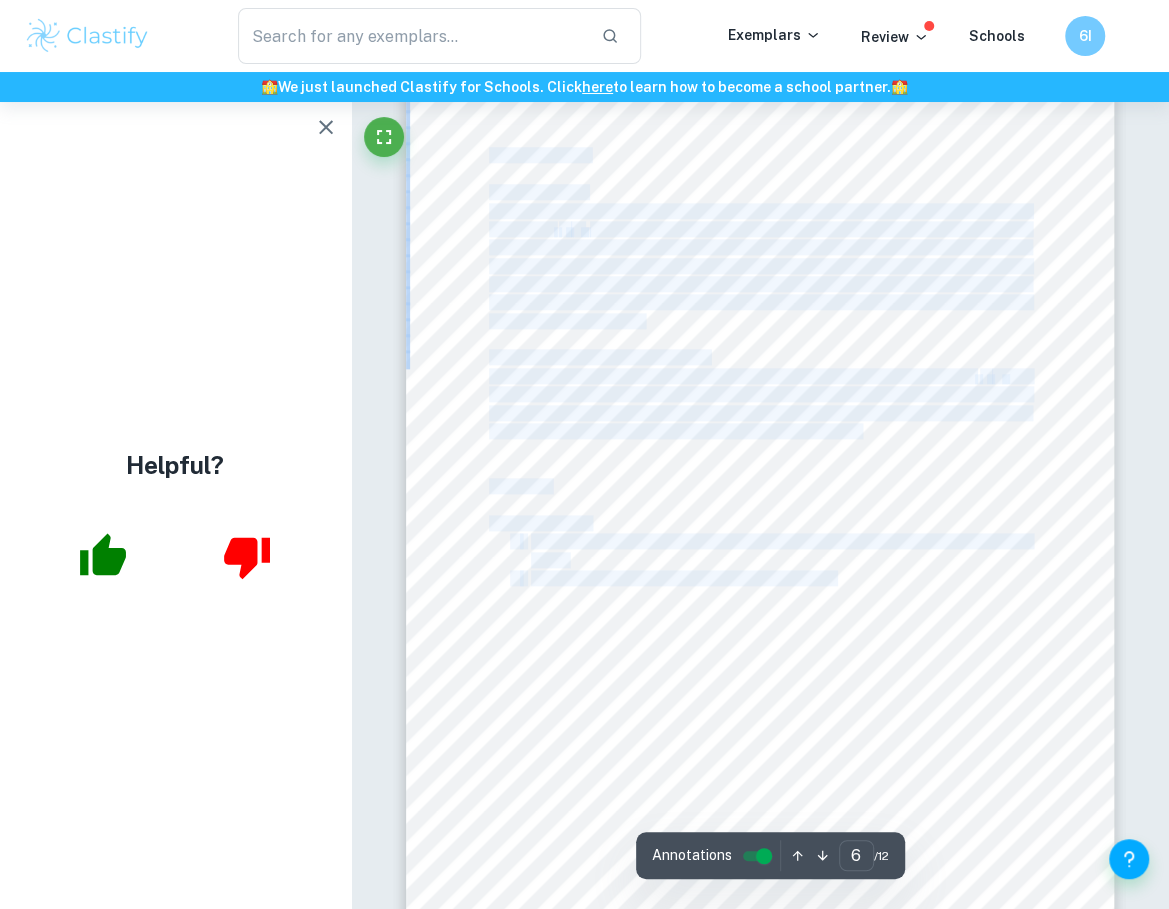 click on "This solution became paler yellow after a few drops of Na" at bounding box center [692, 579] 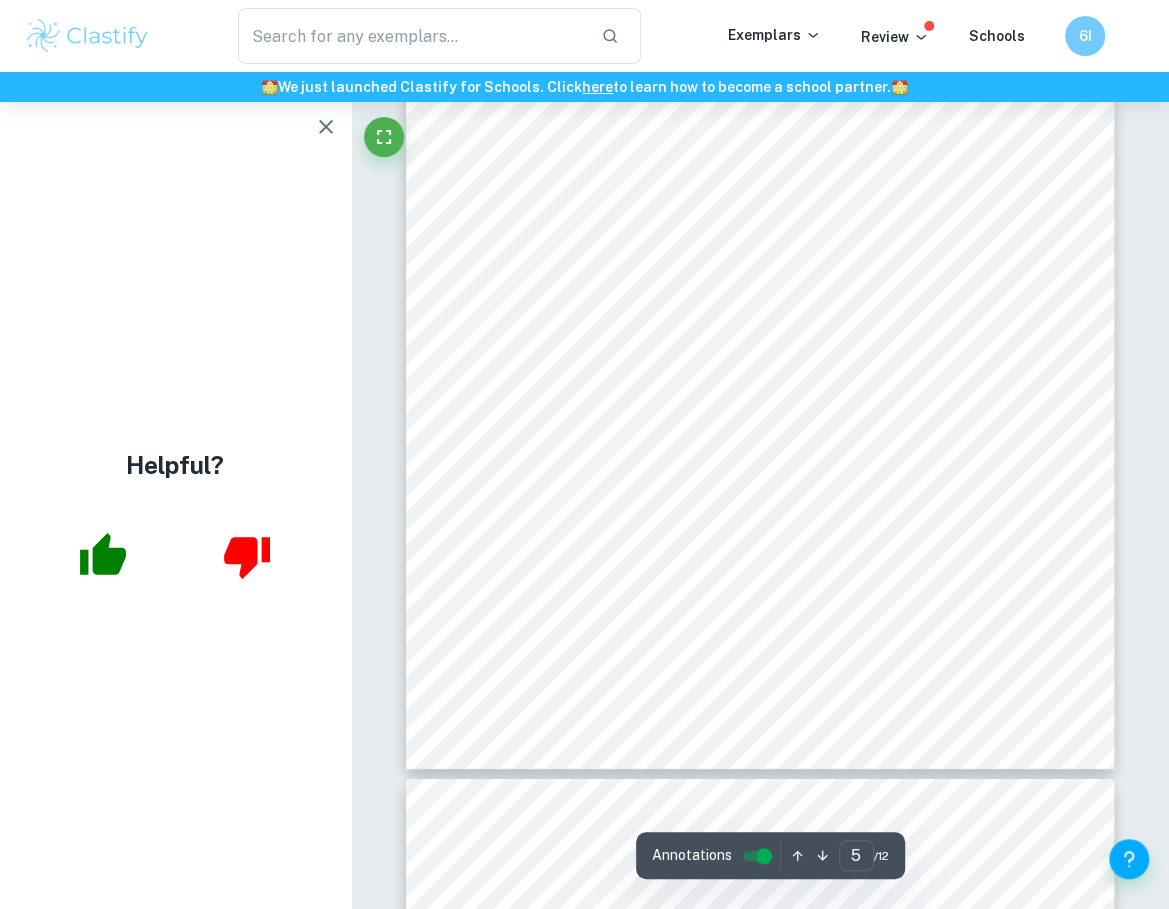 scroll, scrollTop: 3733, scrollLeft: 0, axis: vertical 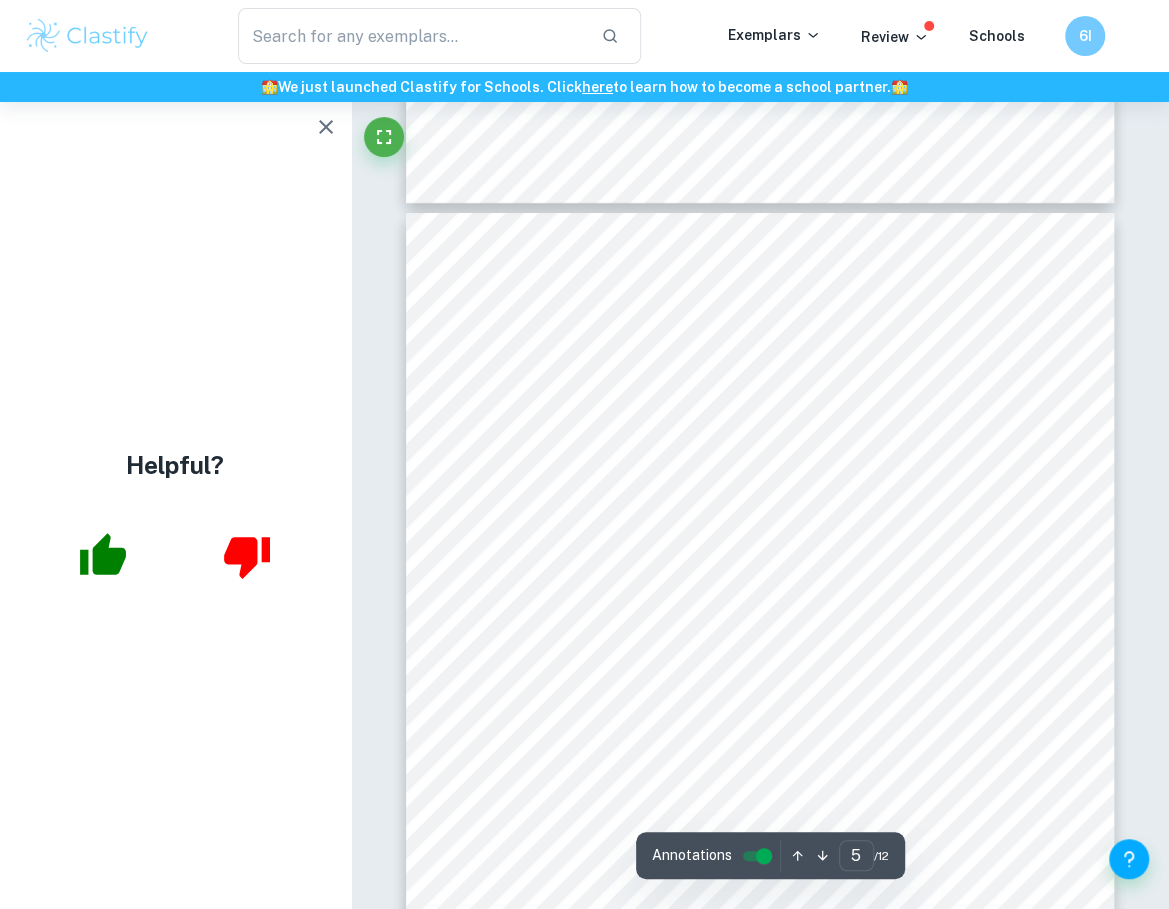 drag, startPoint x: 805, startPoint y: 443, endPoint x: 973, endPoint y: 470, distance: 170.1558 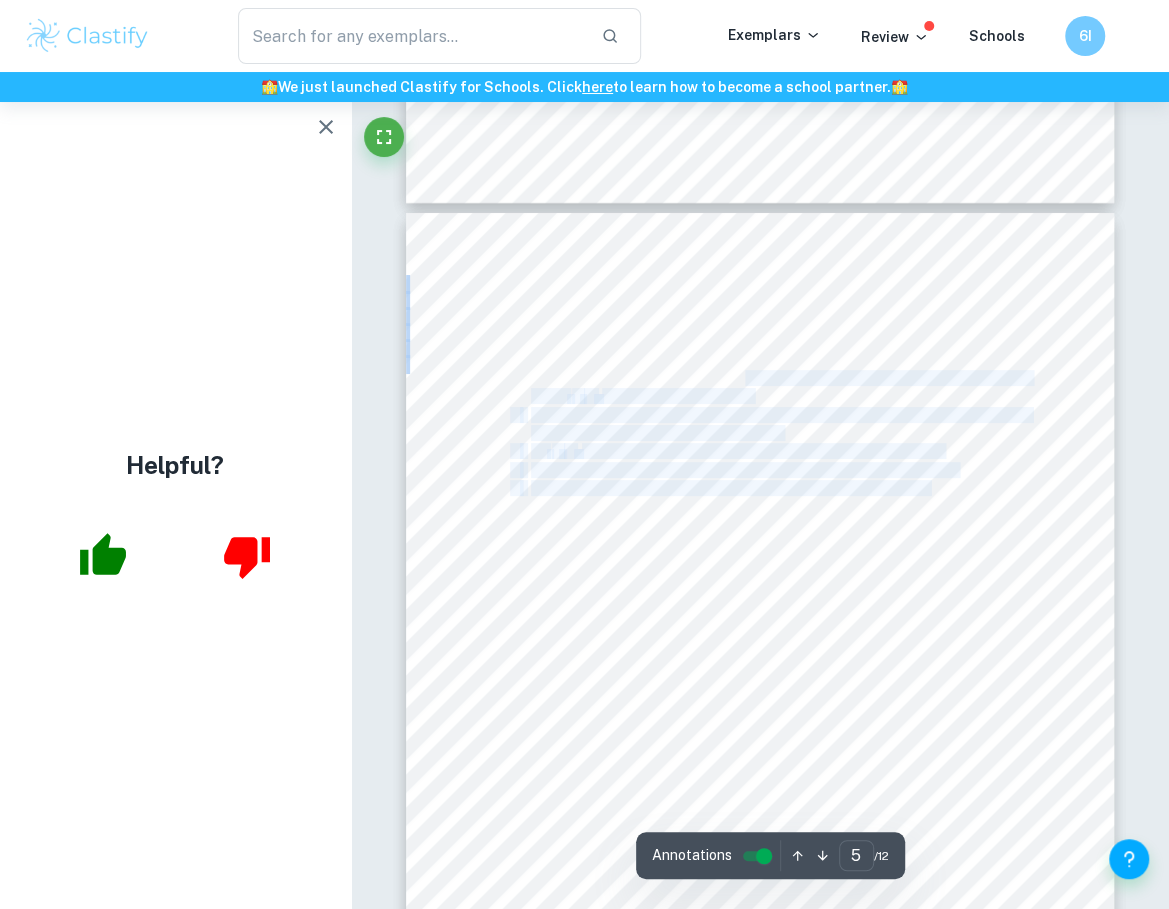 drag, startPoint x: 925, startPoint y: 484, endPoint x: 741, endPoint y: 378, distance: 212.34877 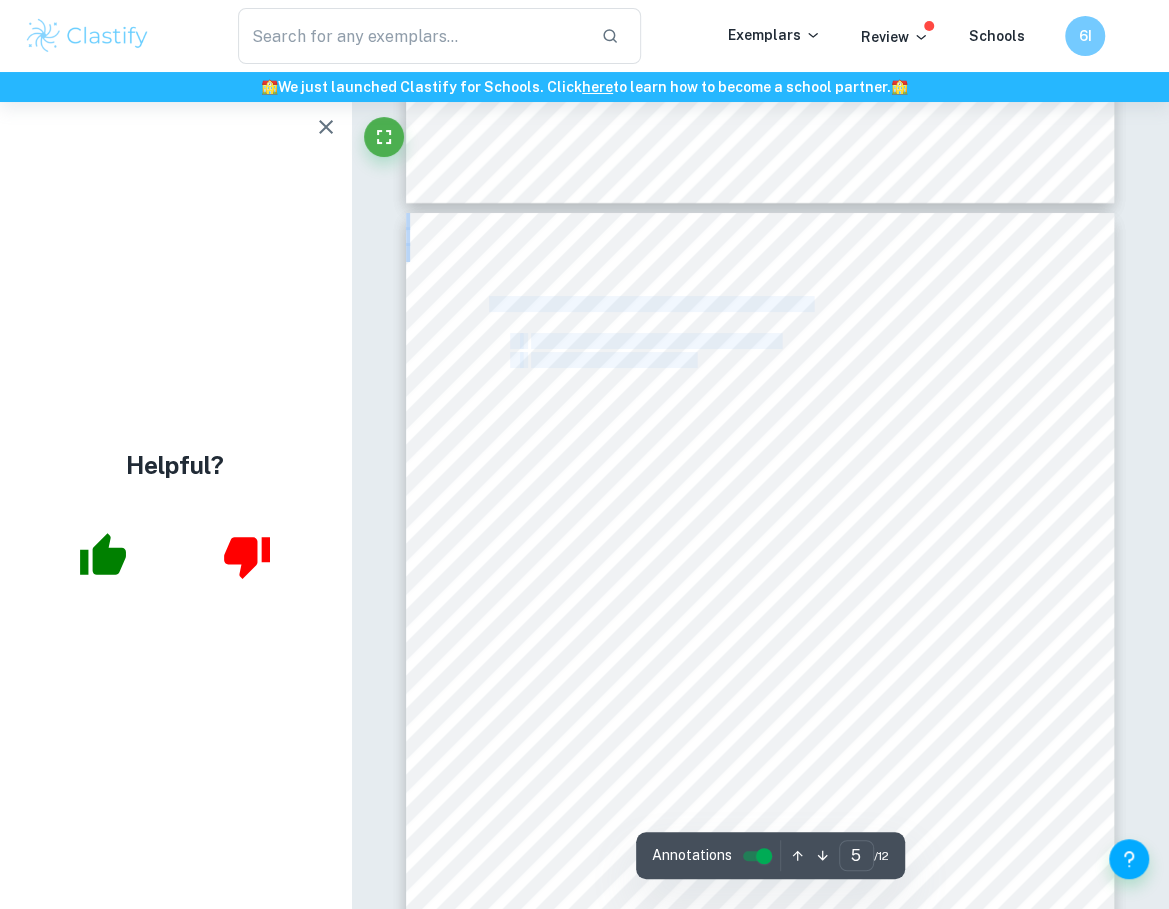 drag, startPoint x: 698, startPoint y: 357, endPoint x: 940, endPoint y: 478, distance: 270.56424 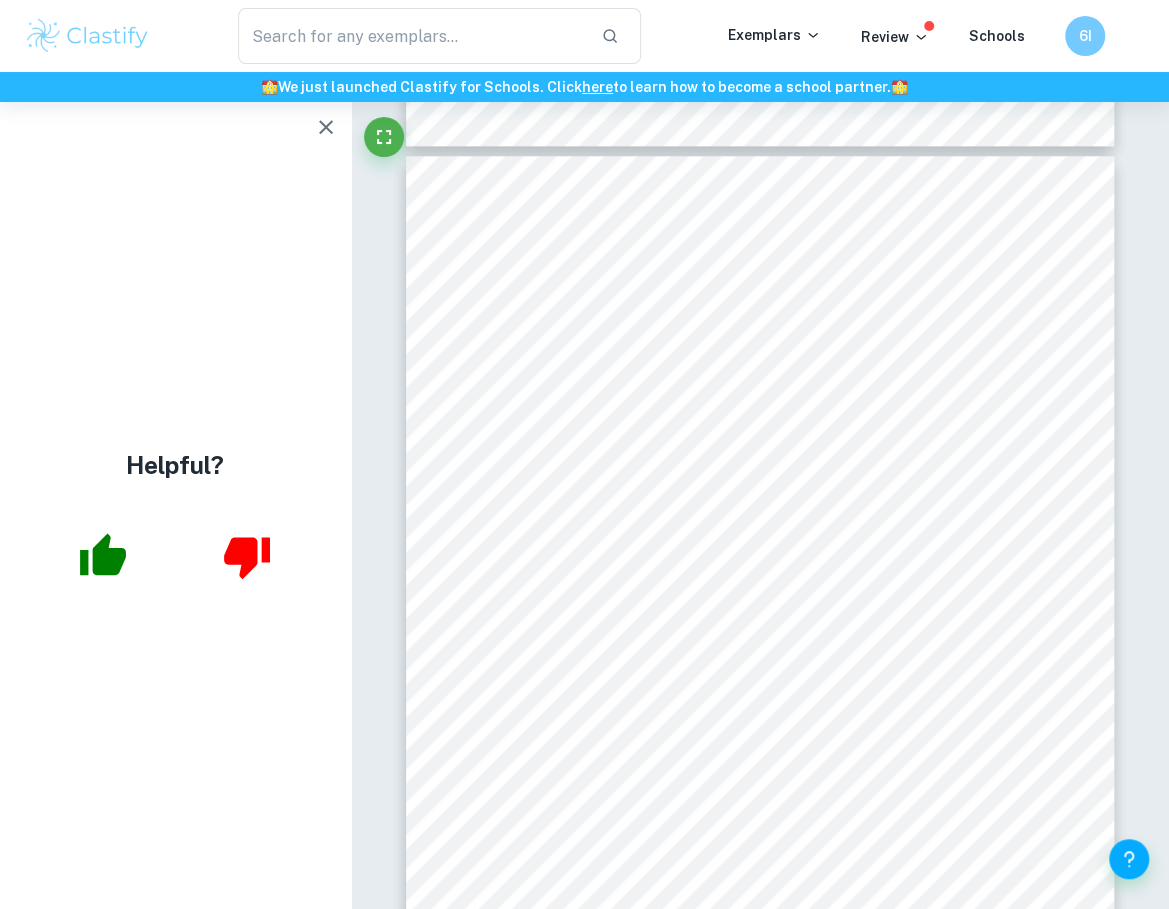 scroll, scrollTop: 4899, scrollLeft: 0, axis: vertical 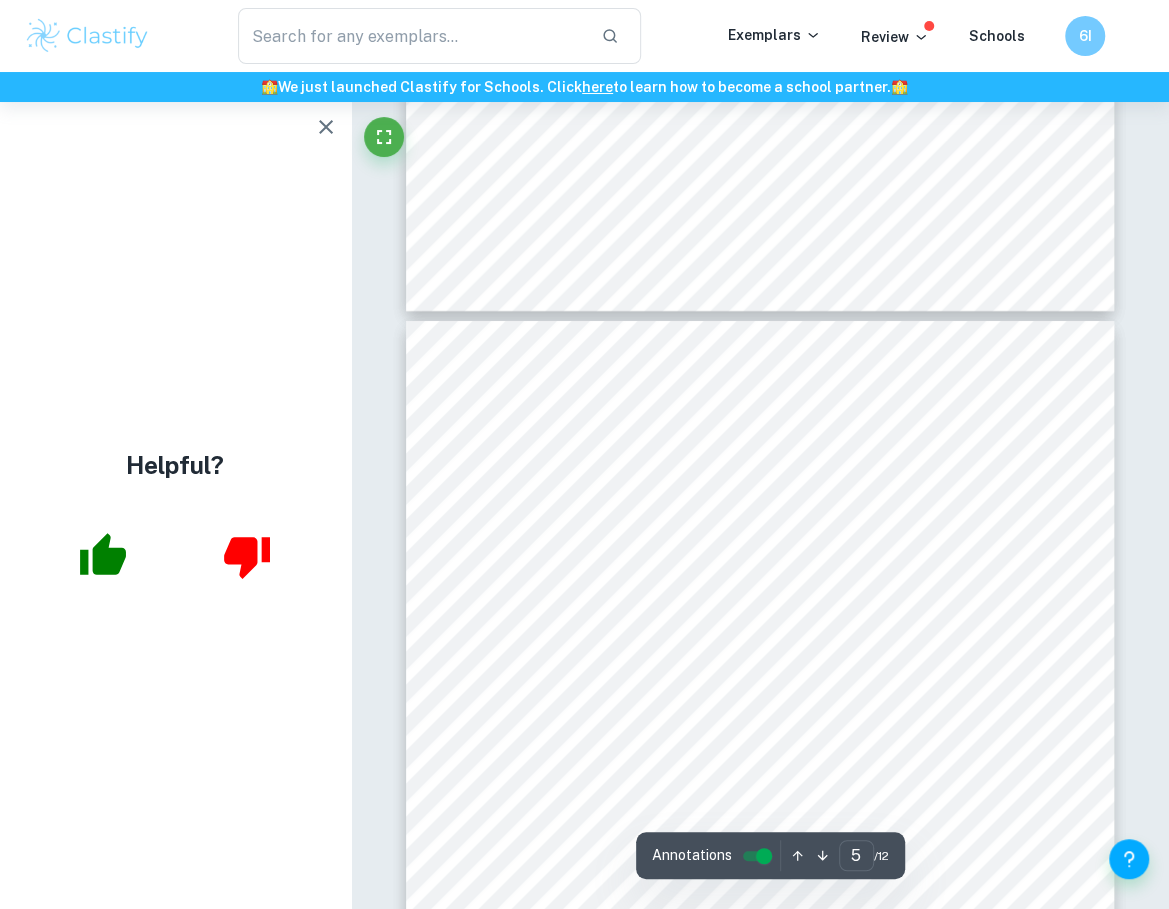 type on "4" 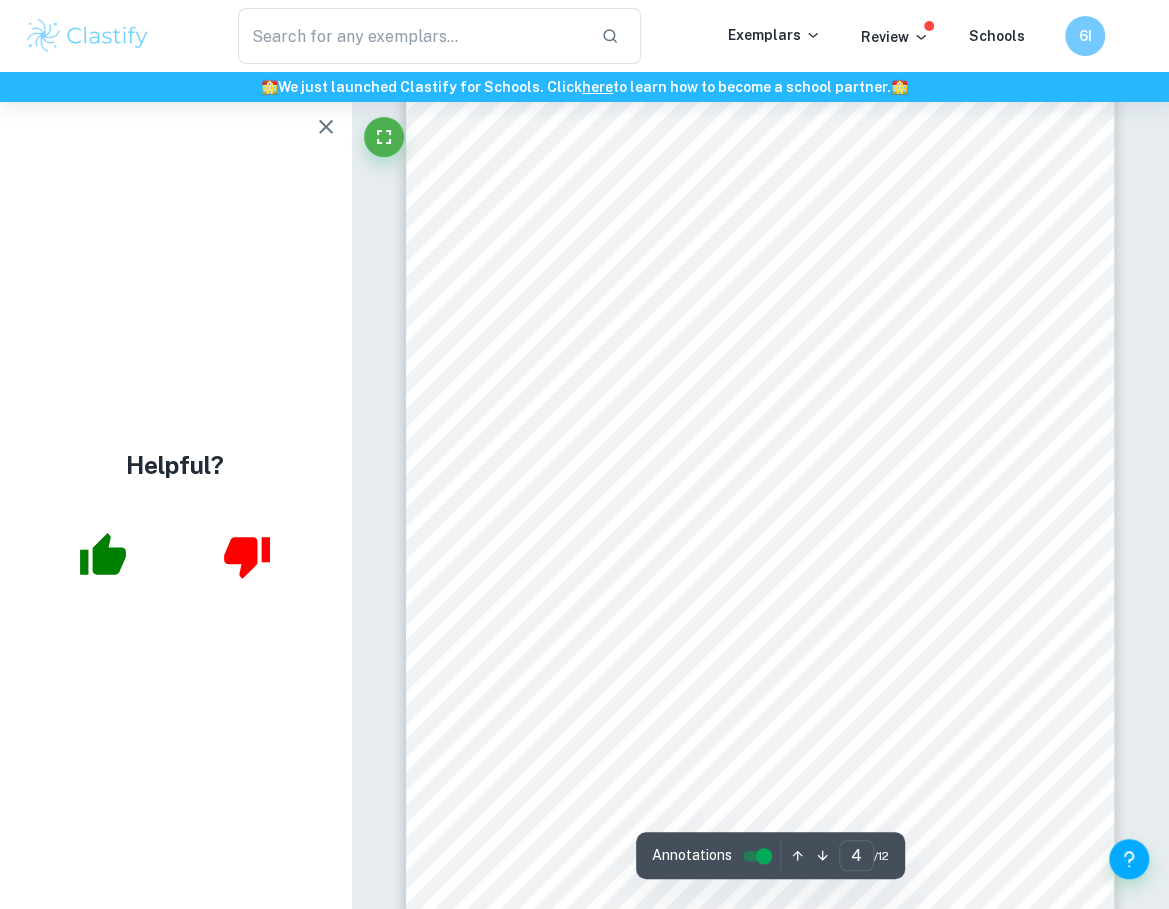 scroll, scrollTop: 2879, scrollLeft: 0, axis: vertical 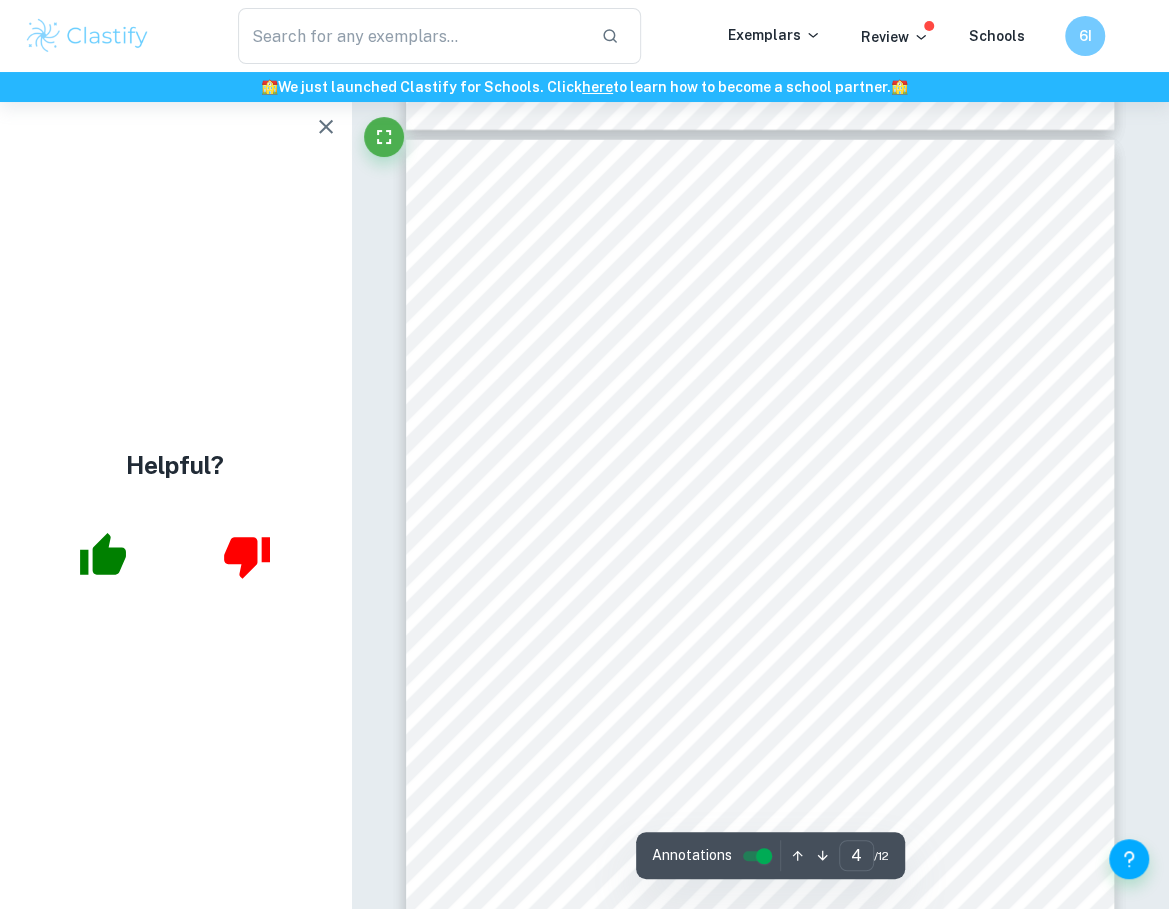 click on "Helpful?" at bounding box center (175, 505) 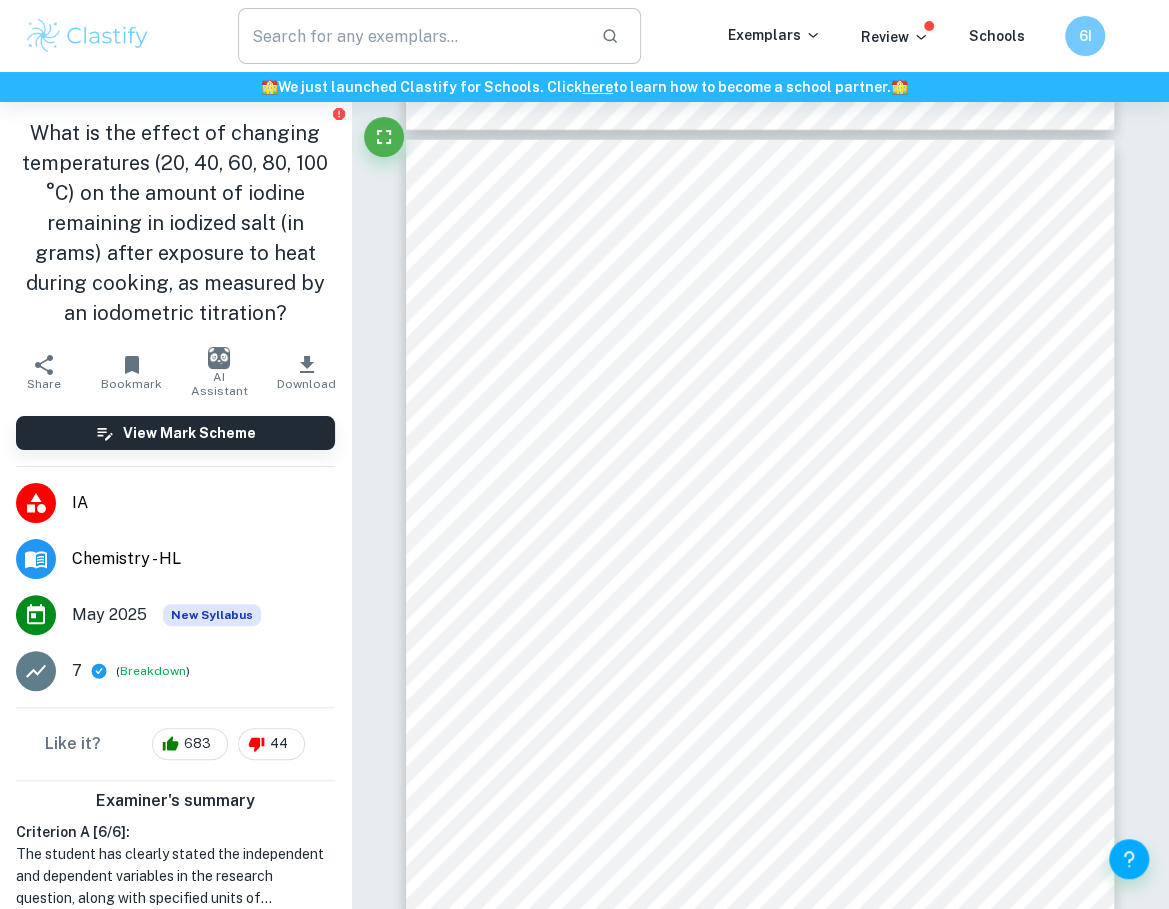 click at bounding box center (412, 36) 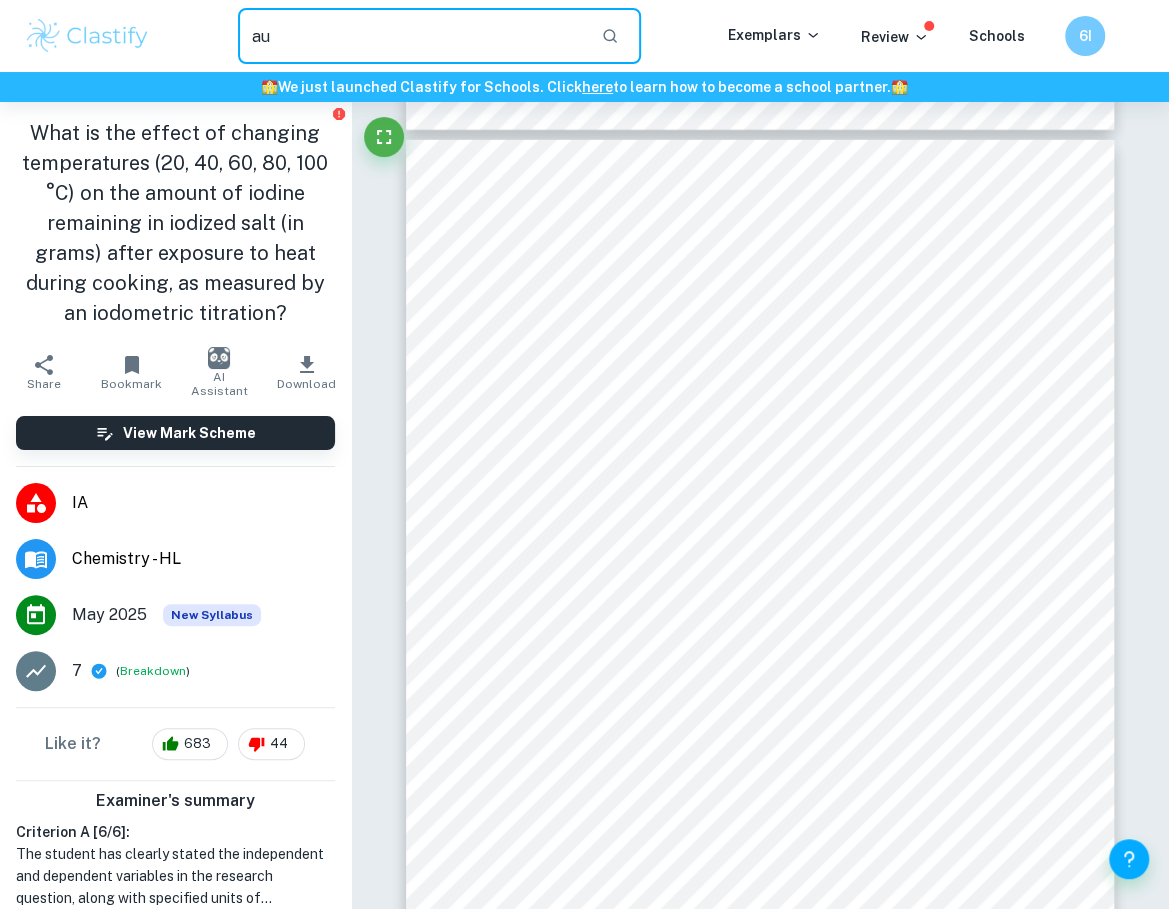 type on "a" 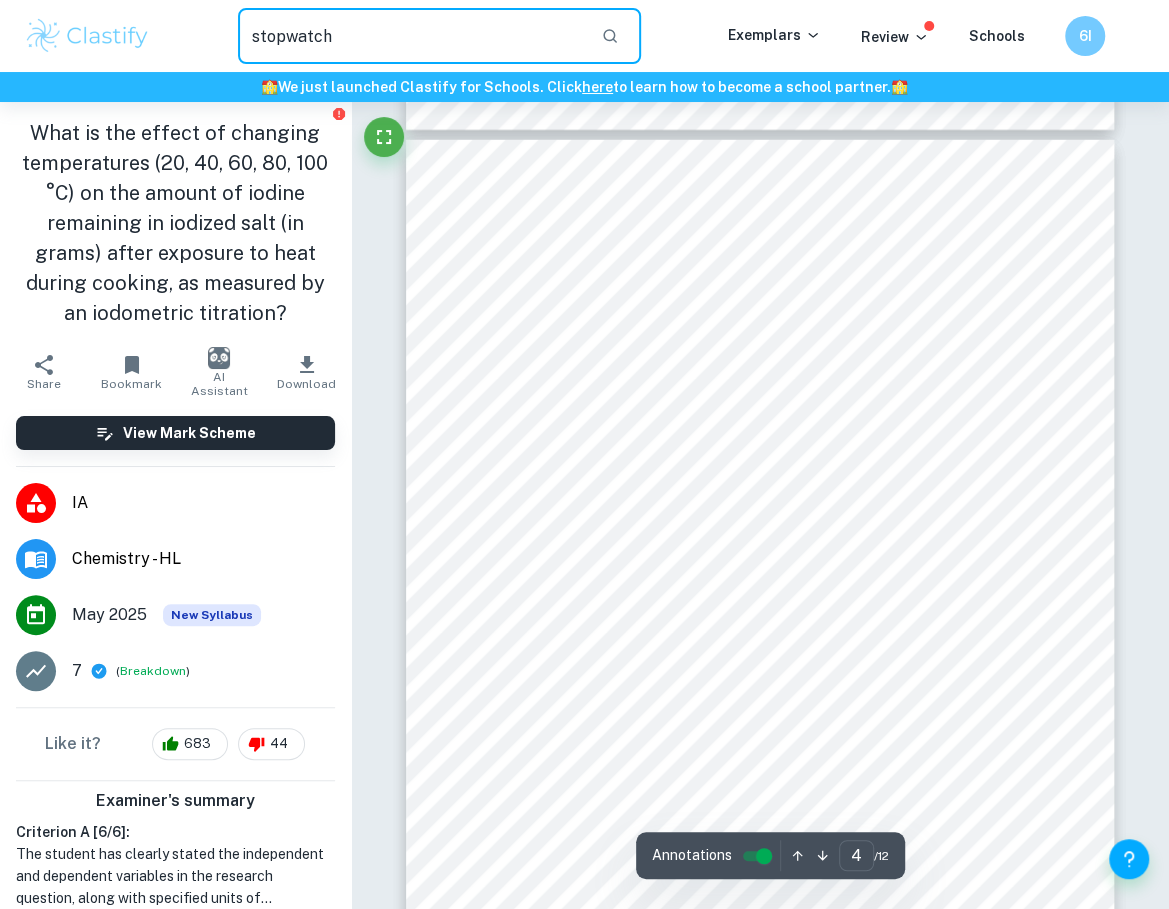type on "stopwatch" 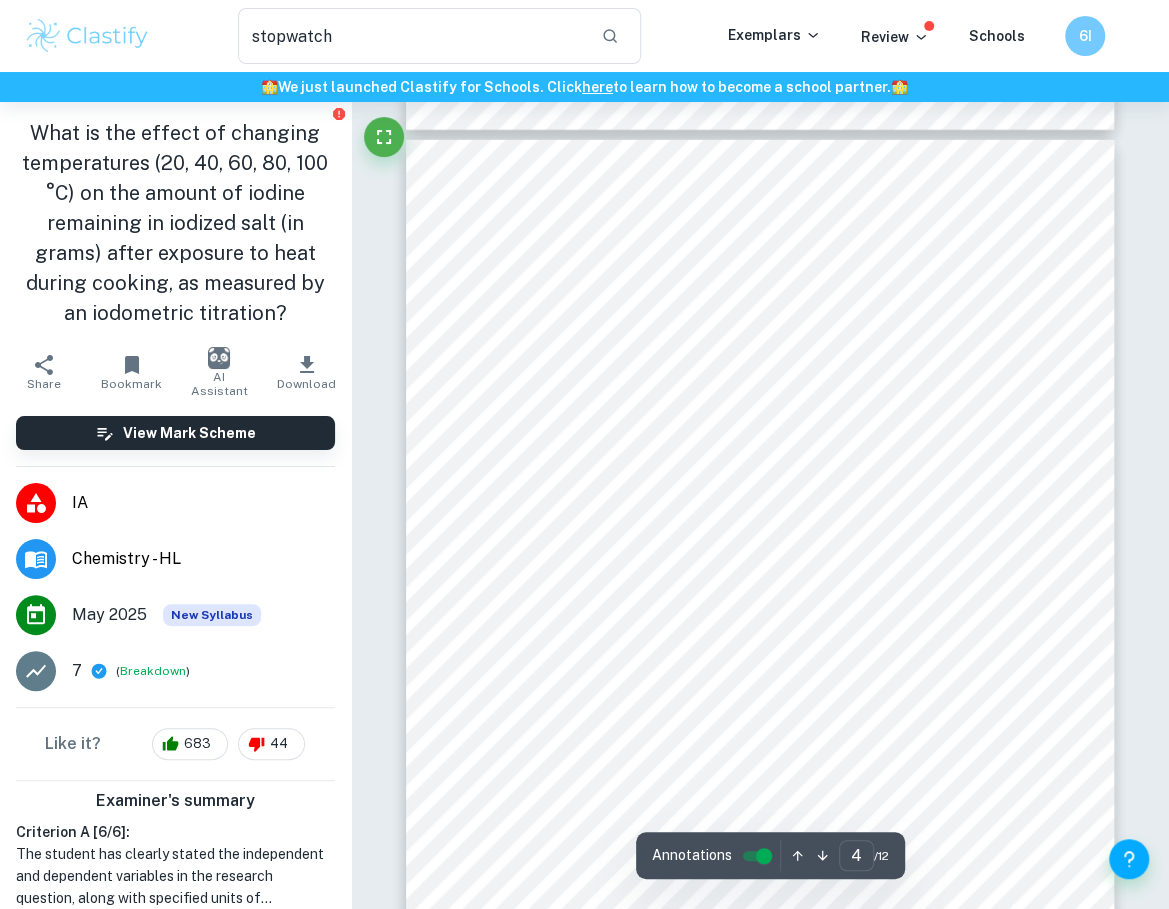 drag, startPoint x: 825, startPoint y: 532, endPoint x: 910, endPoint y: 617, distance: 120.20815 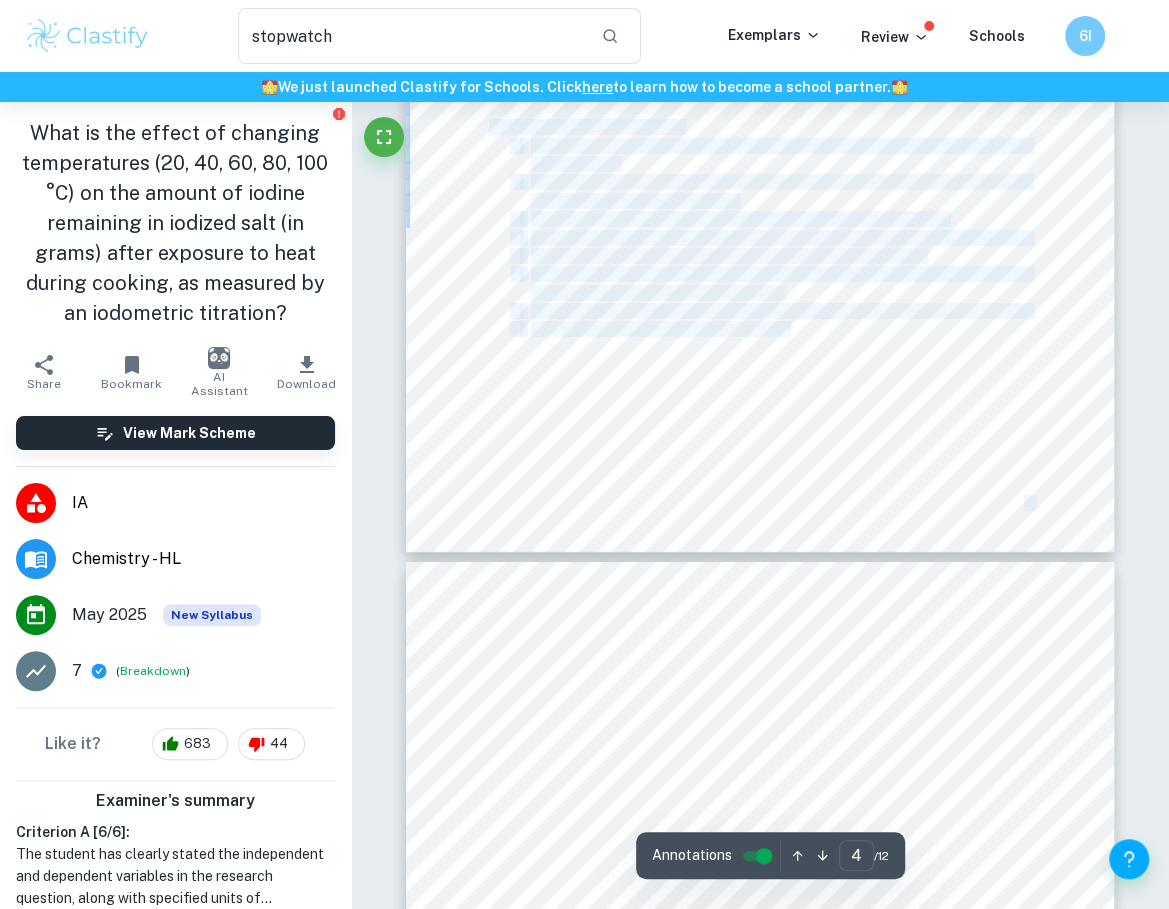 drag, startPoint x: 884, startPoint y: 468, endPoint x: 923, endPoint y: 546, distance: 87.20665 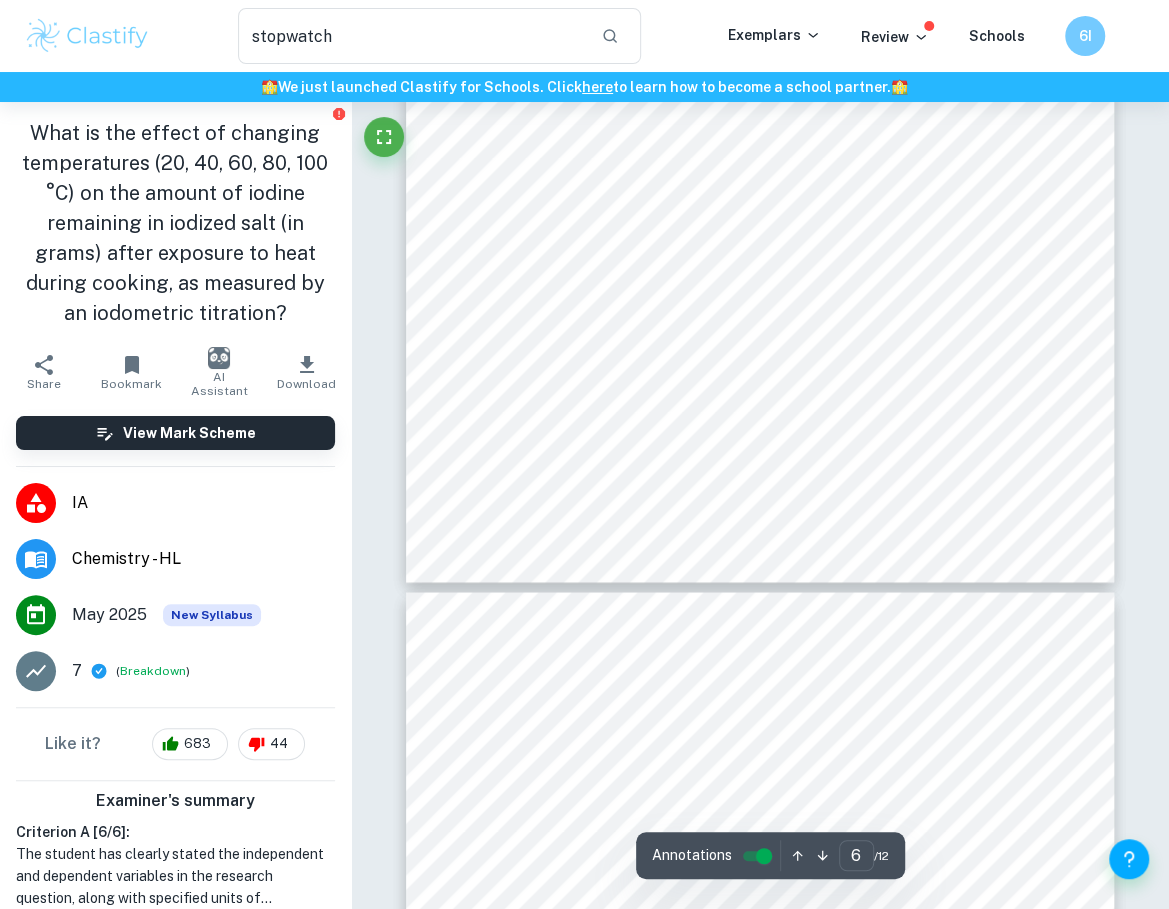 scroll, scrollTop: 4826, scrollLeft: 0, axis: vertical 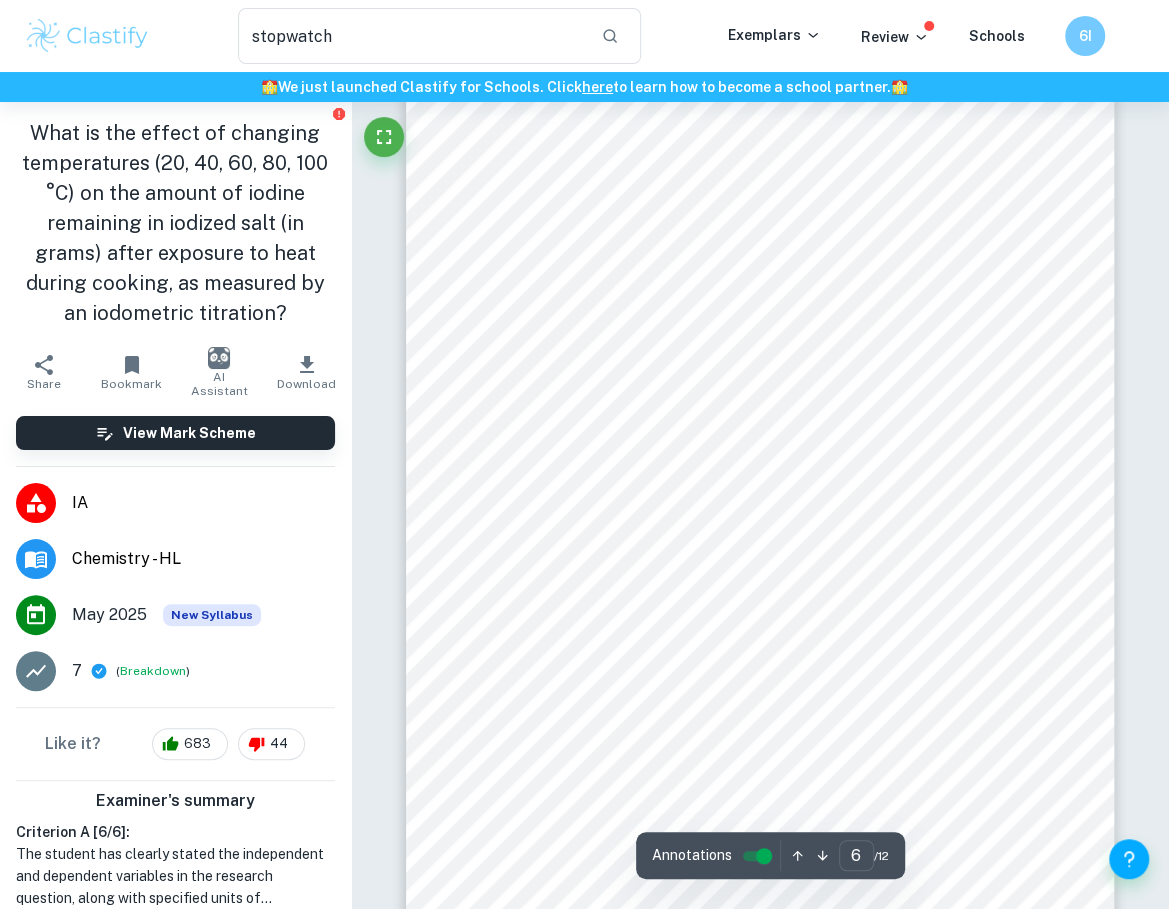 click on "6 Risk assessment: Safety concerns: KI causes burning and redness if it enters eyes, skin irritation, and respiratory tract irritation if inhaled. Na 2 S 2 O 3   causes skin and eye irritation, and irritation to mucous membranes if inhaled. HCl is corrosive and can cause severe skin burns, eye damage and respiratory irritation. Hot water from the water baths can cause burns if it comes into contact with skin. Proper lab attire should be worn when handling these chemicals, such as the use of personal protective equipment like a lab coat, safety goggles and gloves. If any chemicals encounter the skin or eyes, rinse the affected area under water for 15 minutes. Ethical and environmental concerns: Environmental concerns include the disposal of toxic chemicals such as KI, HCl and Na 2 S 2 O 3 . All chemical waste from this experiment was diluted in water and disposed of in an appropriate chemical waste container instead of being poured down the sink. There were no ethical concerns Raw data: Qualitative data: 1." at bounding box center (760, 505) 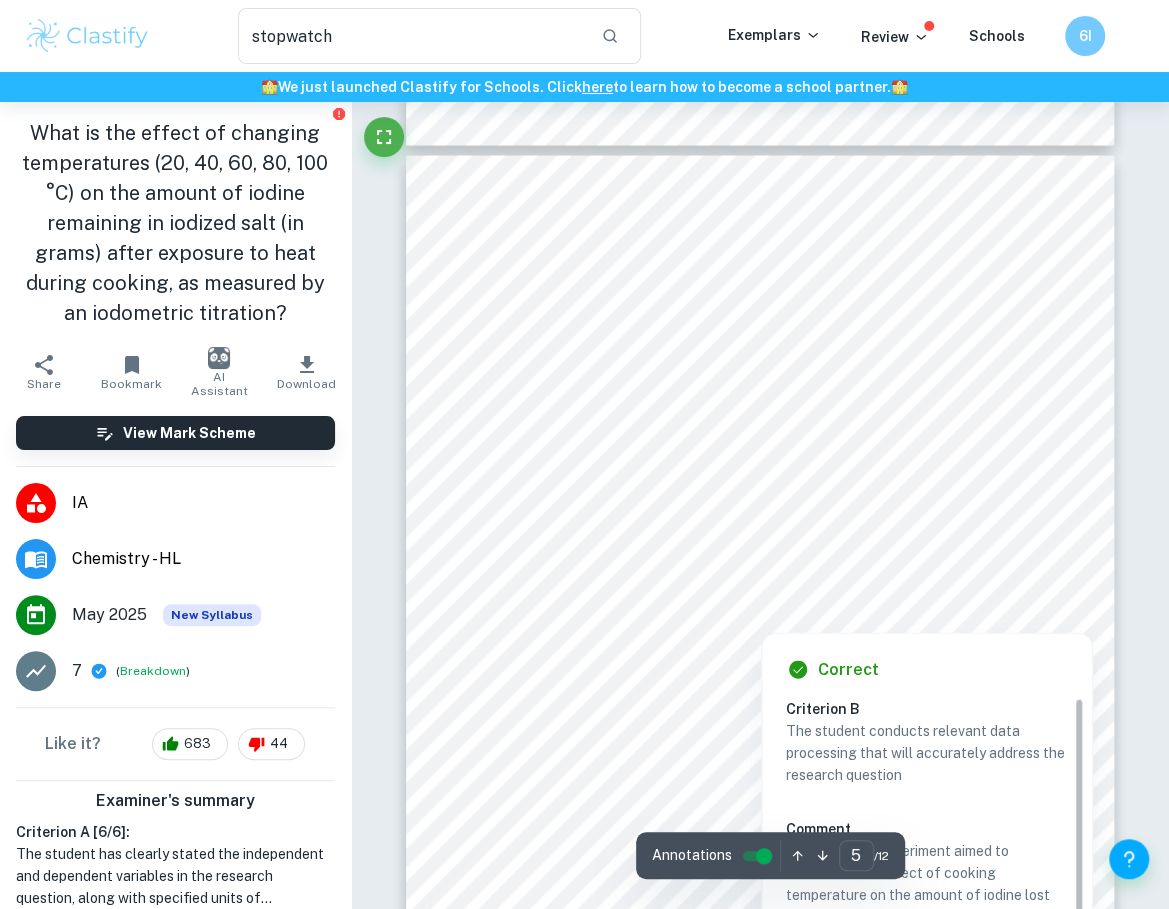 scroll, scrollTop: 194, scrollLeft: 0, axis: vertical 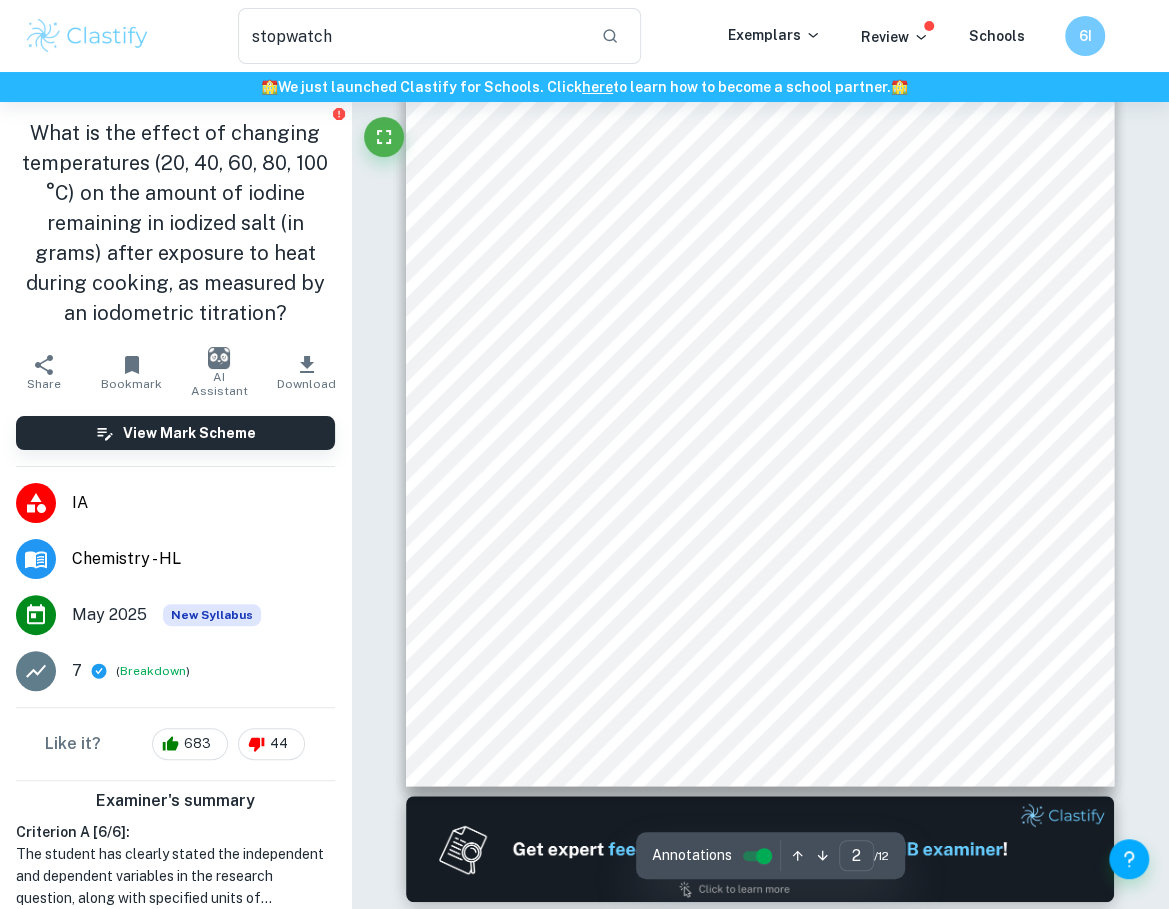 type on "1" 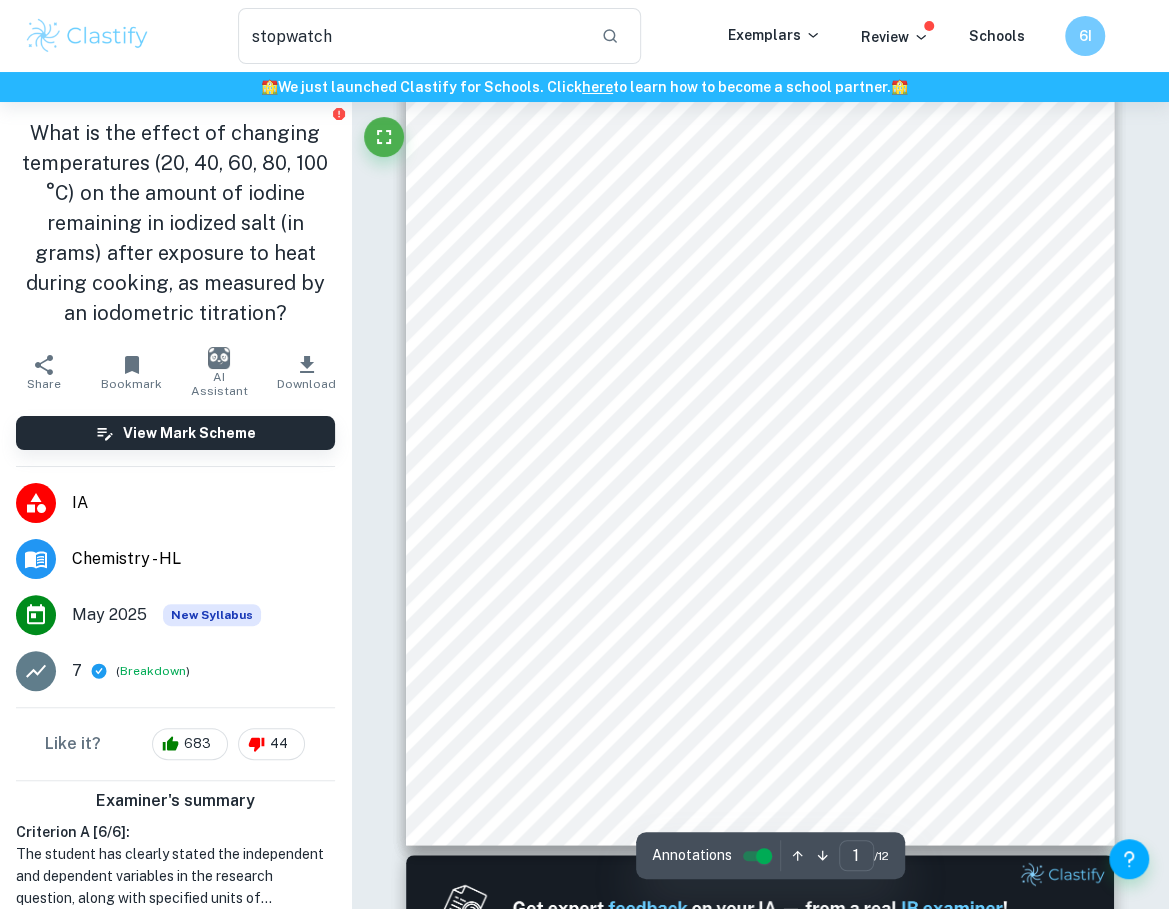 scroll, scrollTop: 0, scrollLeft: 0, axis: both 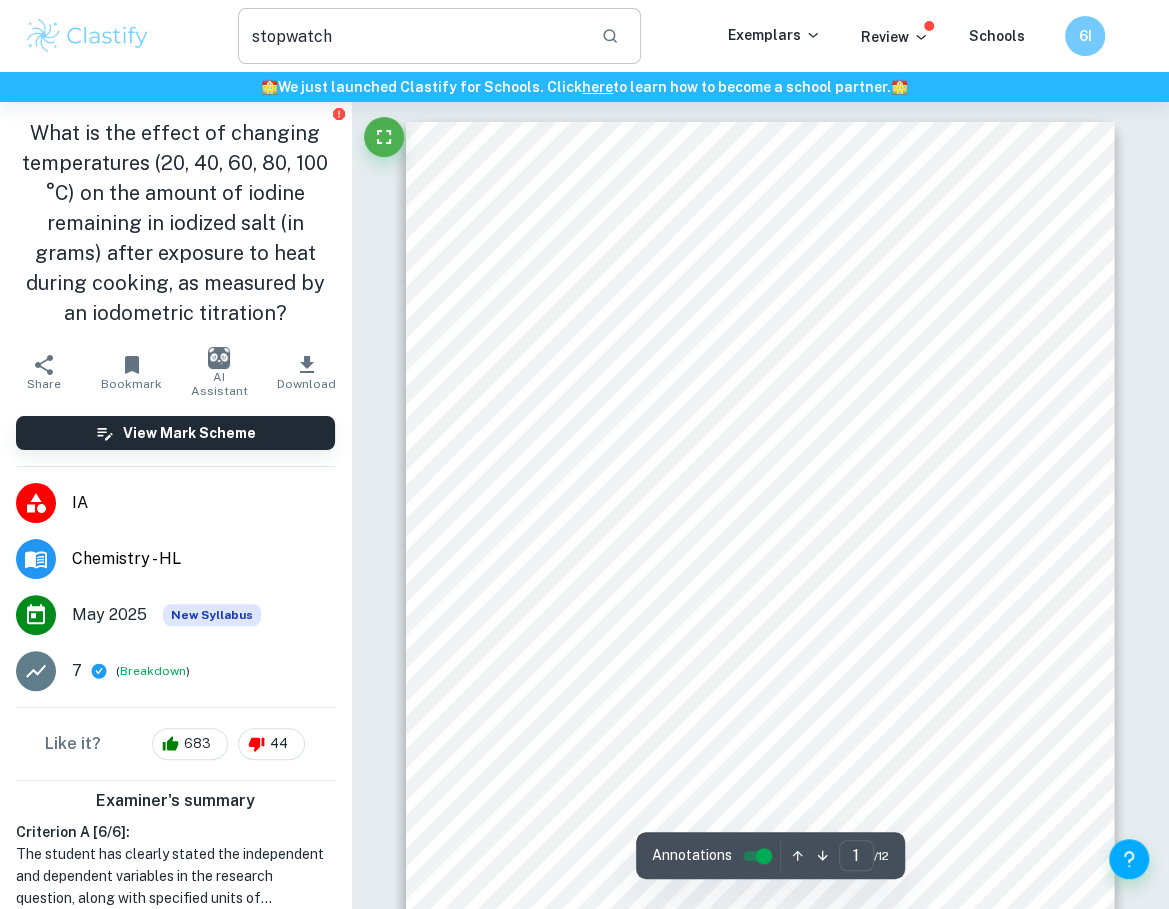 click on "stopwatch" at bounding box center (412, 36) 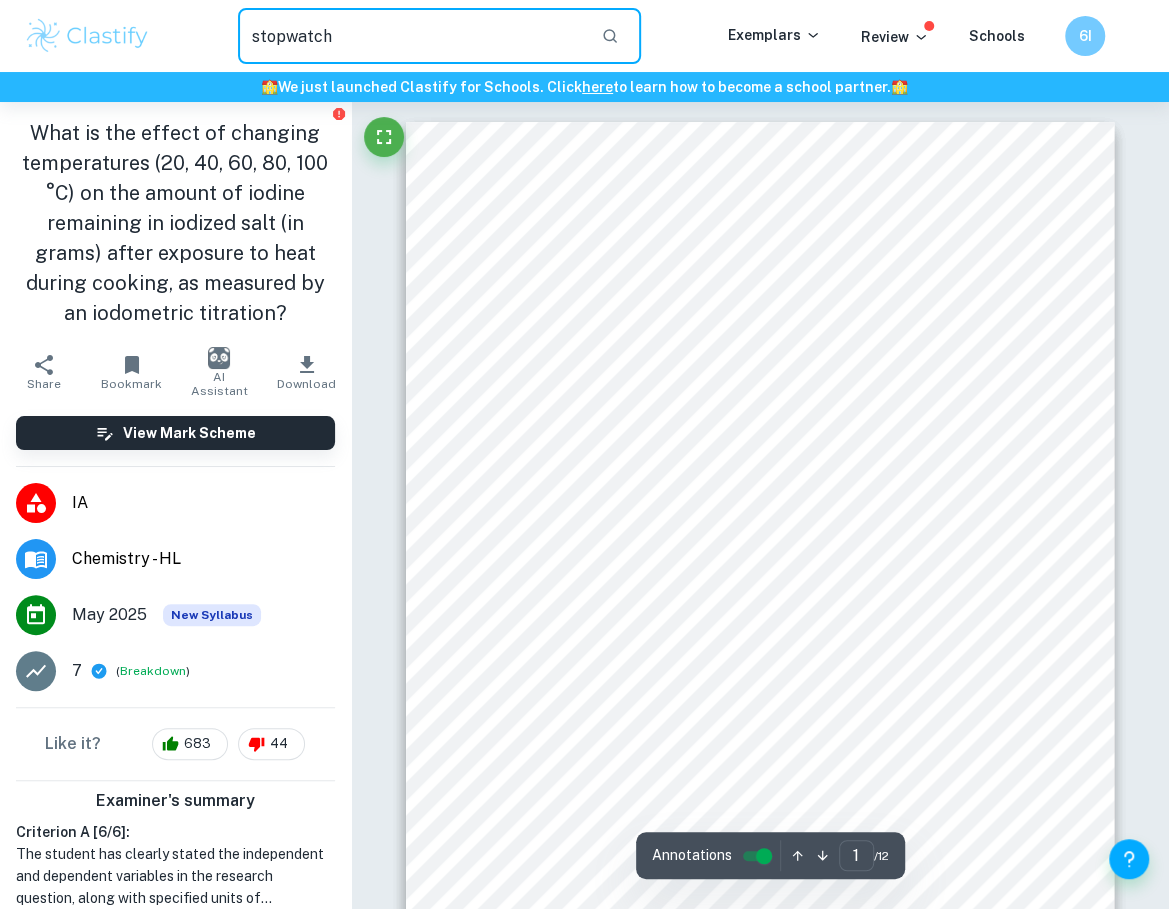 click on "stopwatch" at bounding box center [412, 36] 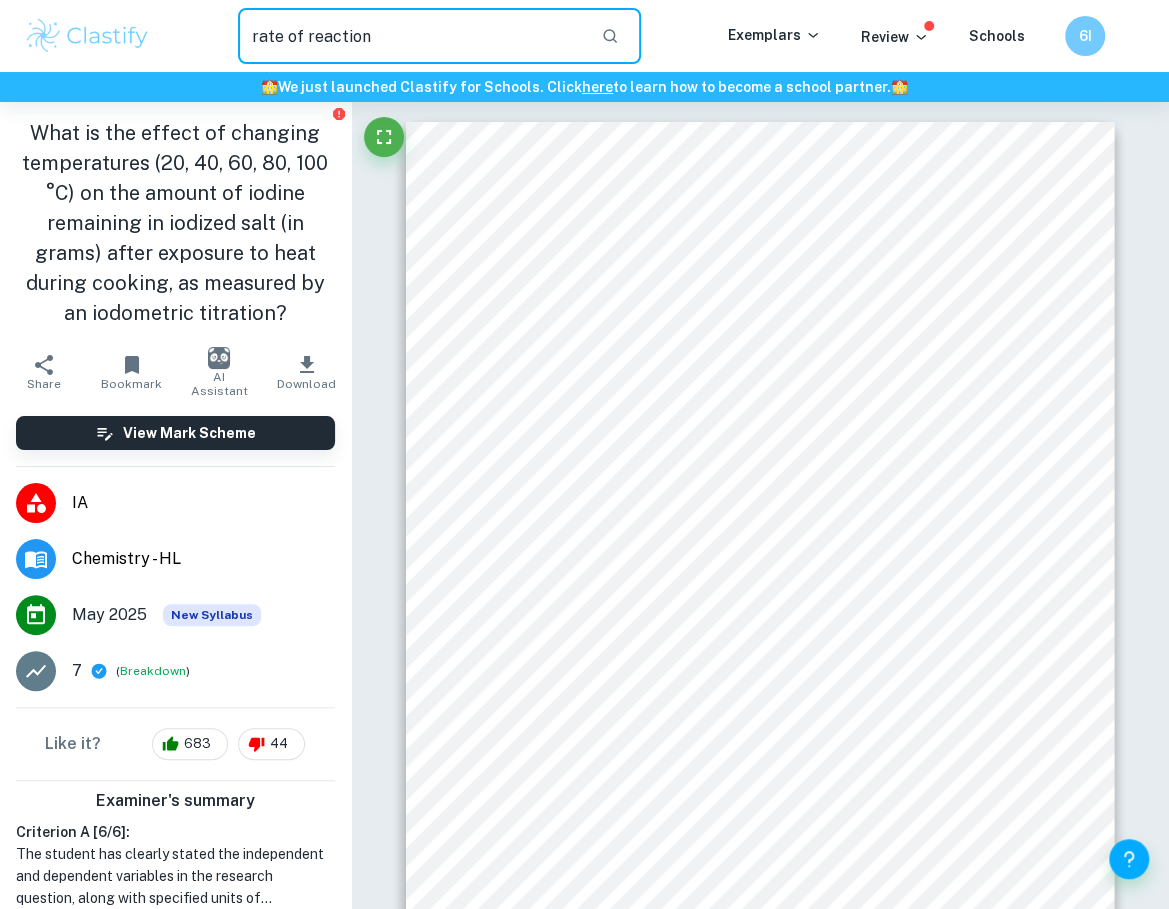 type on "rate of reaction" 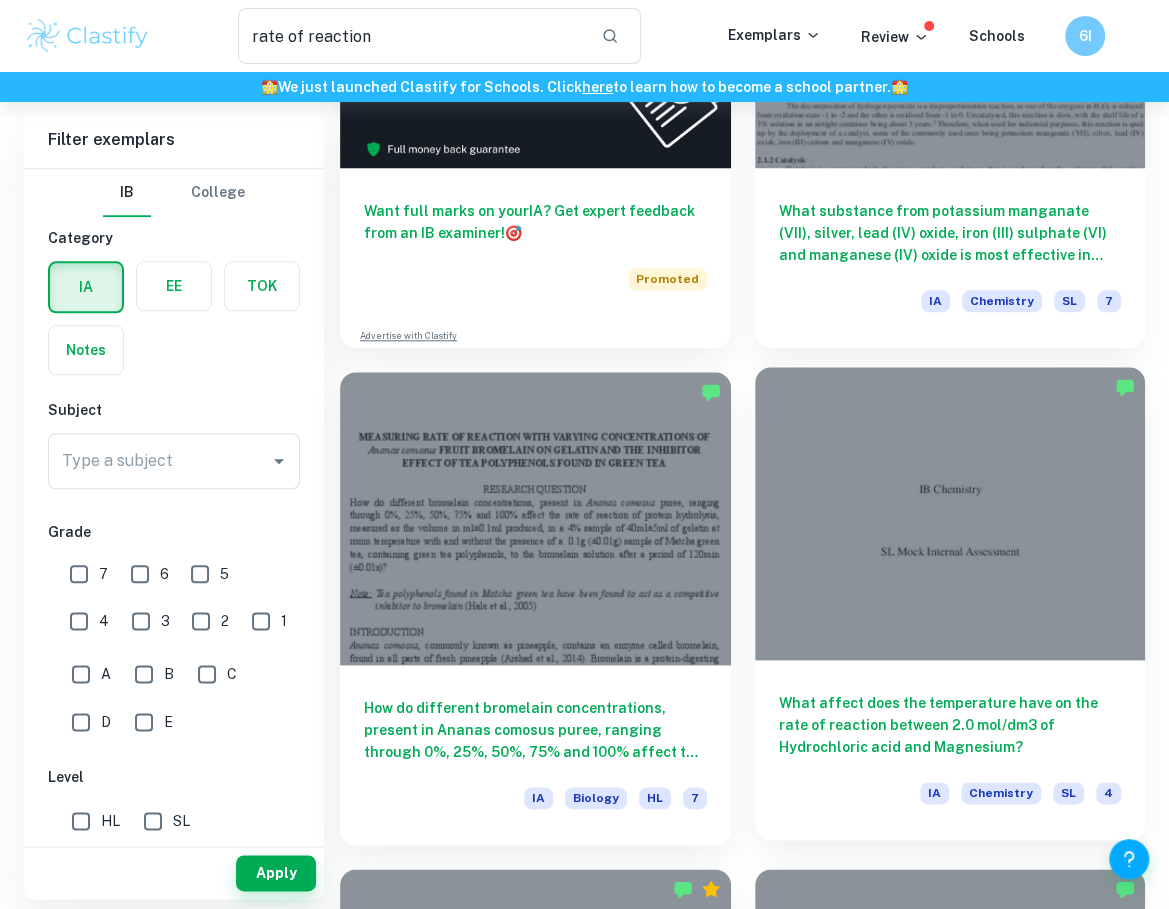 scroll, scrollTop: 844, scrollLeft: 0, axis: vertical 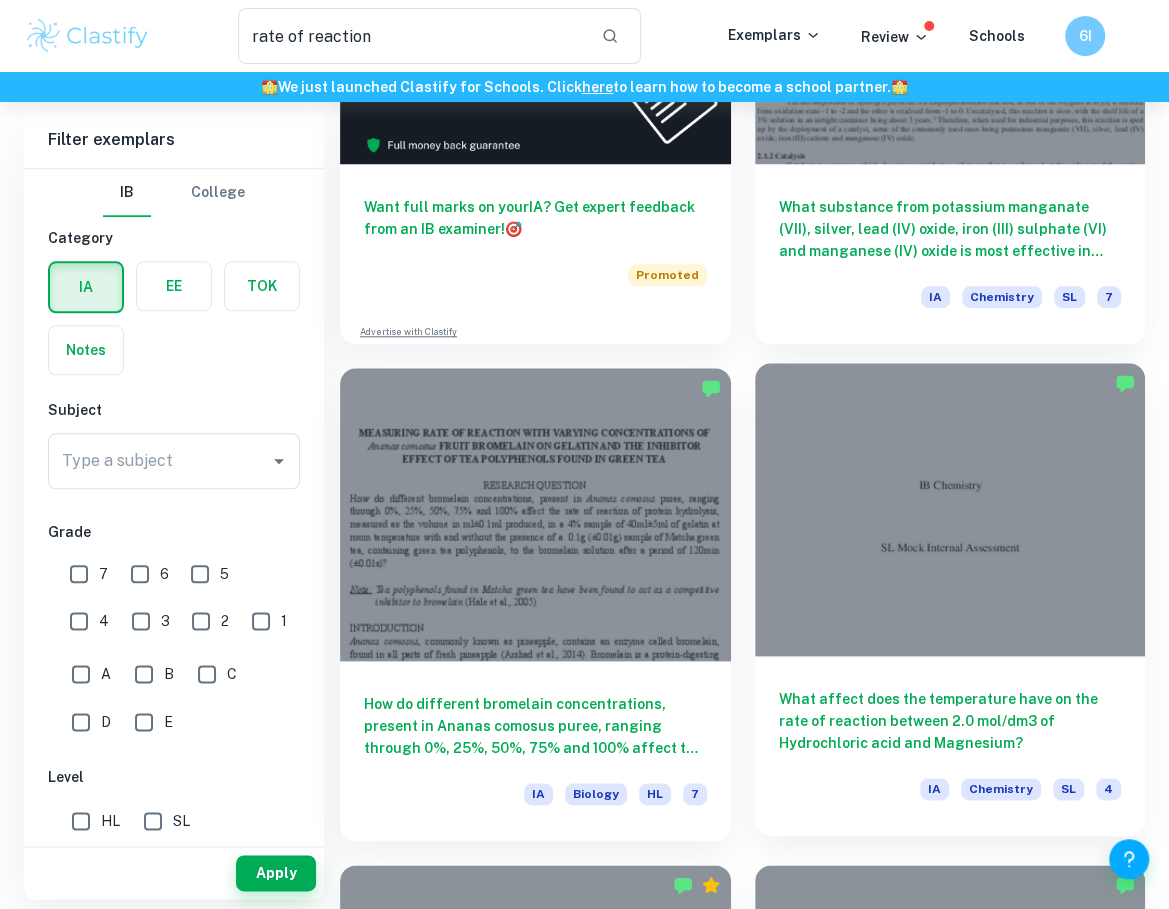 click at bounding box center [950, 509] 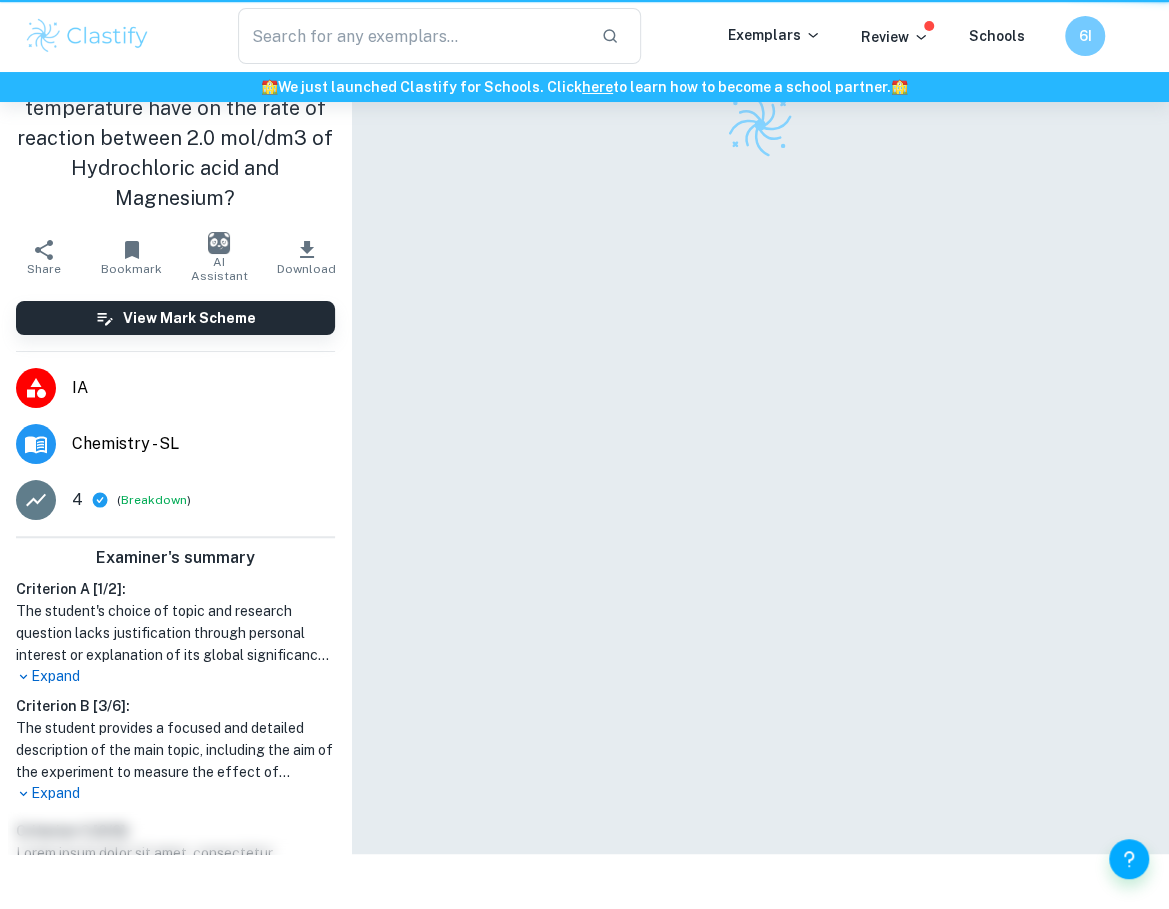 scroll, scrollTop: 0, scrollLeft: 0, axis: both 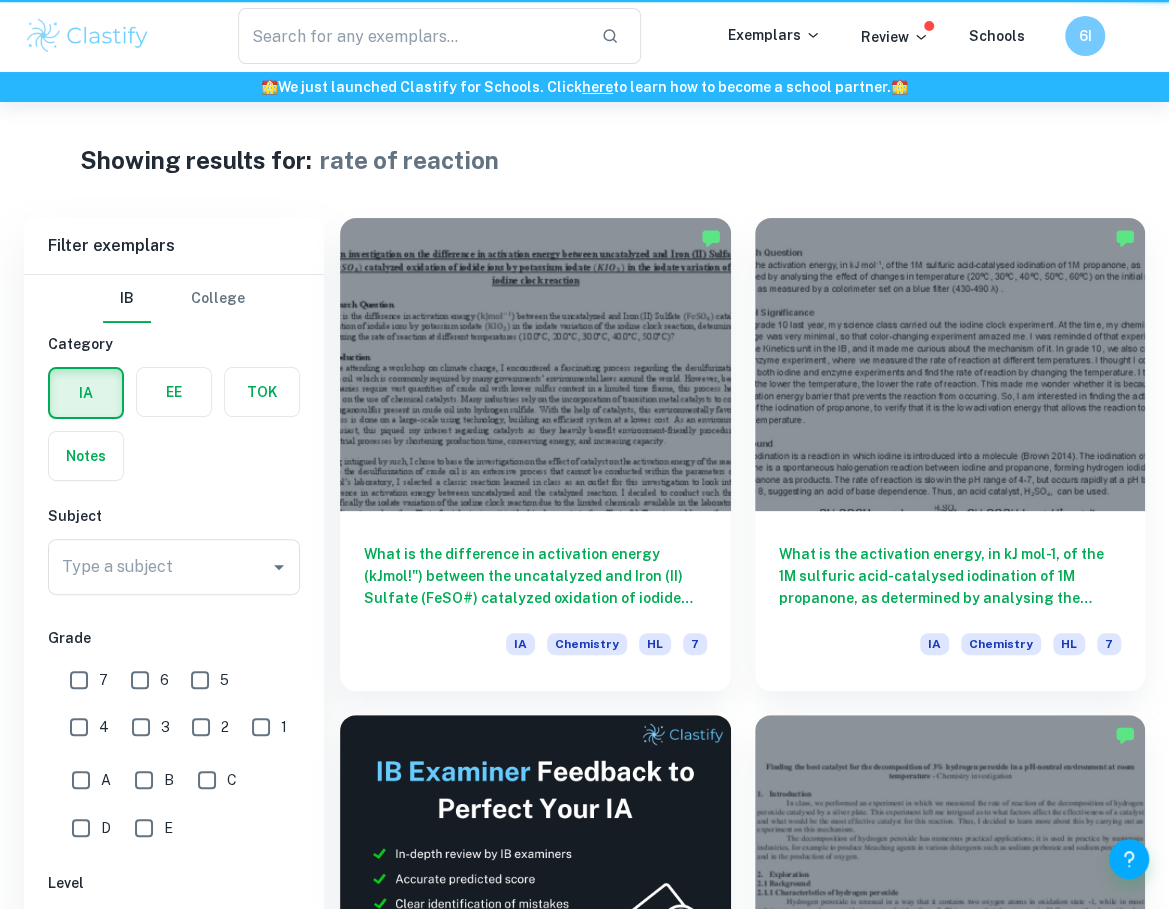 type on "rate of reaction" 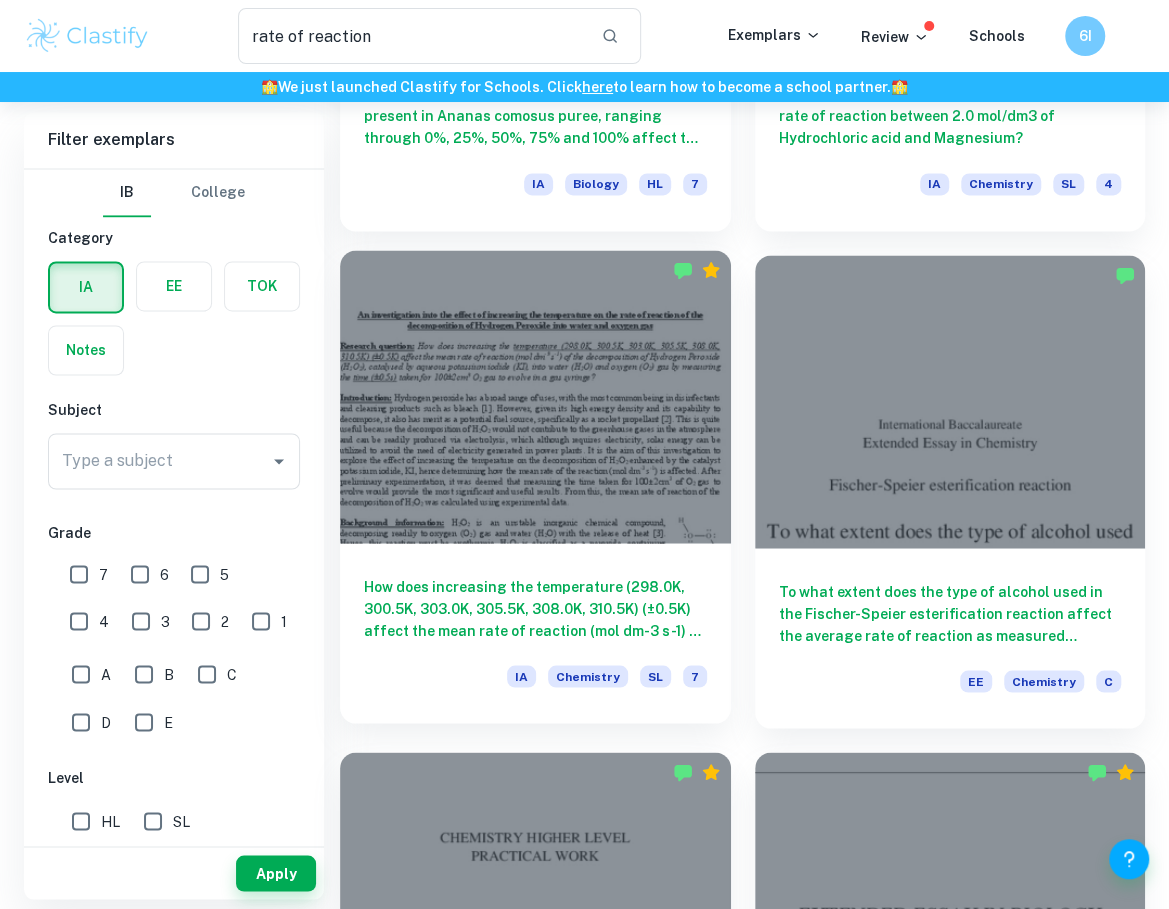 scroll, scrollTop: 1458, scrollLeft: 0, axis: vertical 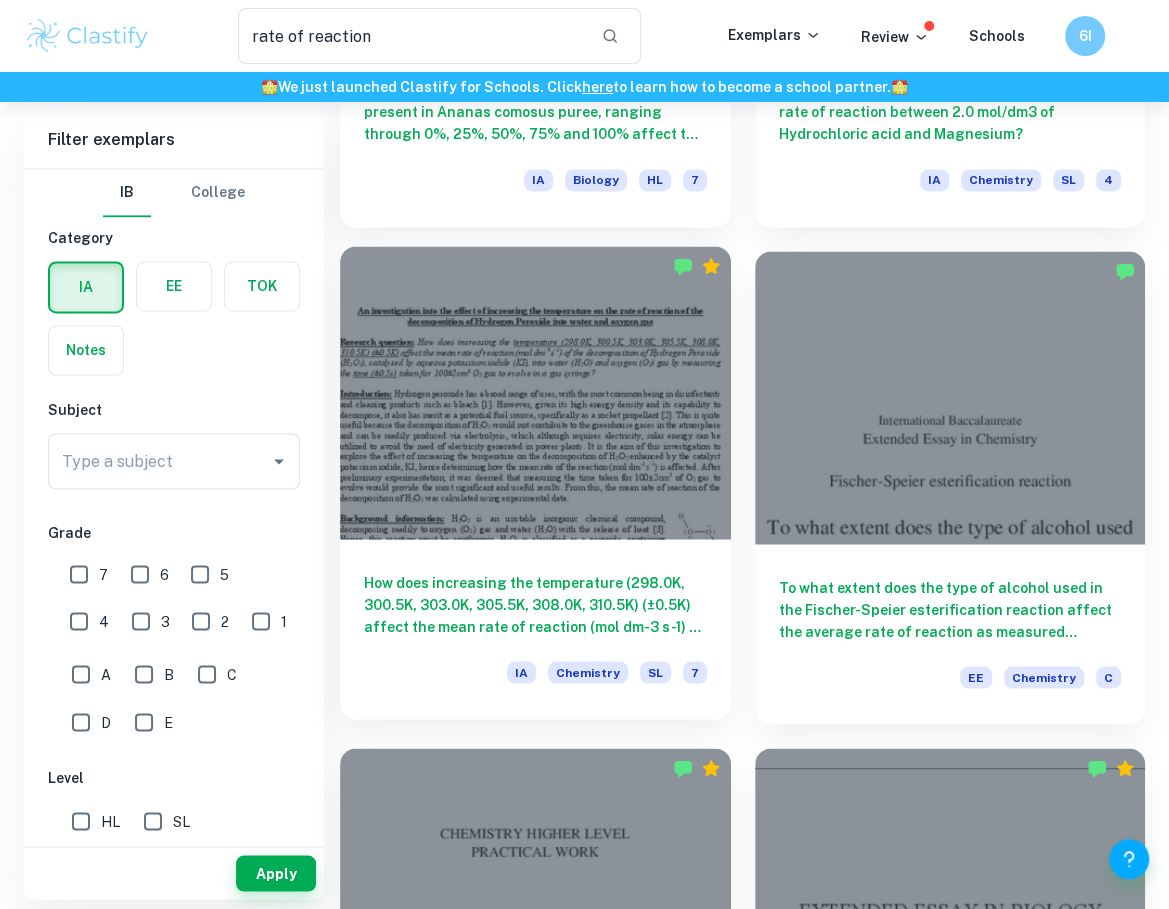 click at bounding box center (535, 392) 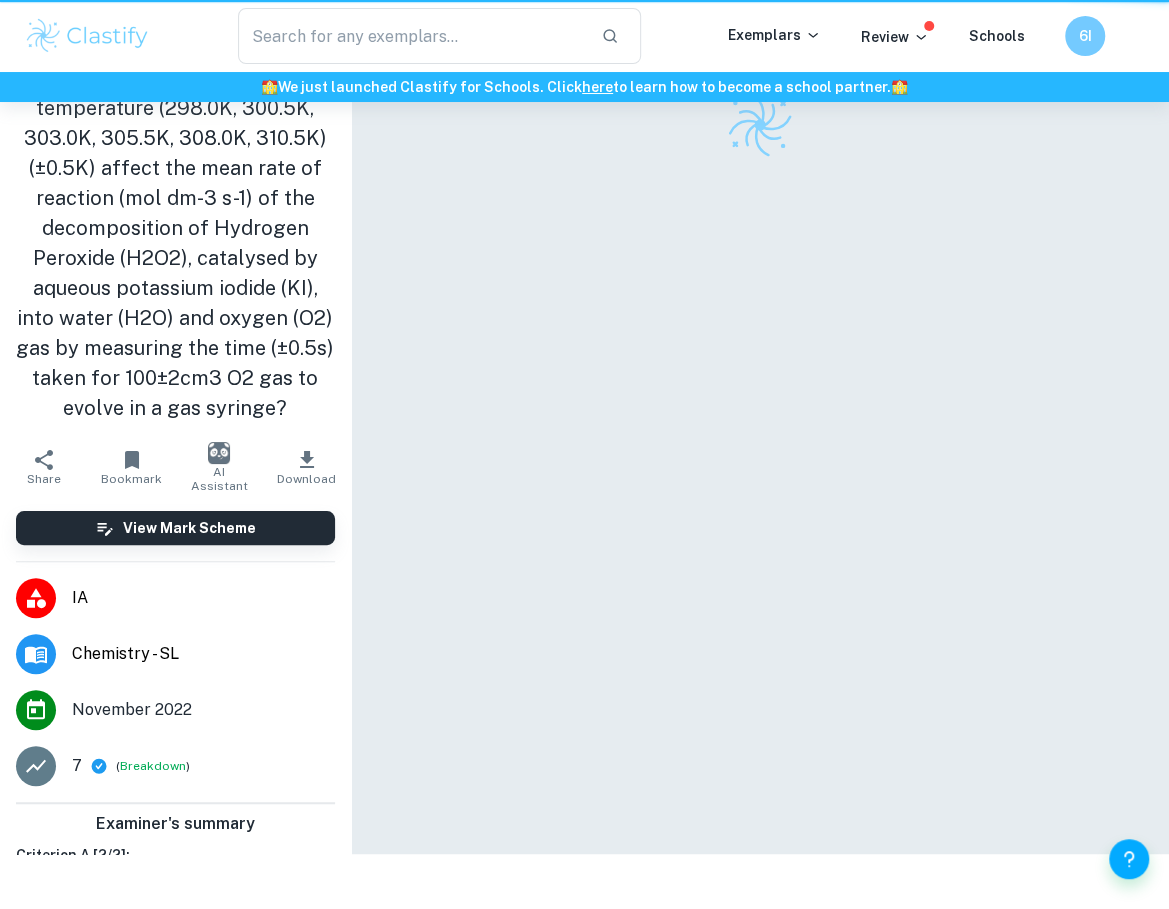 scroll, scrollTop: 0, scrollLeft: 0, axis: both 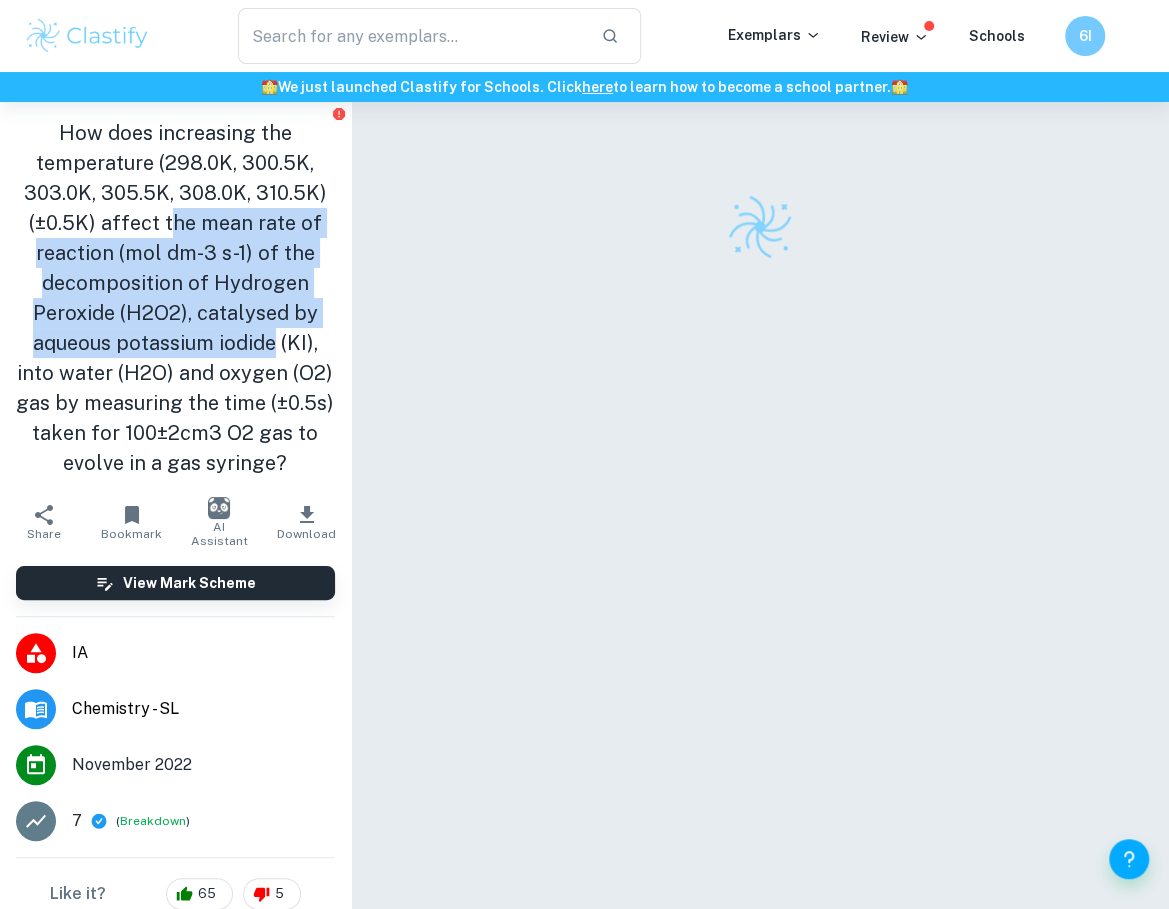 drag, startPoint x: 223, startPoint y: 287, endPoint x: 266, endPoint y: 340, distance: 68.24954 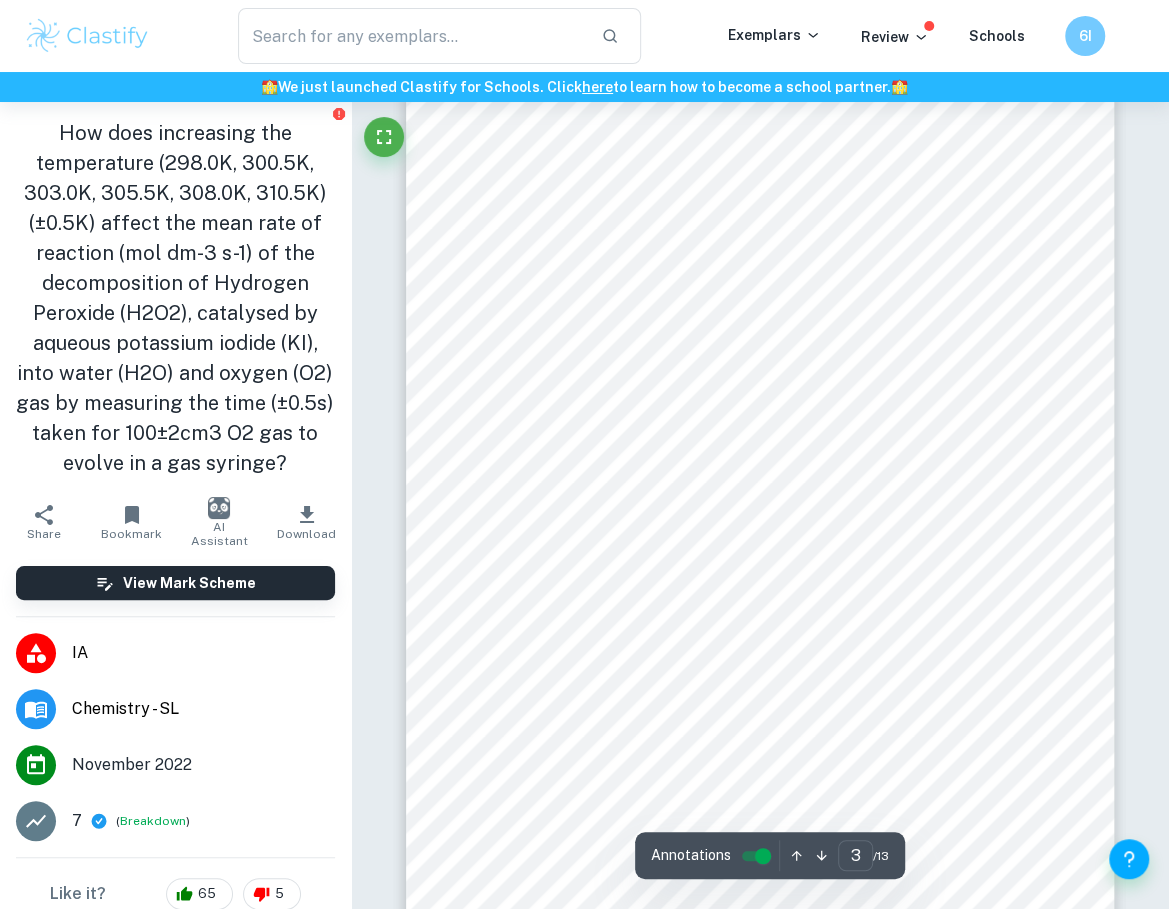scroll, scrollTop: 2611, scrollLeft: 0, axis: vertical 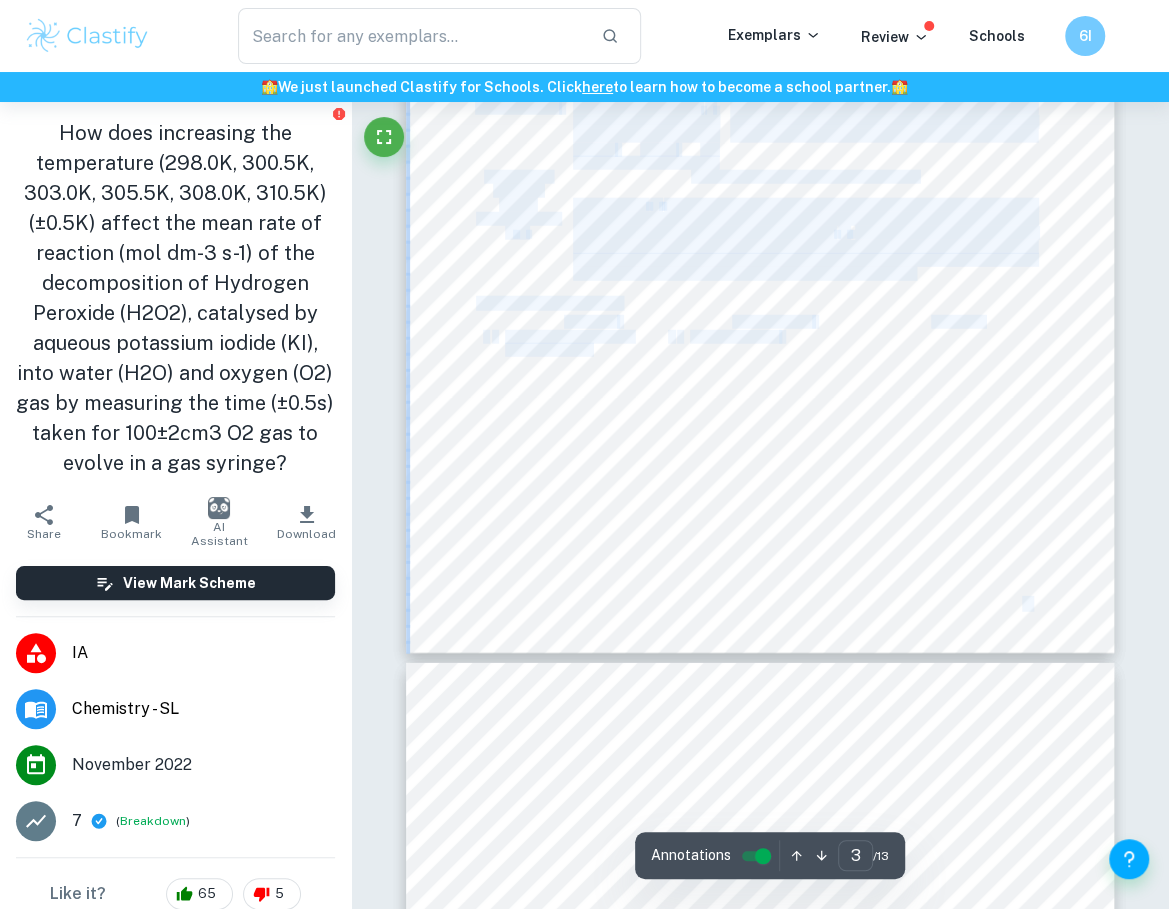drag, startPoint x: 846, startPoint y: 338, endPoint x: 968, endPoint y: 438, distance: 157.74663 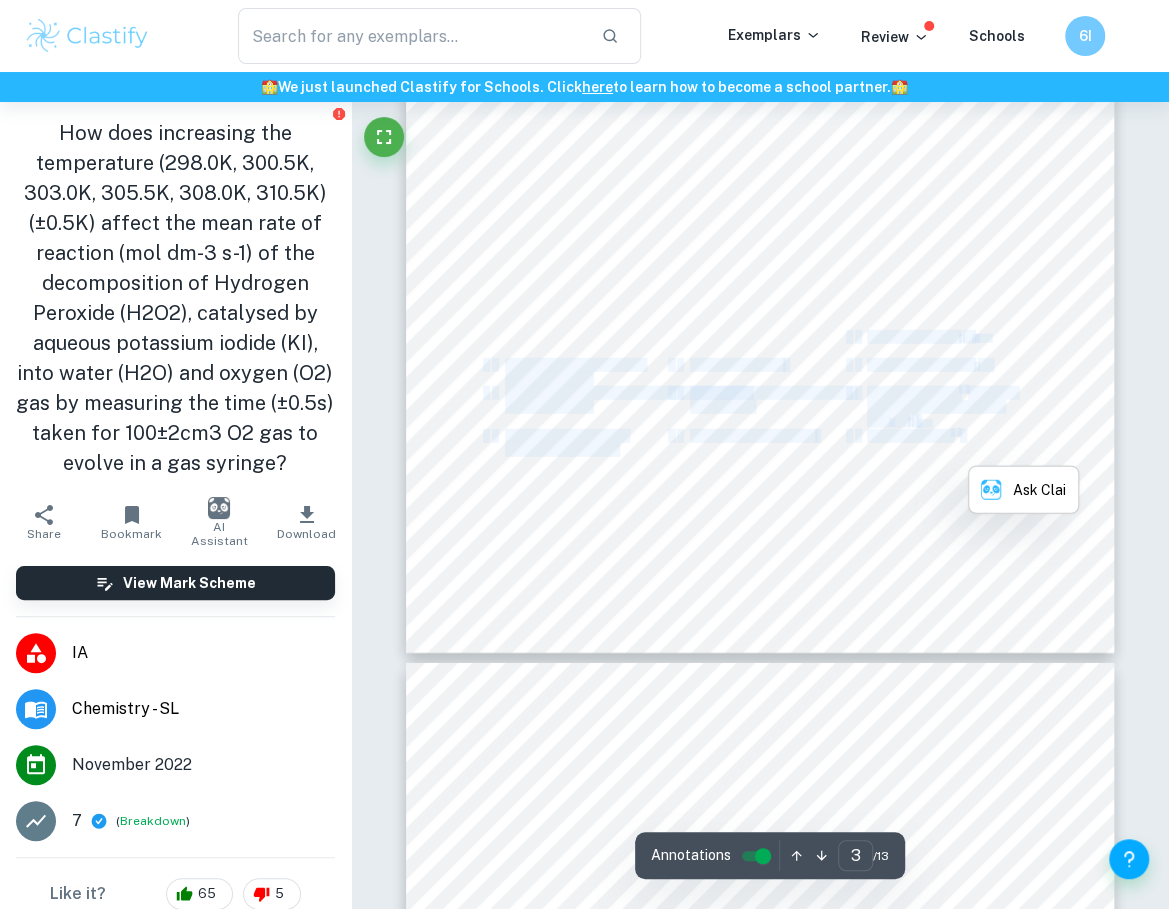 click on "Sodium" at bounding box center (978, 436) 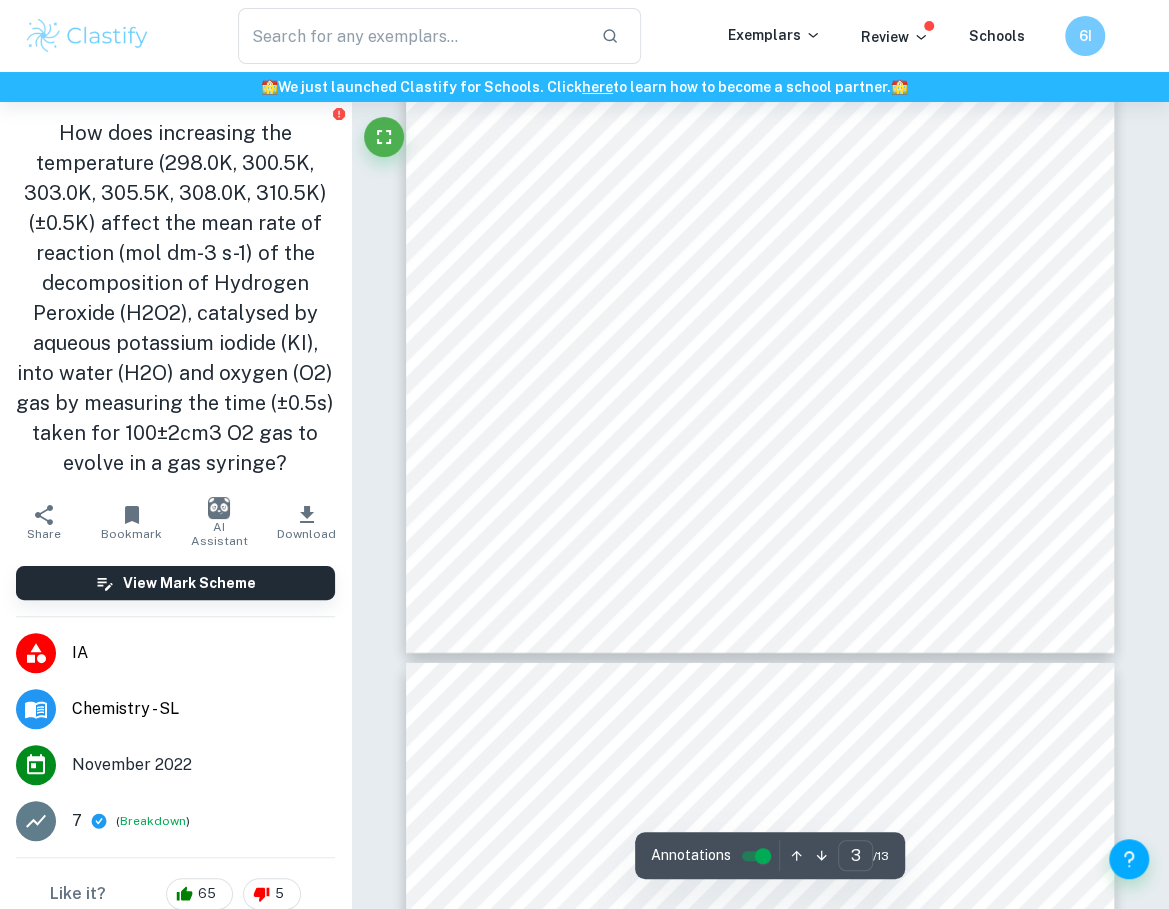 drag, startPoint x: 916, startPoint y: 366, endPoint x: 992, endPoint y: 489, distance: 144.58562 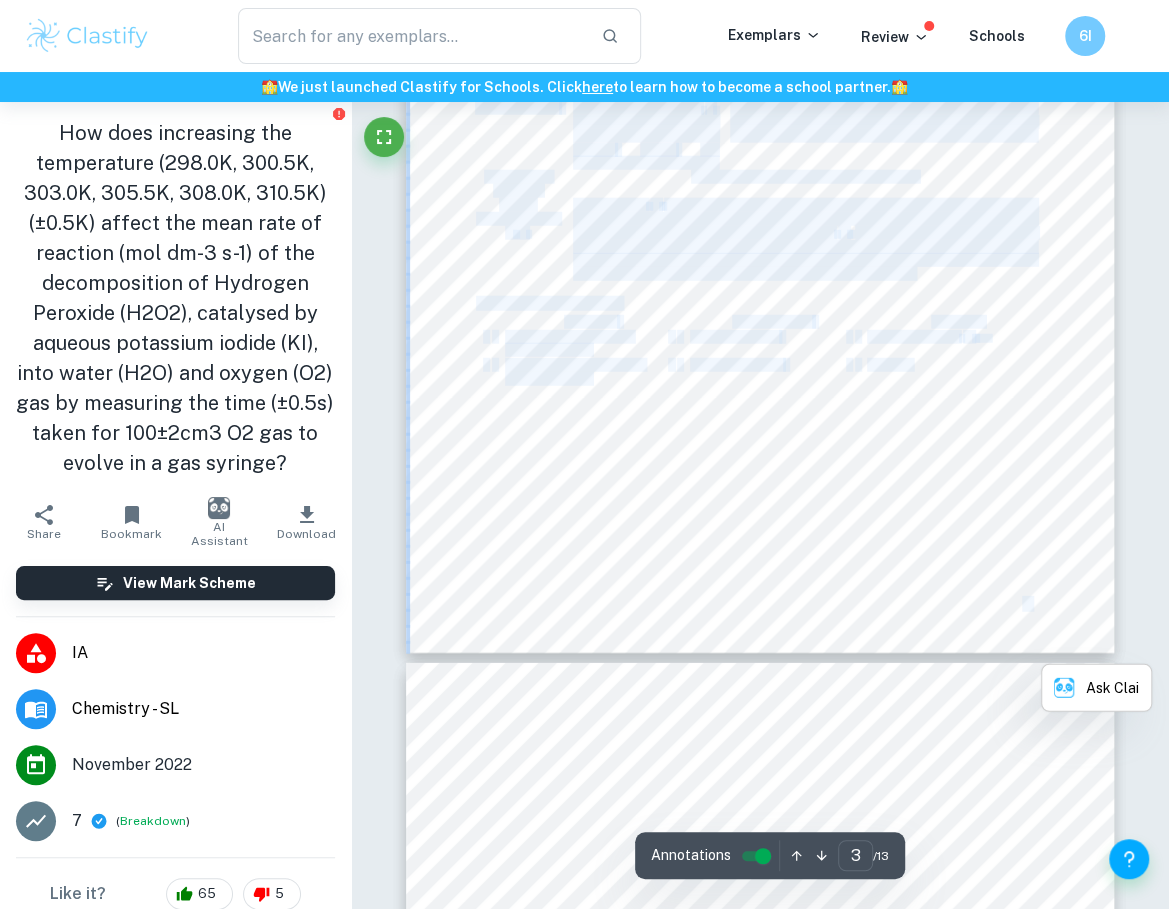 click on "³ . This can be solved by doing" at bounding box center [760, 152] 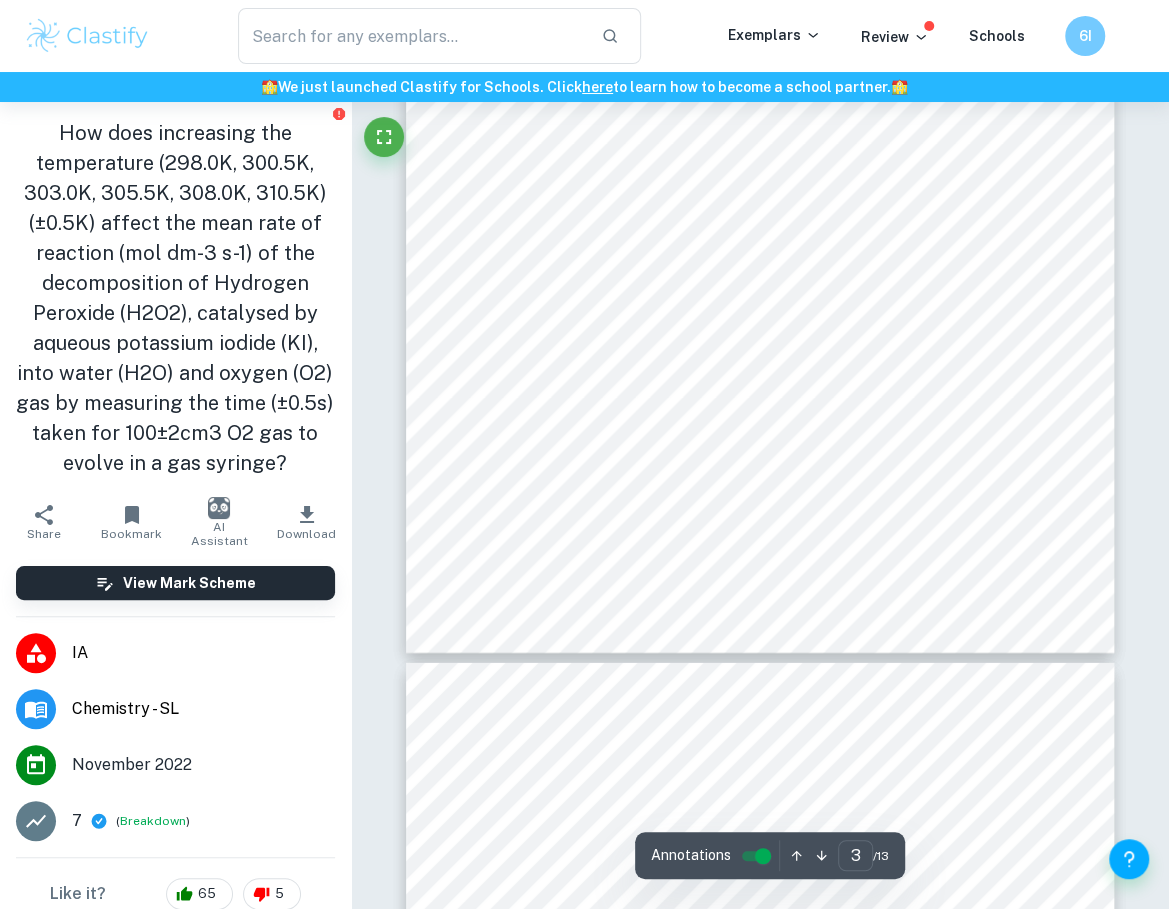 drag, startPoint x: 747, startPoint y: 439, endPoint x: 811, endPoint y: 527, distance: 108.81177 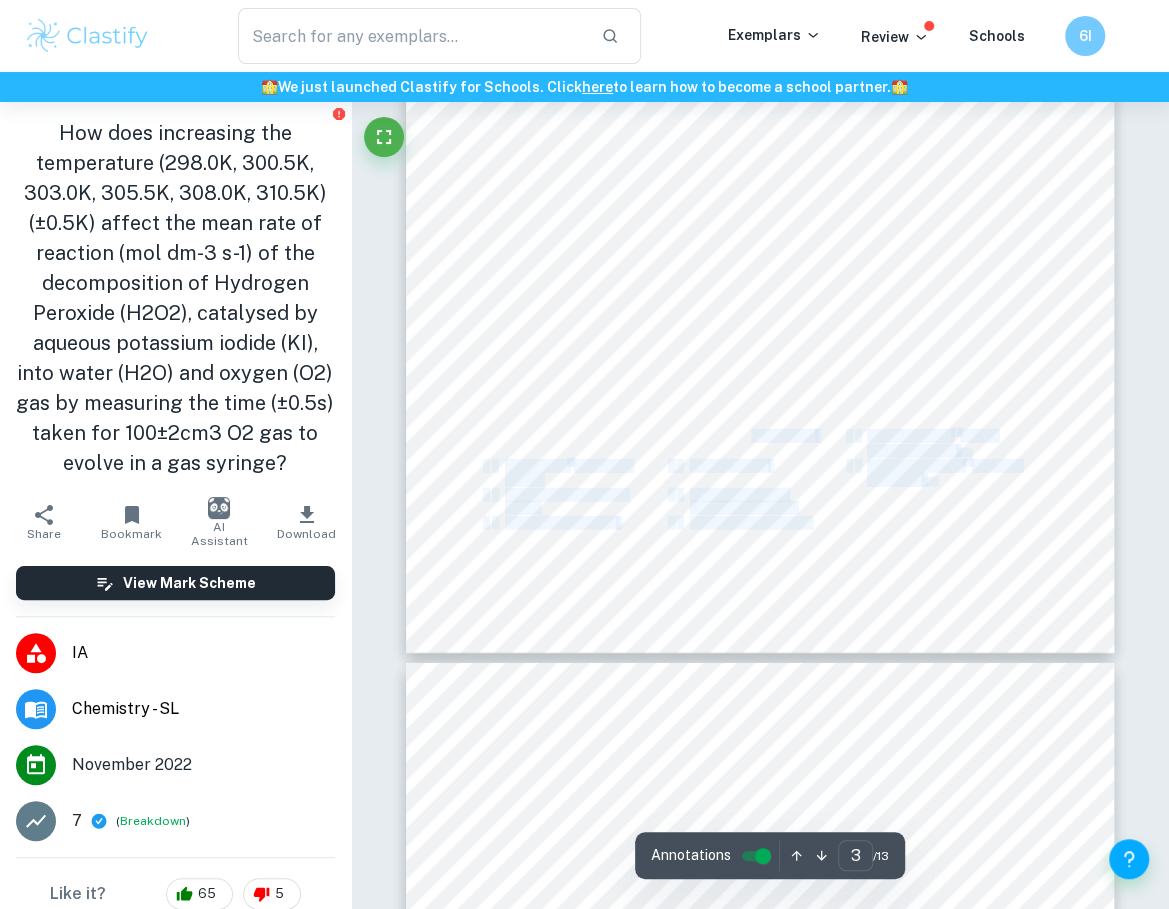 click on "1 x Technos Timer (±0.5s)" at bounding box center (753, 523) 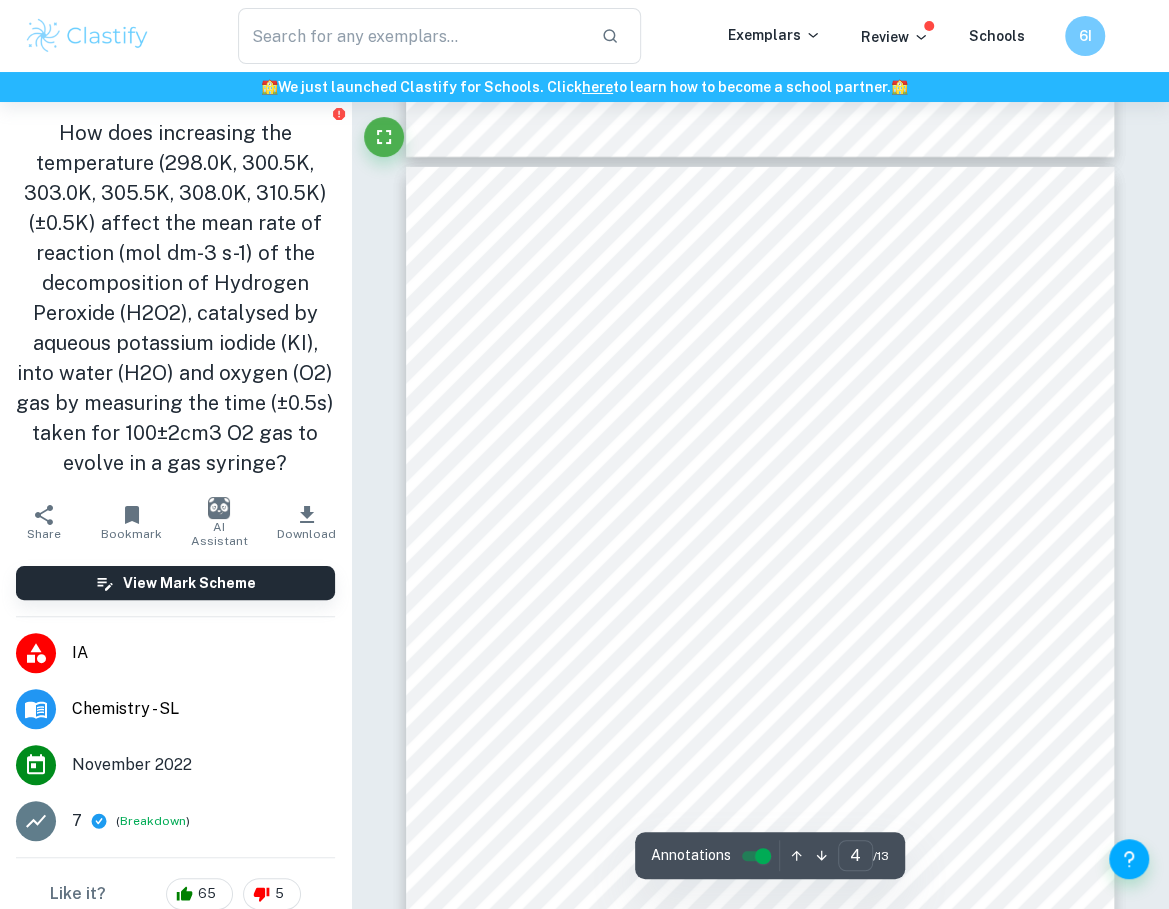 scroll, scrollTop: 3249, scrollLeft: 0, axis: vertical 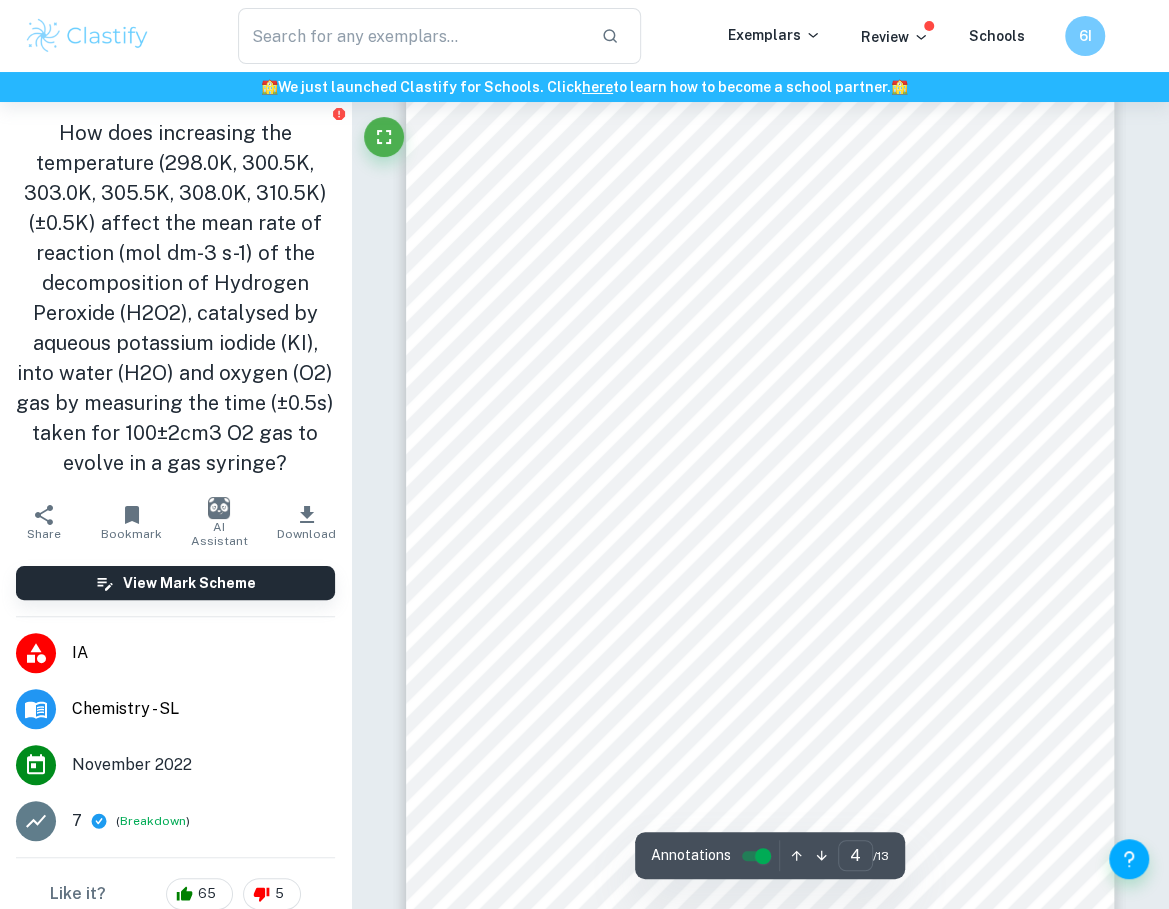 click on "Skin and clothing stains [15] Disposable plastic gloves were worn throughout the experiment along with a lab apron to protect both skin and clothing. Low concentration and volumes were used. 30% H 2 O 2 (aq) Serious eye damage, skin burns, strong oxidizer [16] Goggles and again, disposable plastic gloves were worn during the experiment. Further, given that H 2 O 2   is a strong oxidizer, it was kept well away from any combustibles that may have been present in the lab [16]. 0.1 mol dm -3   KH 2 PO 4   and NaOH posed little to no risk given the very low concentration used [17]. Regardless care was taken to ensure that no contact was made with either chemical. A moderately high concentration (12% v/w) of H 2 O 2   was used and as such, care was taken to dispose in a way that would not 2 O 2 , pH buffer 2 O 2   Figure 4:" at bounding box center (760, 526) 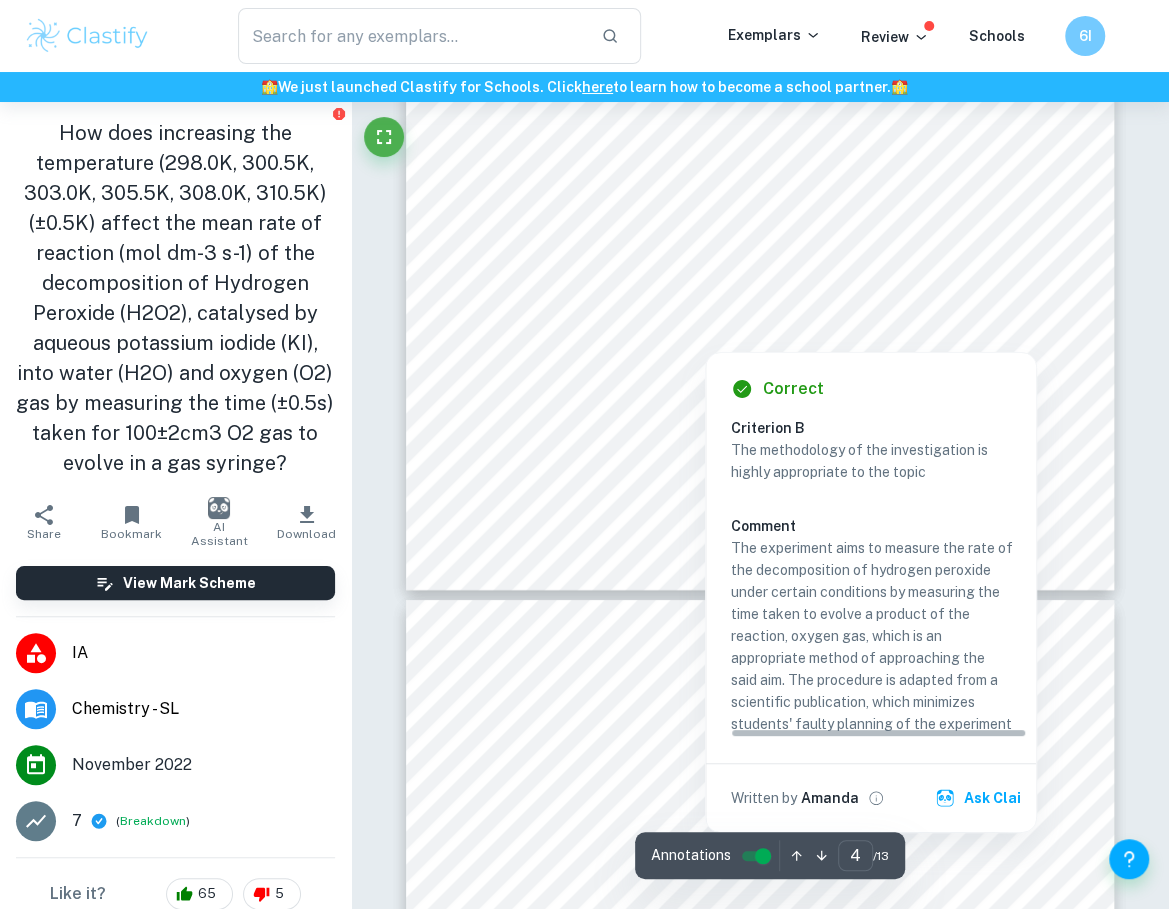 scroll, scrollTop: 3683, scrollLeft: 0, axis: vertical 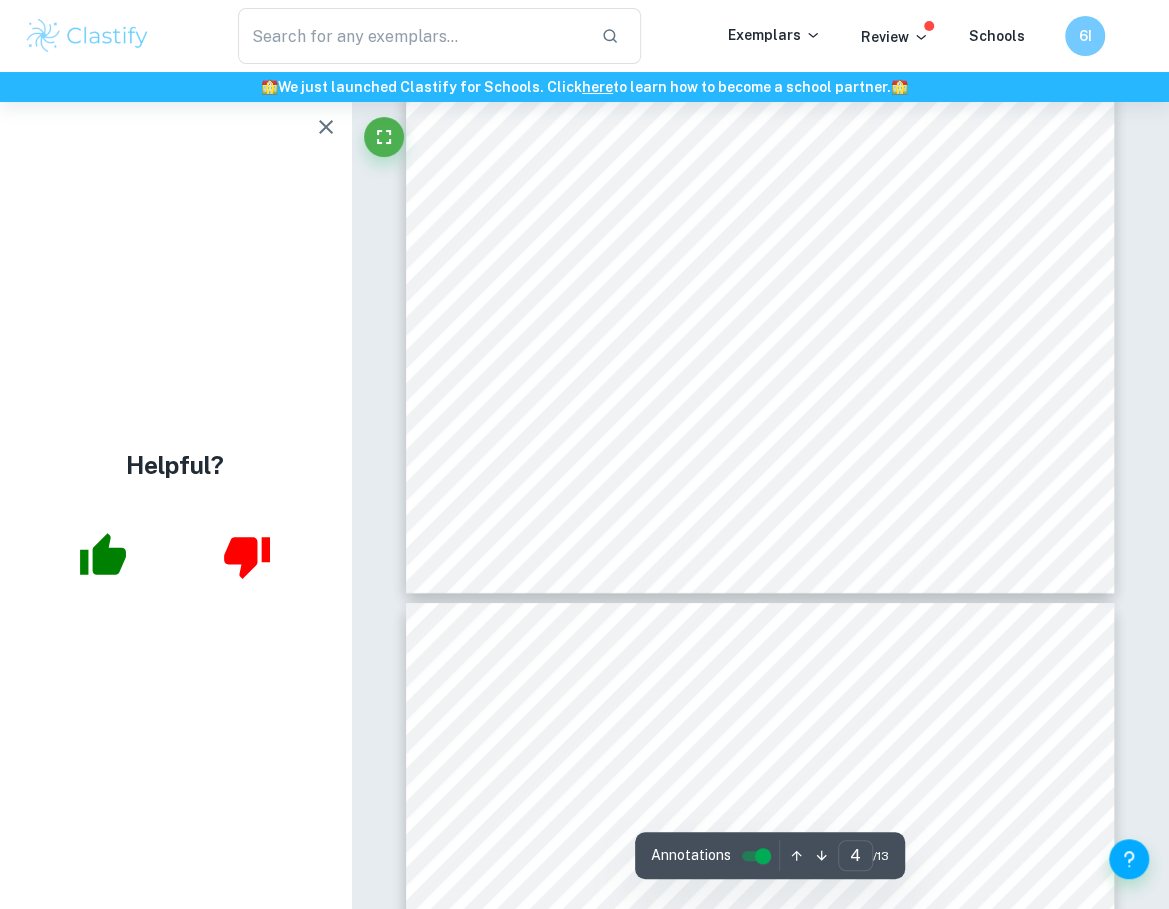 click 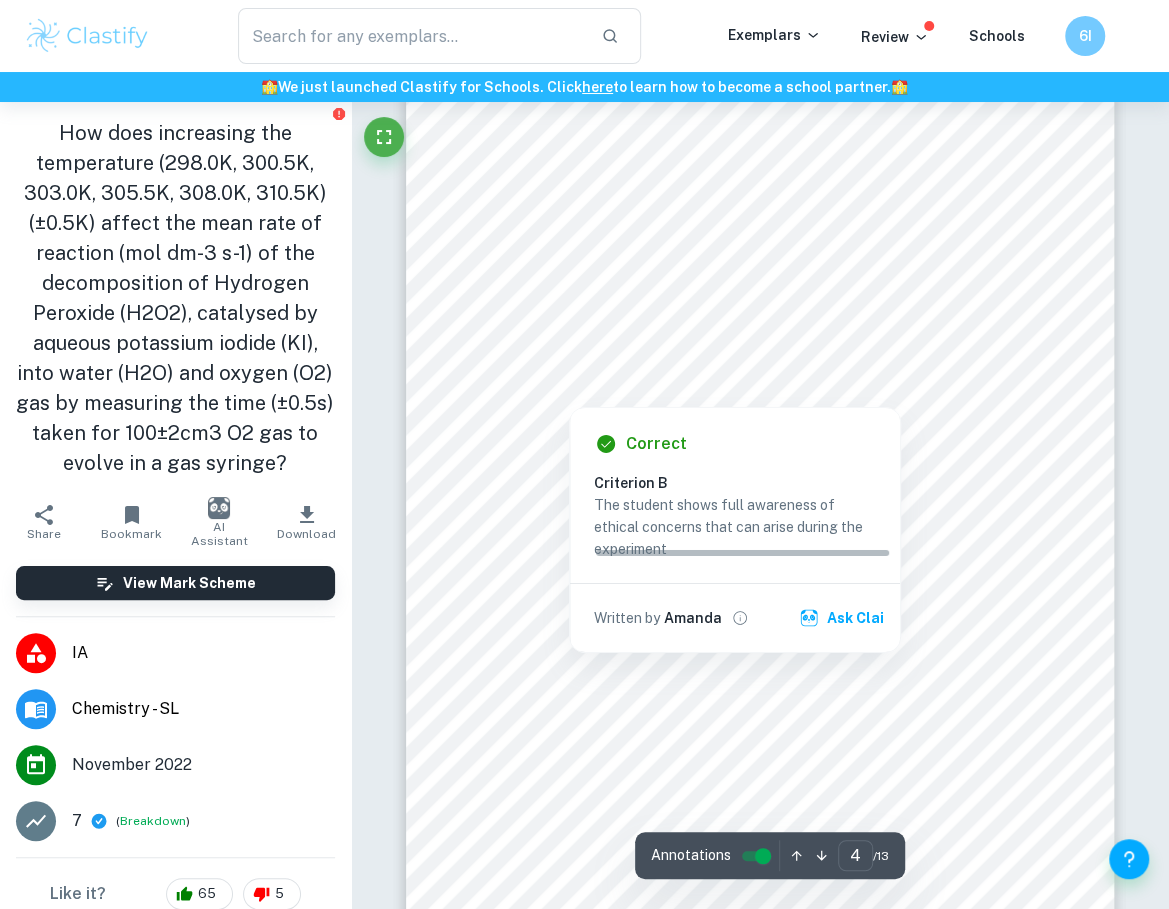 scroll, scrollTop: 3008, scrollLeft: 0, axis: vertical 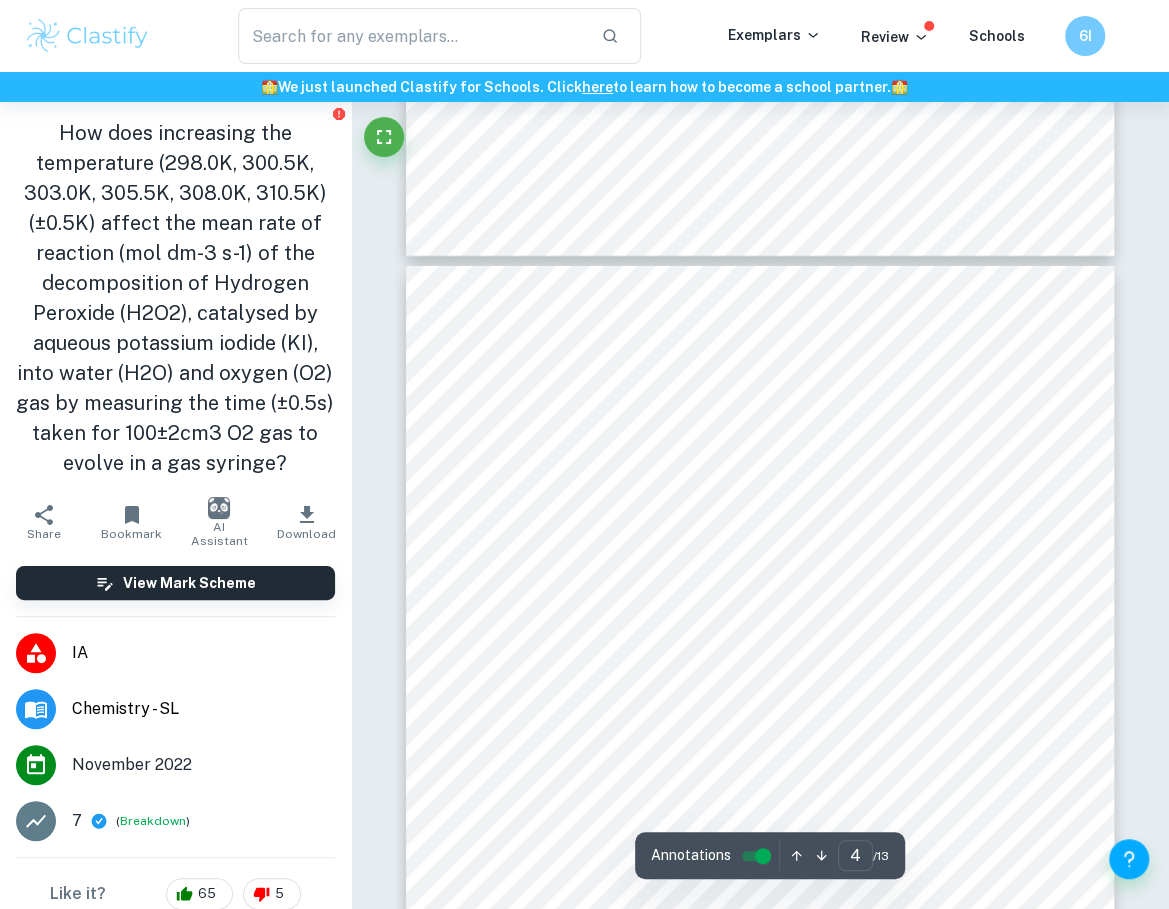 click on "Precautions taken" at bounding box center [757, 390] 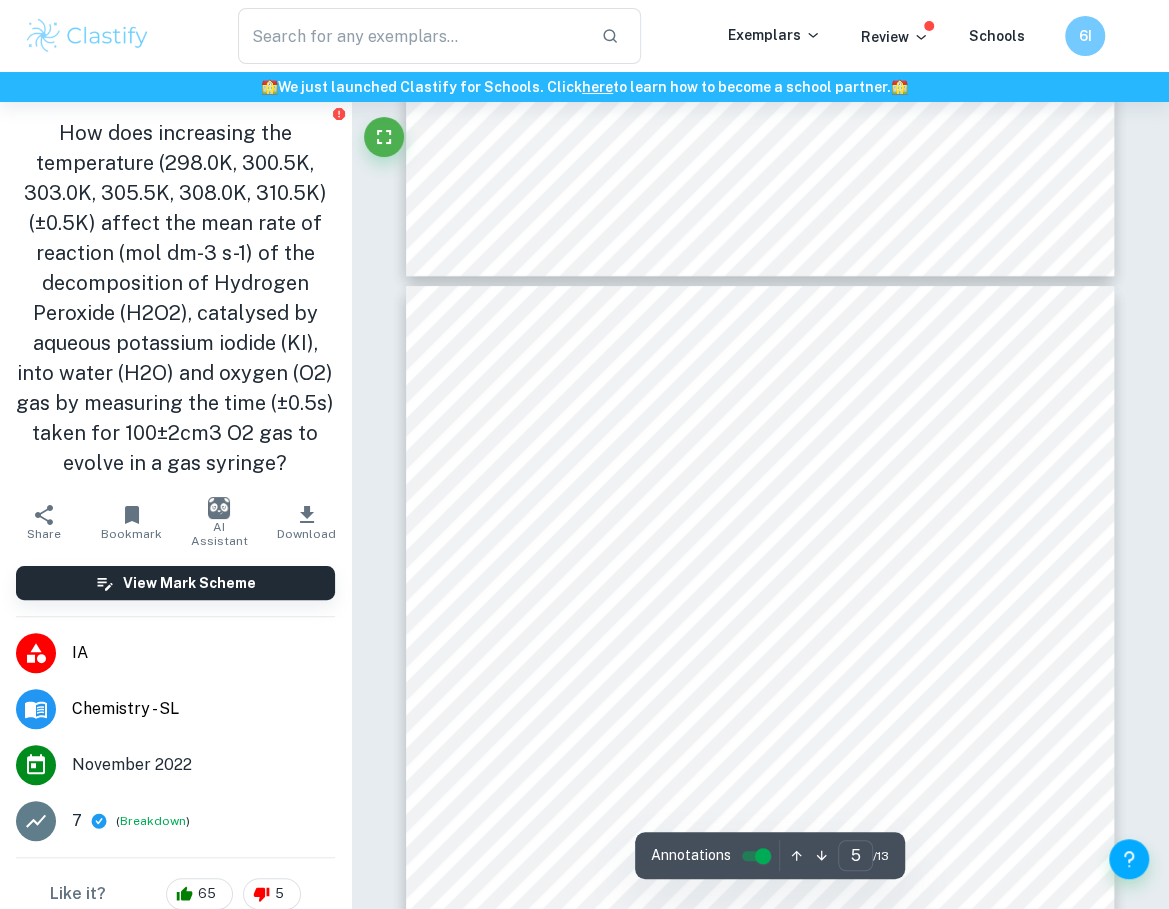 scroll, scrollTop: 4555, scrollLeft: 0, axis: vertical 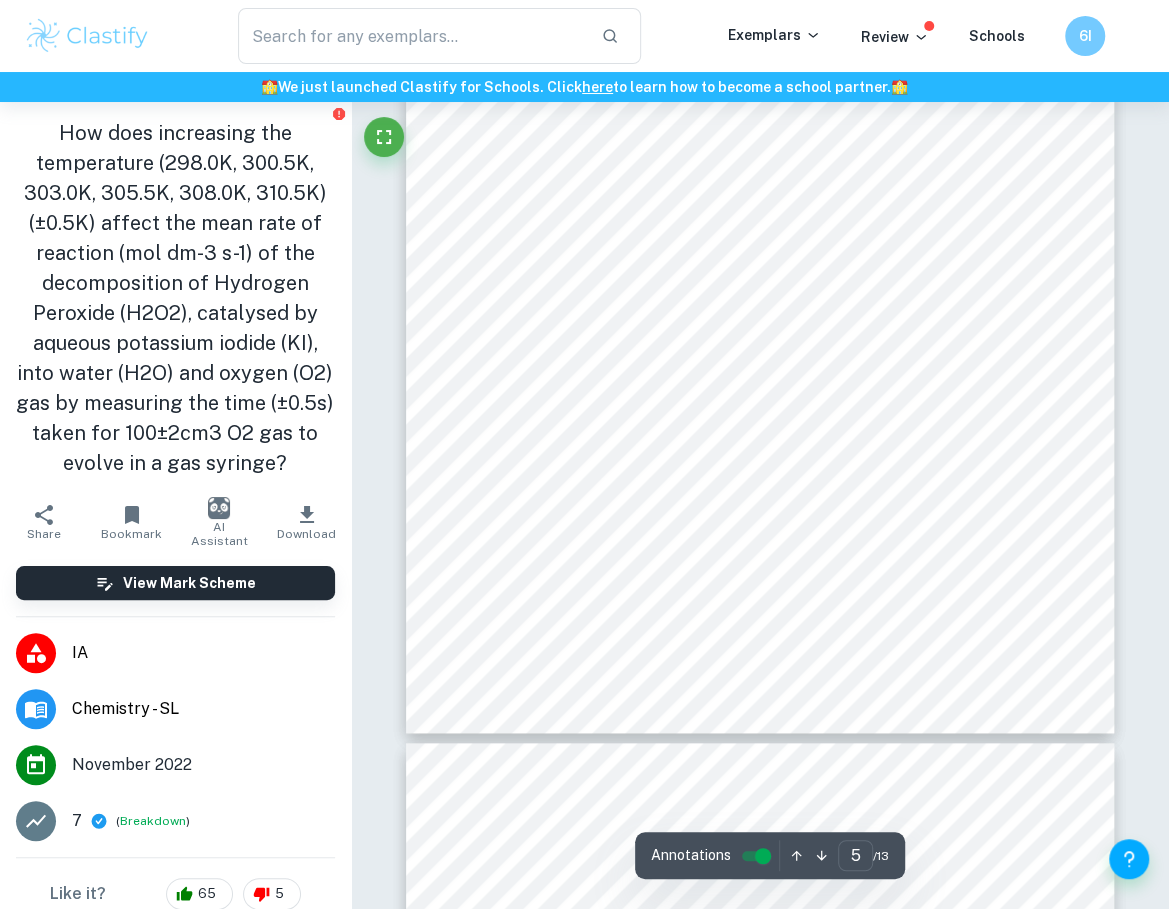 click on "5 3. Preparation of pH 7 NaOH Buffer solution 3.1 200mL of KH 2 PO 4   was measured using the 50.0±0.1mL graduated pipette and added to the 500±25mL beaker, a volumetric flask was not used because a precise quantity was not required. 3.2 Step 3.1 was repeated for 80mL distilled water and 120mL NaOH. 3.3 The glass stirring rod was used to ensure that the solution was well mixed. 3.4 Next, a glass stopper was used to seal the flask for it to be used later. Part B: Measuring the time (±0.5s) taken for 100±2cm 3   of O 2   gas to evolve 4.1 The water bath was filled using tap water and then plugged into the mains and turned on to the starting temperature, 298.0±0.5K. The thermometer was placed into the water bath to confirm the temperature. 4.2 The retort stand was set up and the clamps were used to securely fasten the gas syringe such that it was in a horizontal position to facilitate clear and accurate measurements. the gas syringe. The test tubes were then put into the rack. 4.4   Carefully,   the" at bounding box center [760, 232] 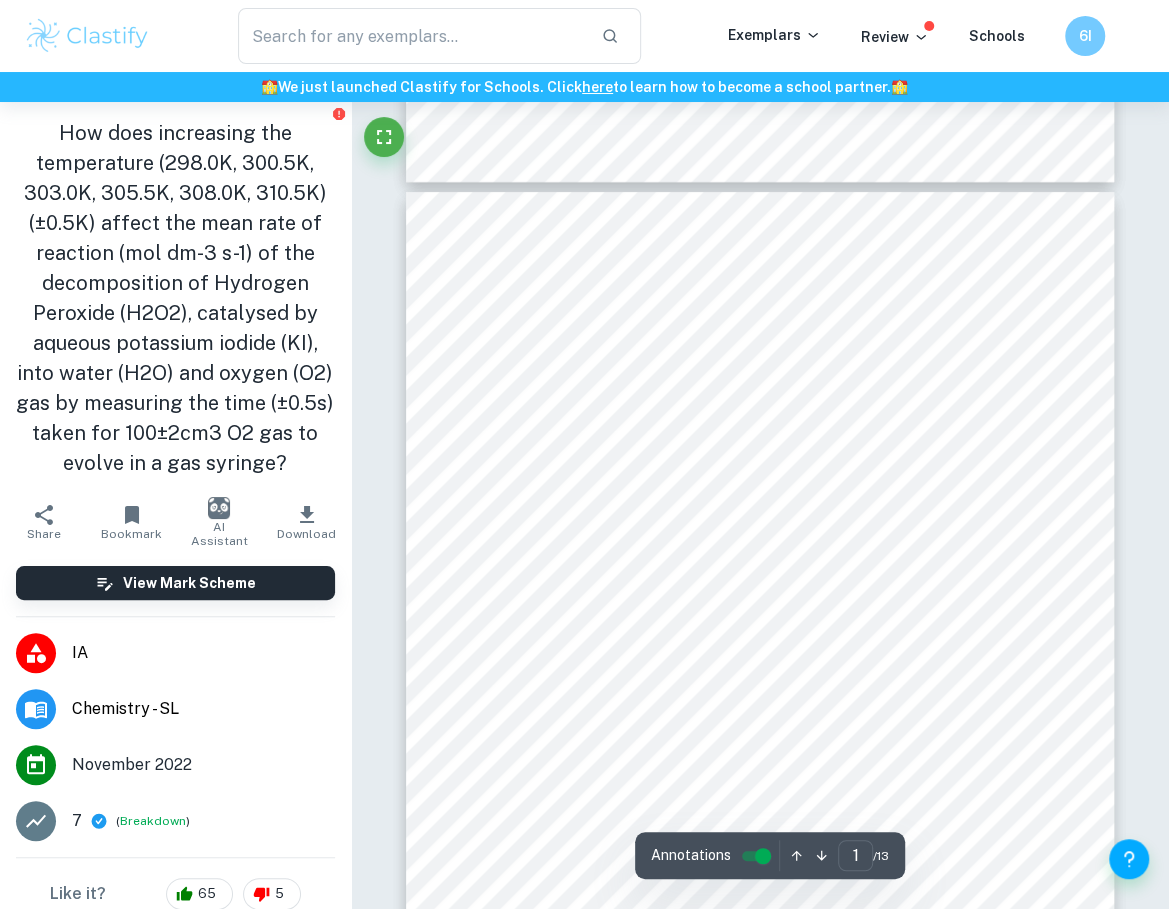 scroll, scrollTop: 0, scrollLeft: 0, axis: both 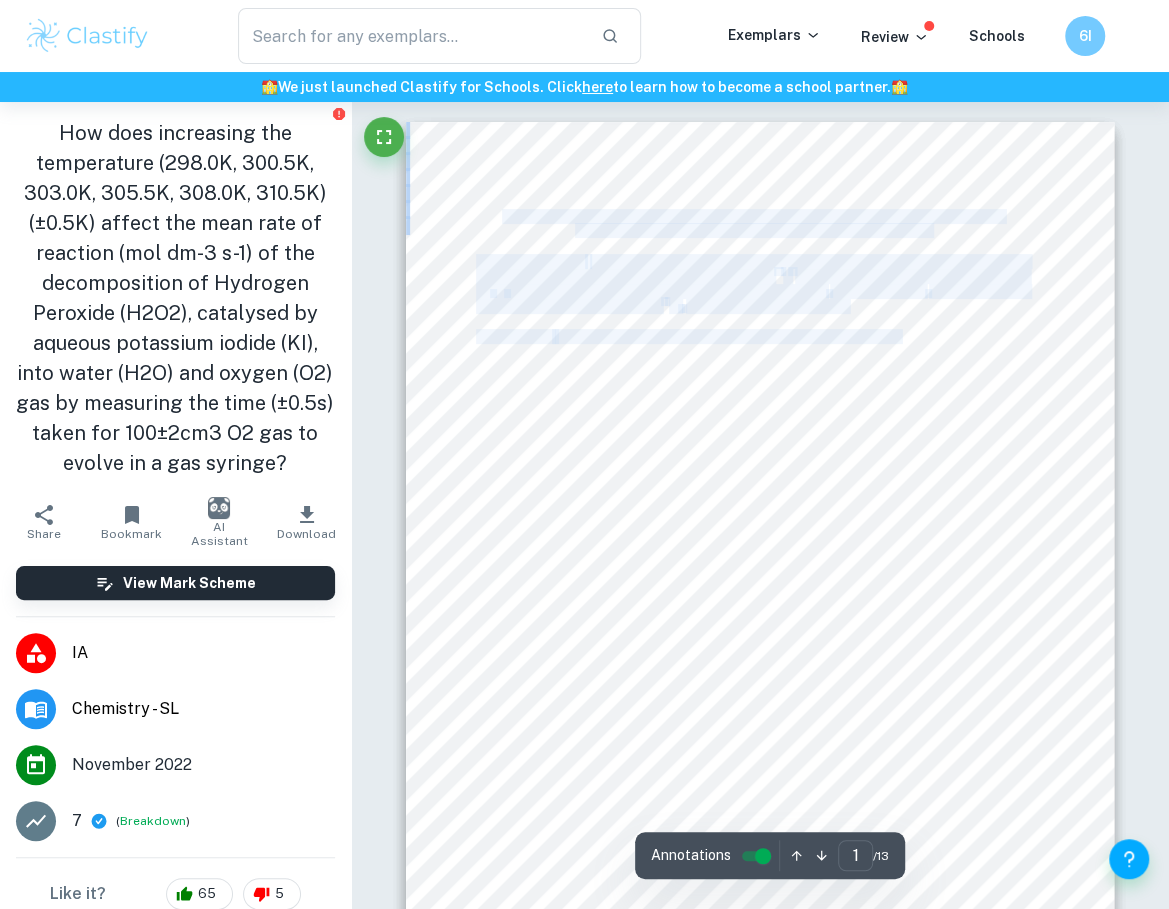 drag, startPoint x: 1083, startPoint y: 346, endPoint x: 904, endPoint y: 332, distance: 179.54665 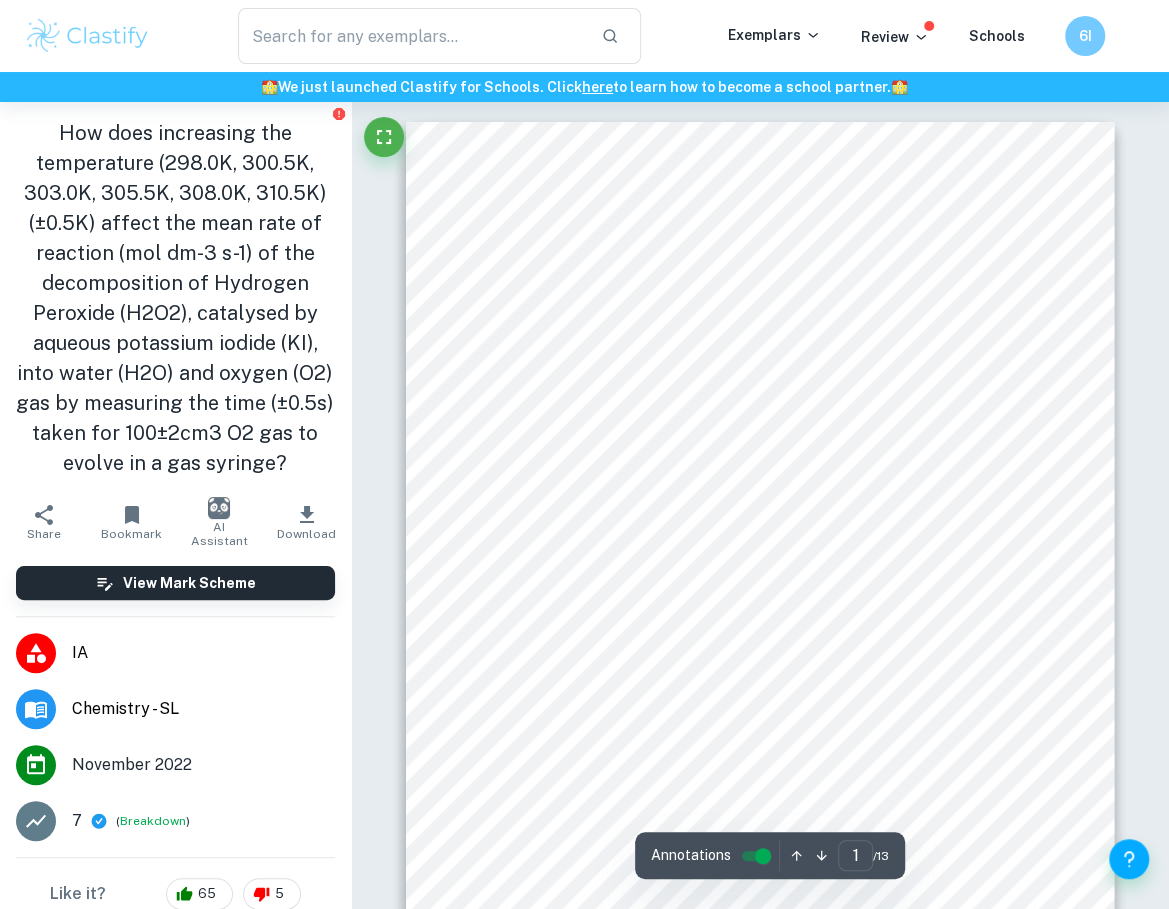 click on "1 An investigation into the effect of increasing the temperature on the rate of reaction of the decomposition of Hydrogen Peroxide into water and oxygen gas Research question:   How does increasing the temperature (298.0K, 300.5K, 303.0K, 305.5K, 308.0K, 310.5K) (±0.5K) affect the mean rate of reaction (mol dm -3   s -1 ) of the decomposition of Hydrogen Peroxide (H 2 O 2 ), catalysed by aqueous potassium iodide (KI), into water (H 2 O) and oxygen (O 2 ) gas by measuring the time (±0.5s) taken for 100±2cm 3   O 2   gas to evolve in a gas syringe? Introduction:   Hydrogen peroxide has a broad range of uses, with the most common being in disinfectants and cleaning products such as bleach [1]. However, given its high energy density and its capability to decompose, it also has merit as a potential fuel source, specifically as a rocket propellant [2]. This is quite useful because the decomposition of H 2 O 2   would not contribute to the greenhouse gases in the atmosphere 2 O 2   enhanced by the catalyst -3   s" at bounding box center [760, 623] 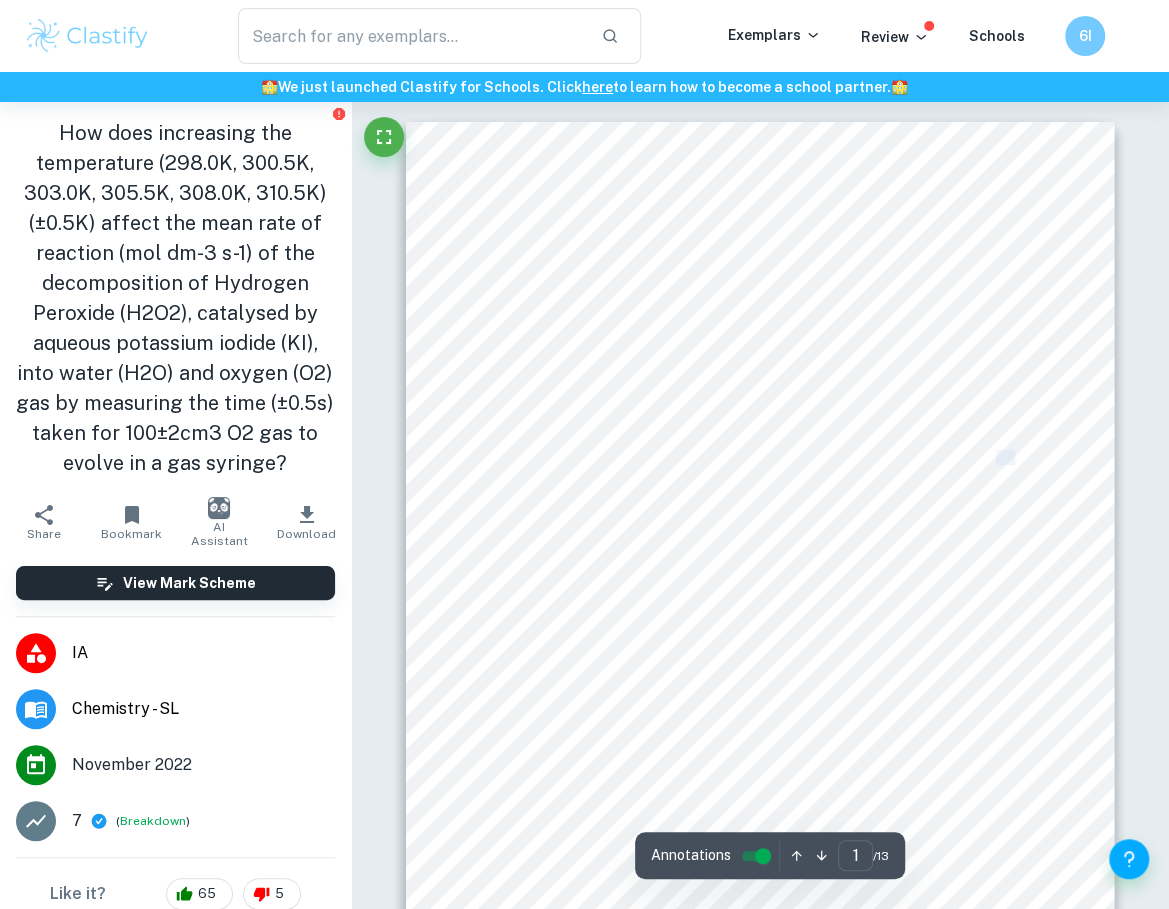 click on "gas to" at bounding box center [1012, 457] 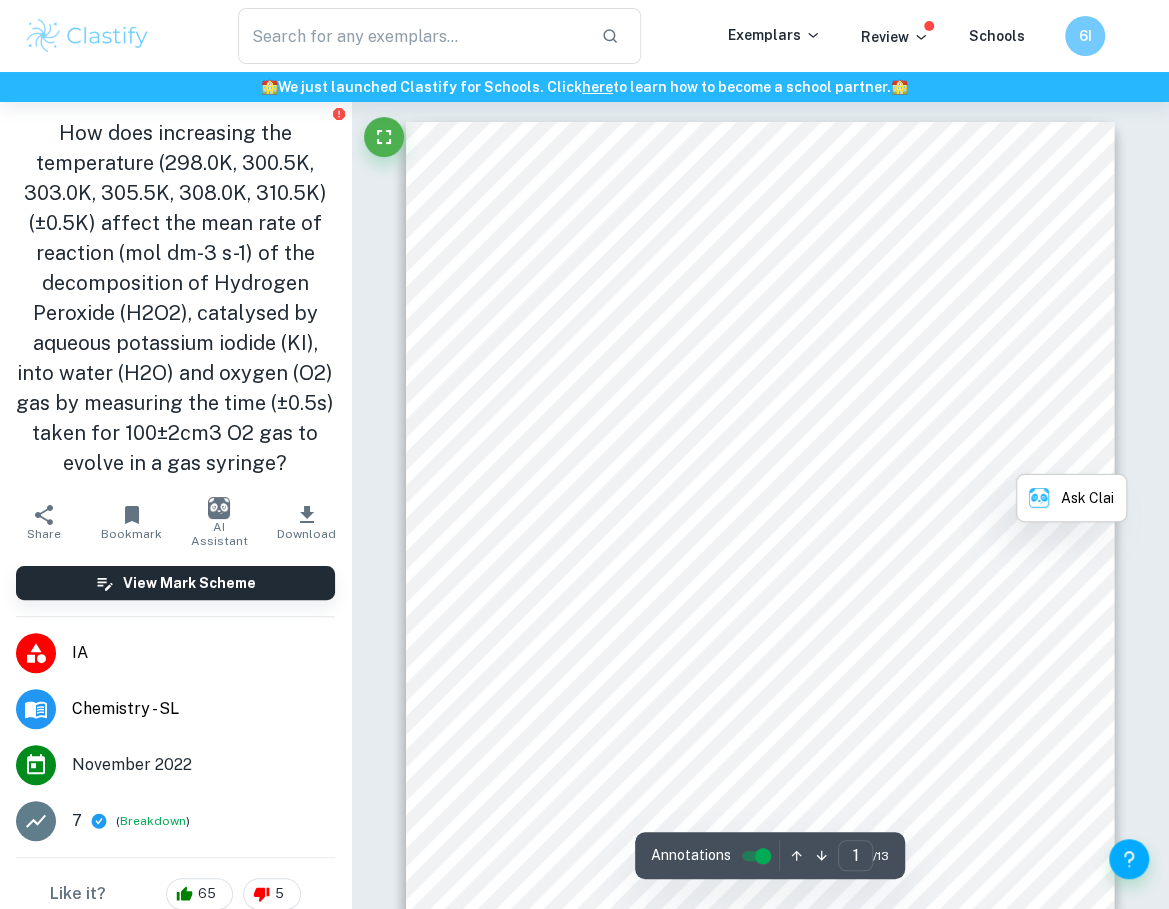 click on "gas to" at bounding box center [1012, 457] 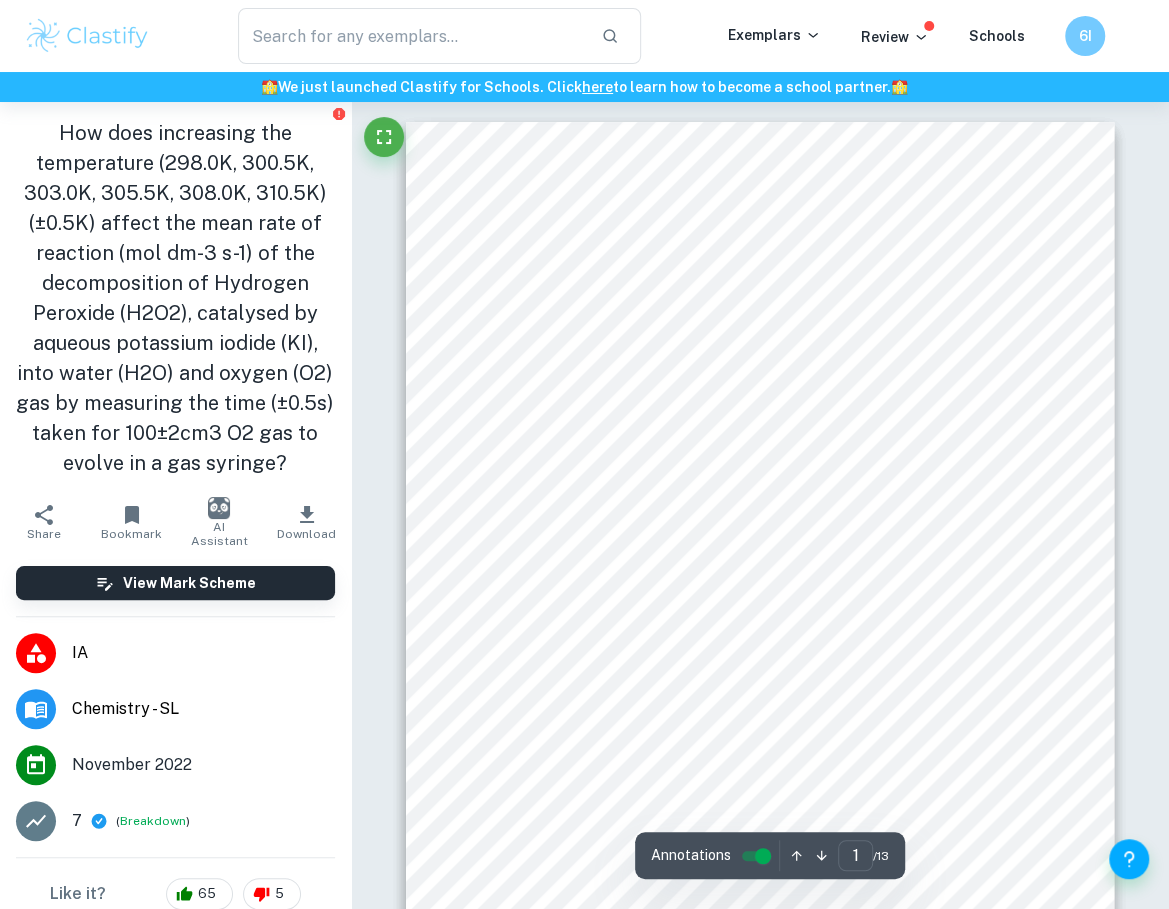 click on "evolve would provide the most significant and useful results. From this, the mean rate of reaction of the" at bounding box center (751, 472) 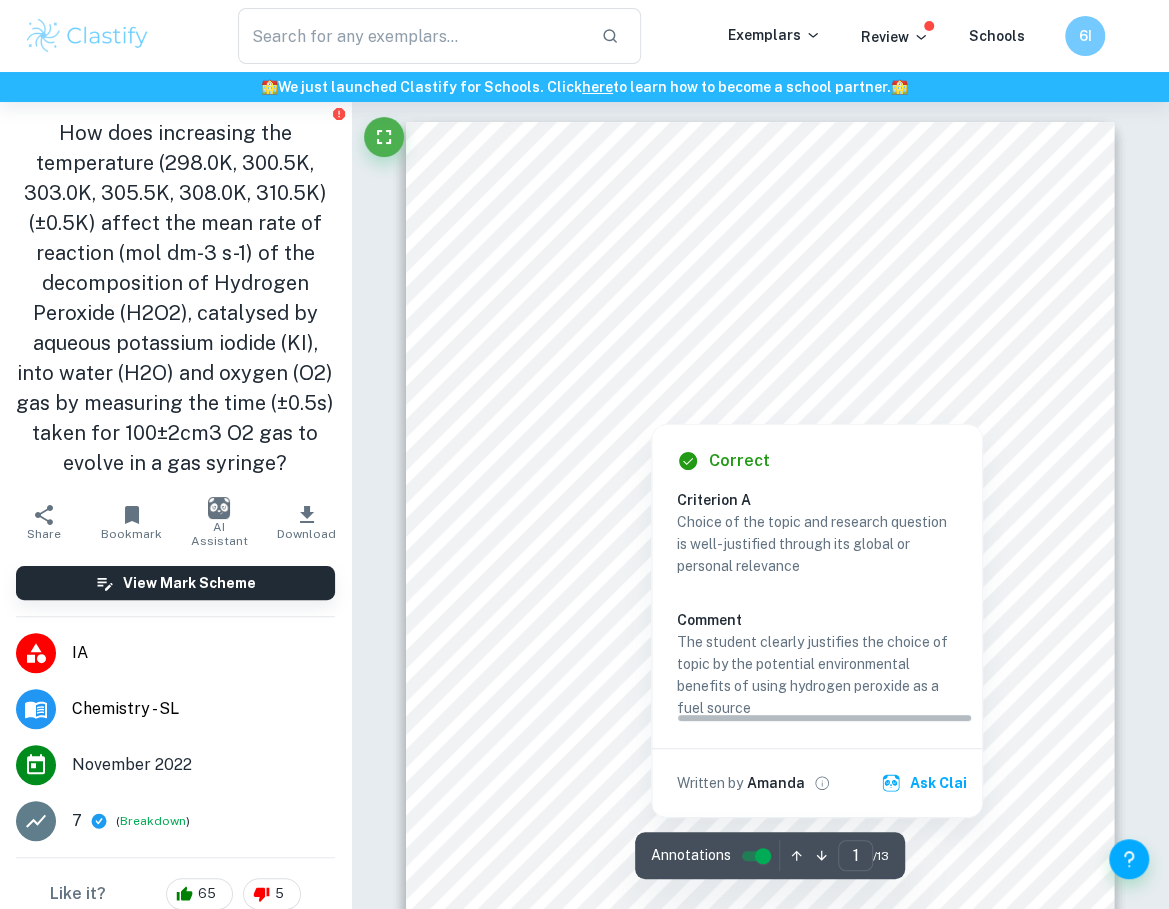 scroll, scrollTop: 225, scrollLeft: 0, axis: vertical 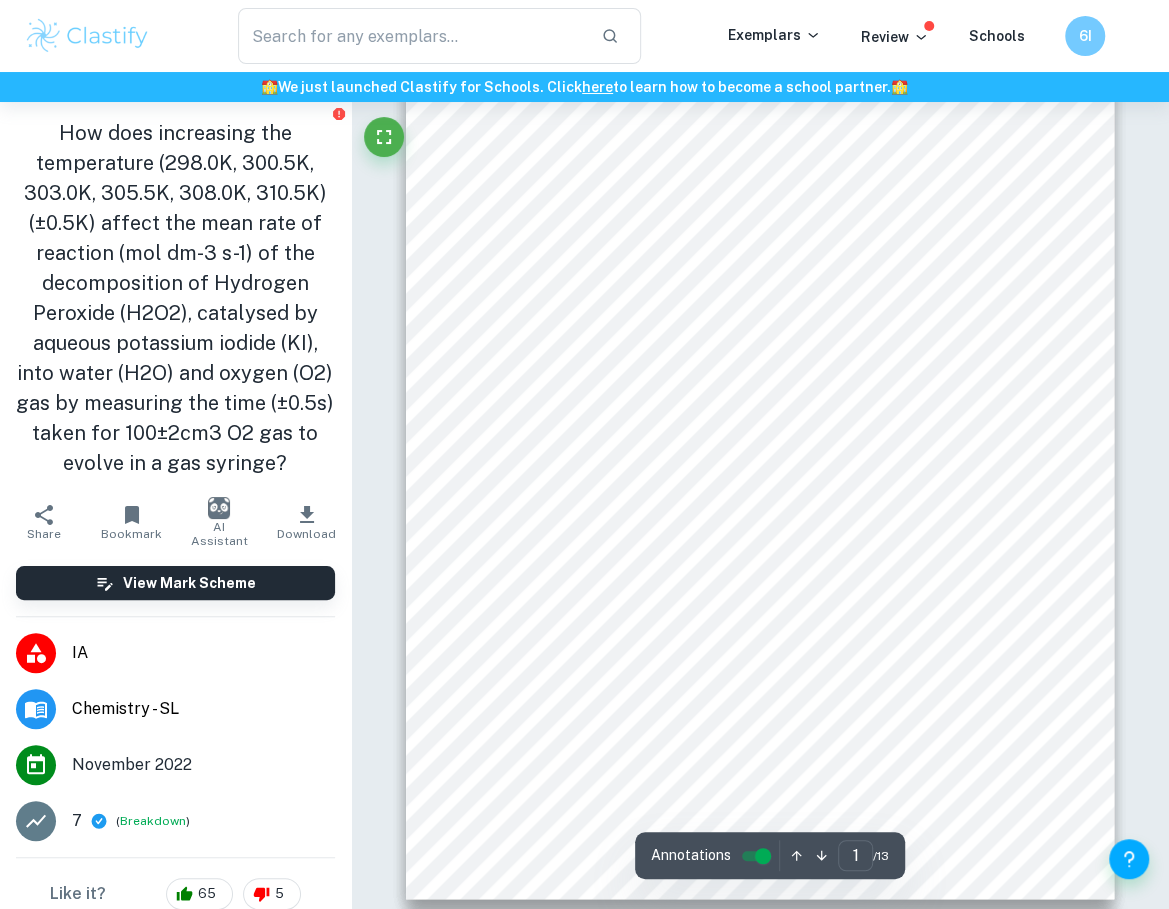 drag, startPoint x: 779, startPoint y: 315, endPoint x: 820, endPoint y: 397, distance: 91.67879 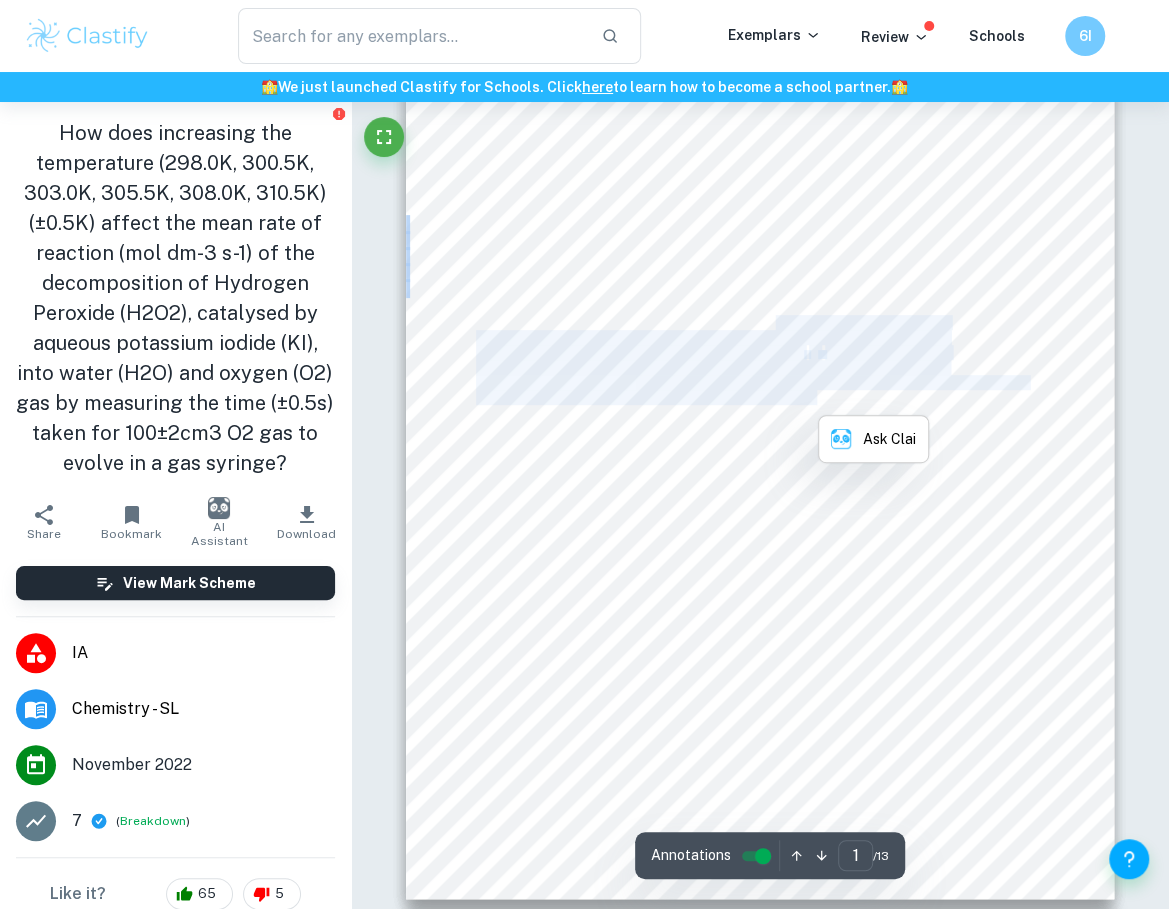 click on "catalysts for the decomposition [7] – the inorganic compound potassium iodide, KI, was used as the" at bounding box center [751, 397] 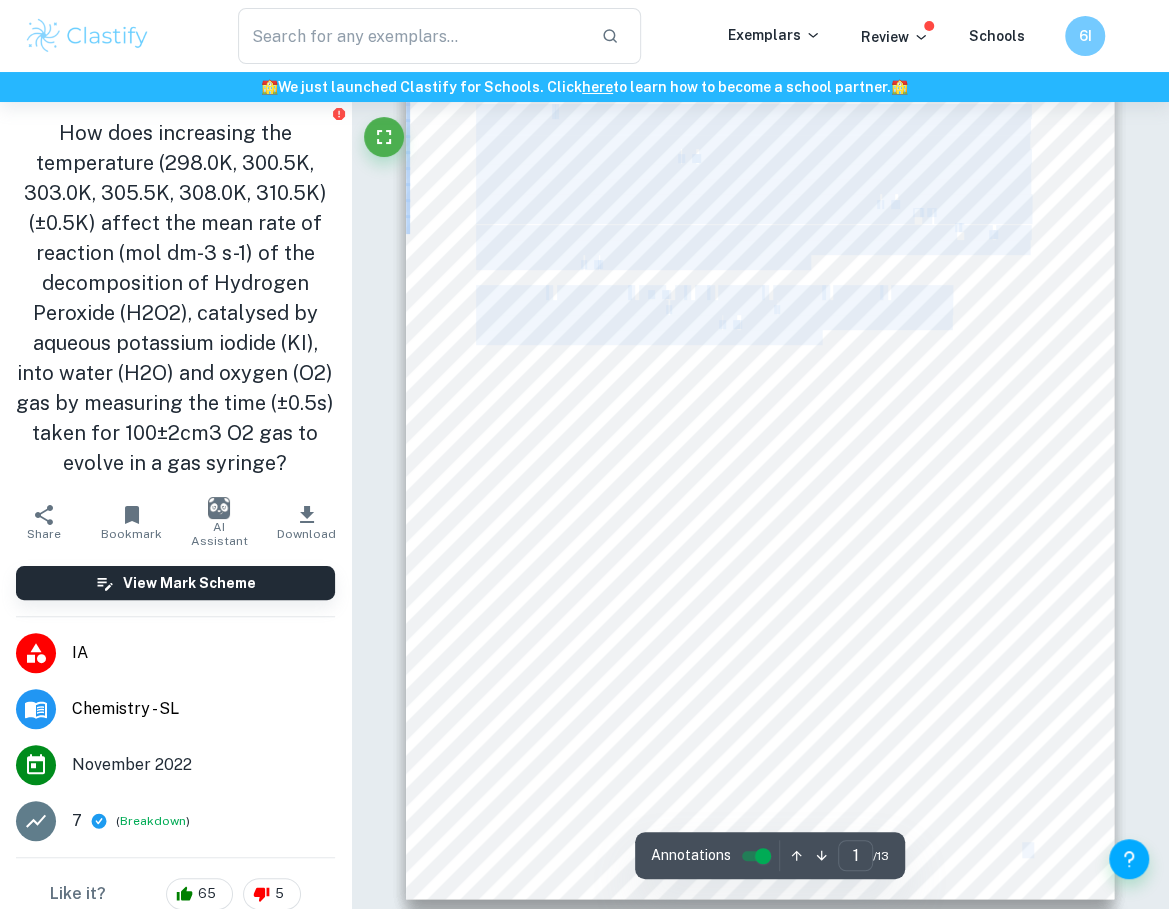 drag, startPoint x: 826, startPoint y: 339, endPoint x: 893, endPoint y: 496, distance: 170.69856 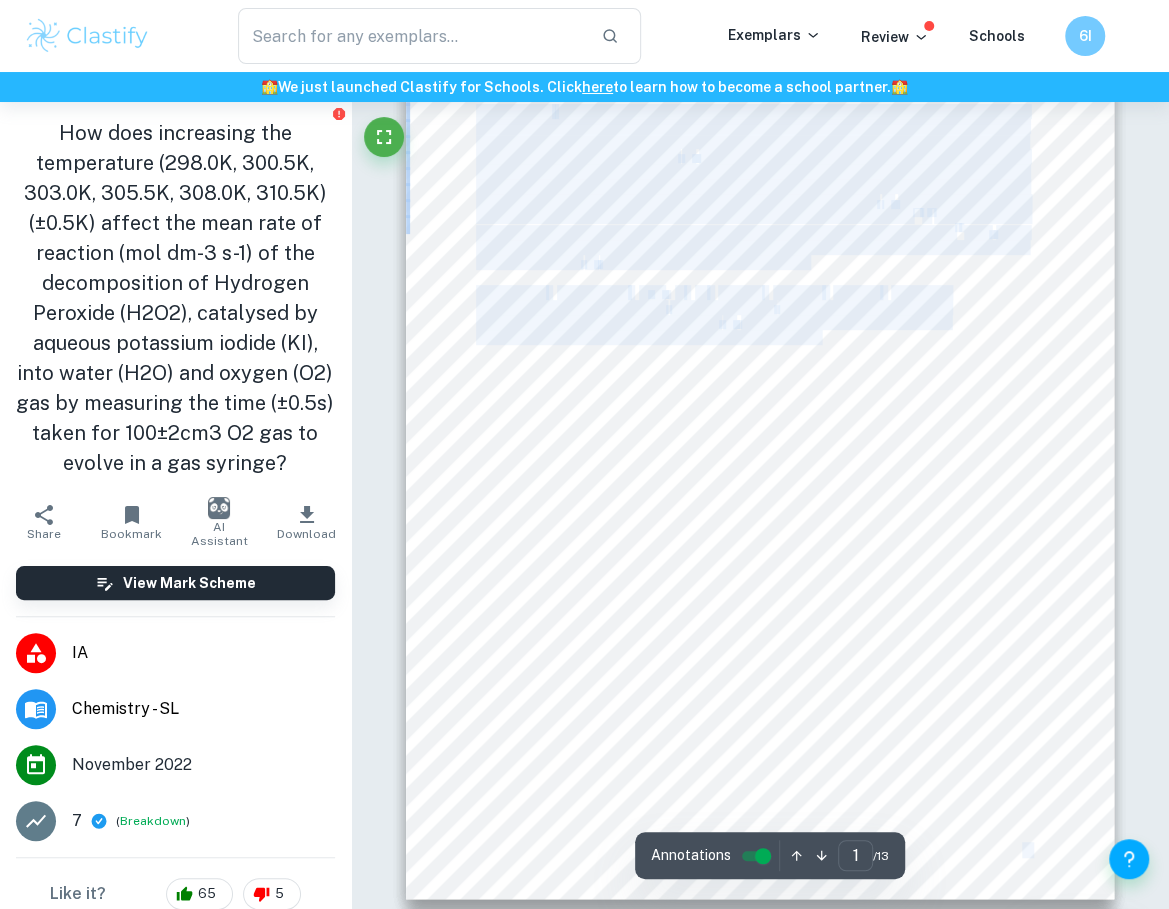 click on "1 An investigation into the effect of increasing the temperature on the rate of reaction of the decomposition of Hydrogen Peroxide into water and oxygen gas Research question:   How does increasing the temperature (298.0K, 300.5K, 303.0K, 305.5K, 308.0K, 310.5K) (±0.5K) affect the mean rate of reaction (mol dm -3   s -1 ) of the decomposition of Hydrogen Peroxide (H 2 O 2 ), catalysed by aqueous potassium iodide (KI), into water (H 2 O) and oxygen (O 2 ) gas by measuring the time (±0.5s) taken for 100±2cm 3   O 2   gas to evolve in a gas syringe? Introduction:   Hydrogen peroxide has a broad range of uses, with the most common being in disinfectants and cleaning products such as bleach [1]. However, given its high energy density and its capability to decompose, it also has merit as a potential fuel source, specifically as a rocket propellant [2]. This is quite useful because the decomposition of H 2 O 2   would not contribute to the greenhouse gases in the atmosphere 2 O 2   enhanced by the catalyst -3   s" at bounding box center (760, 398) 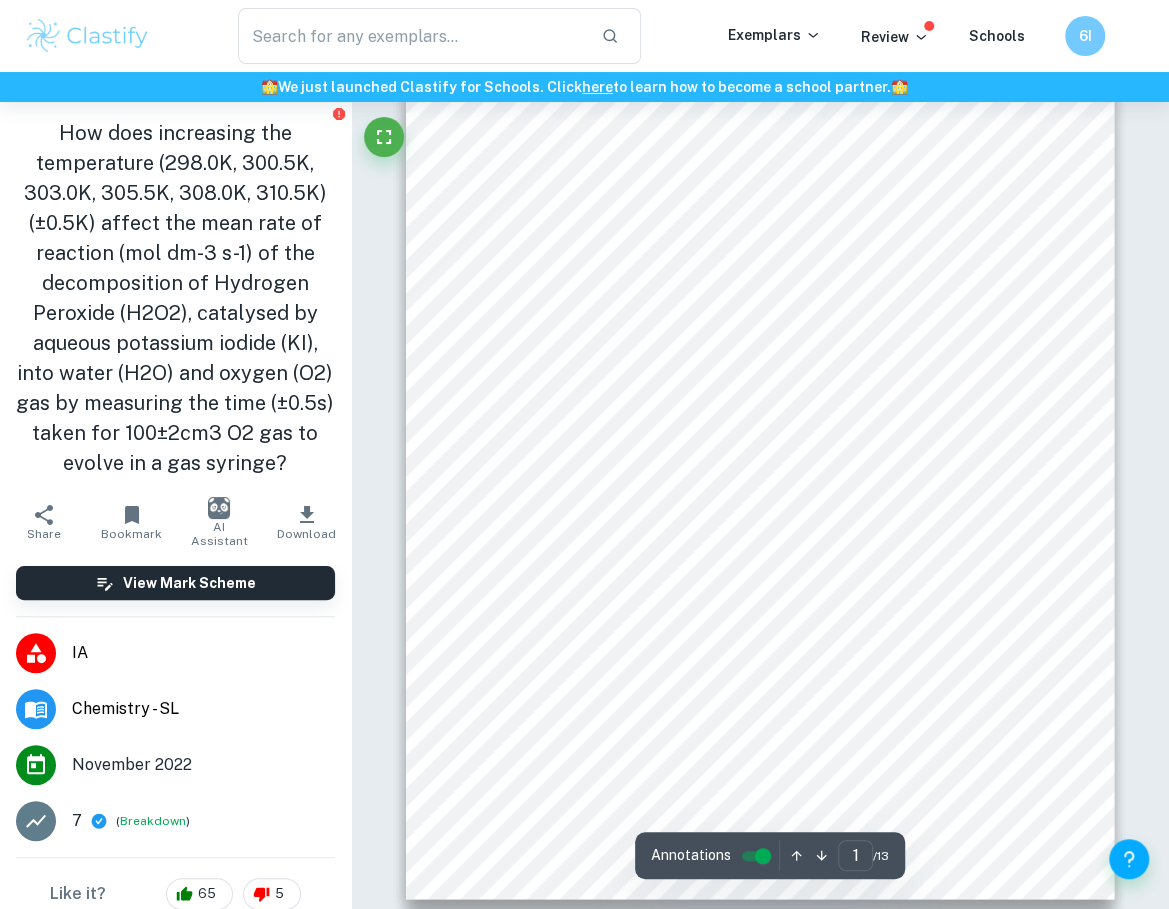 click on "two oxygen atoms that are linked together by a single covalent bond (as seen in Figure 1)" at bounding box center (712, 337) 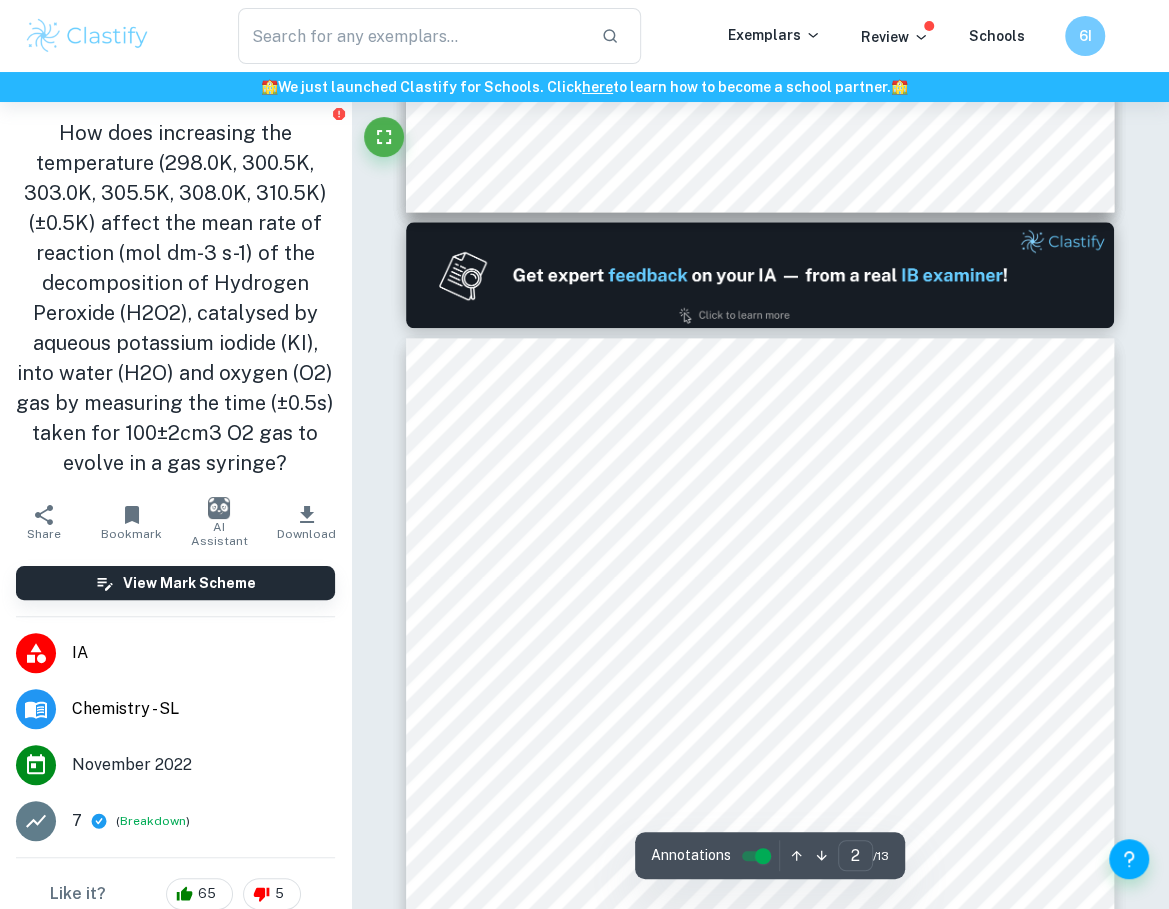 scroll, scrollTop: 1028, scrollLeft: 0, axis: vertical 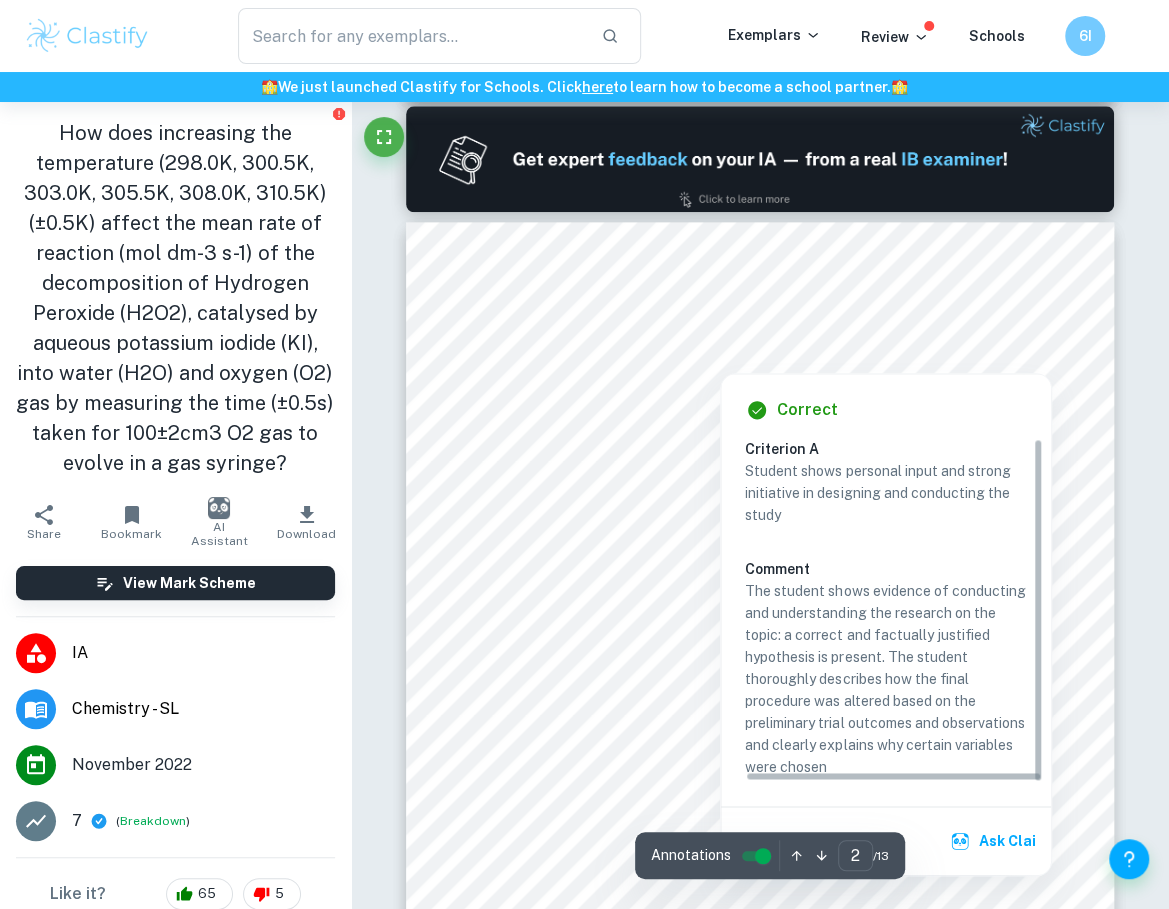type on "1" 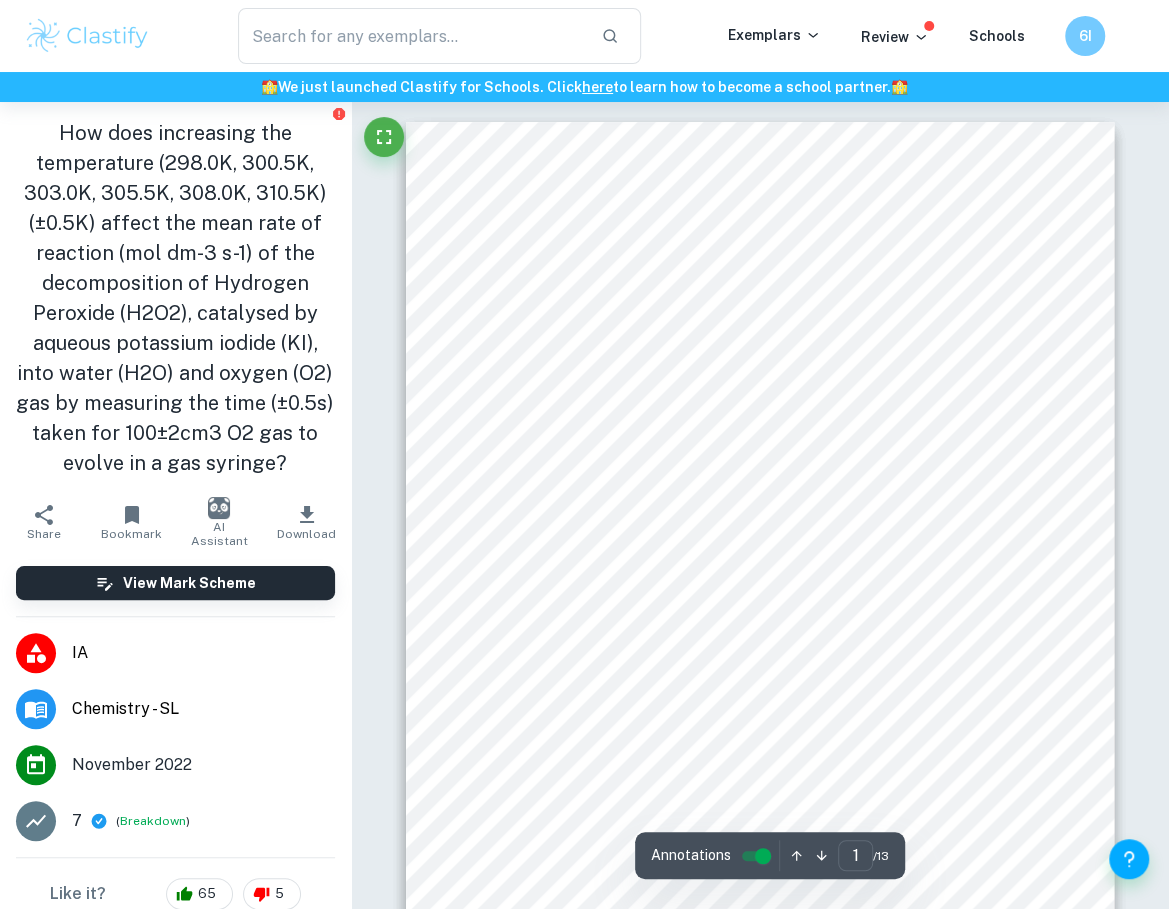 click on "1 An investigation into the effect of increasing the temperature on the rate of reaction of the decomposition of Hydrogen Peroxide into water and oxygen gas Research question:   How does increasing the temperature (298.0K, 300.5K, 303.0K, 305.5K, 308.0K, 310.5K) (±0.5K) affect the mean rate of reaction (mol dm -3   s -1 ) of the decomposition of Hydrogen Peroxide (H 2 O 2 ), catalysed by aqueous potassium iodide (KI), into water (H 2 O) and oxygen (O 2 ) gas by measuring the time (±0.5s) taken for 100±2cm 3   O 2   gas to evolve in a gas syringe? Introduction:   Hydrogen peroxide has a broad range of uses, with the most common being in disinfectants and cleaning products such as bleach [1]. However, given its high energy density and its capability to decompose, it also has merit as a potential fuel source, specifically as a rocket propellant [2]. This is quite useful because the decomposition of H 2 O 2   would not contribute to the greenhouse gases in the atmosphere 2 O 2   enhanced by the catalyst -3   s" at bounding box center [760, 623] 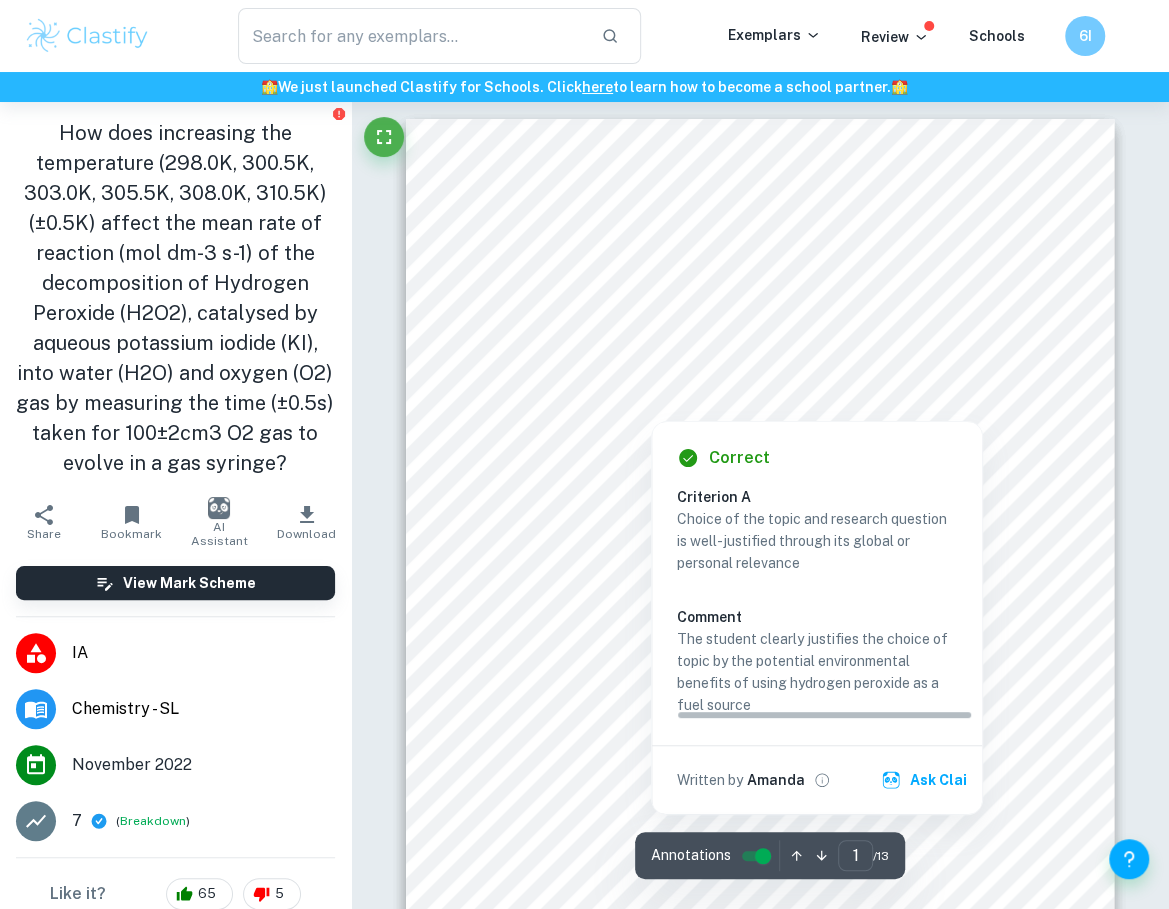 scroll, scrollTop: 33, scrollLeft: 0, axis: vertical 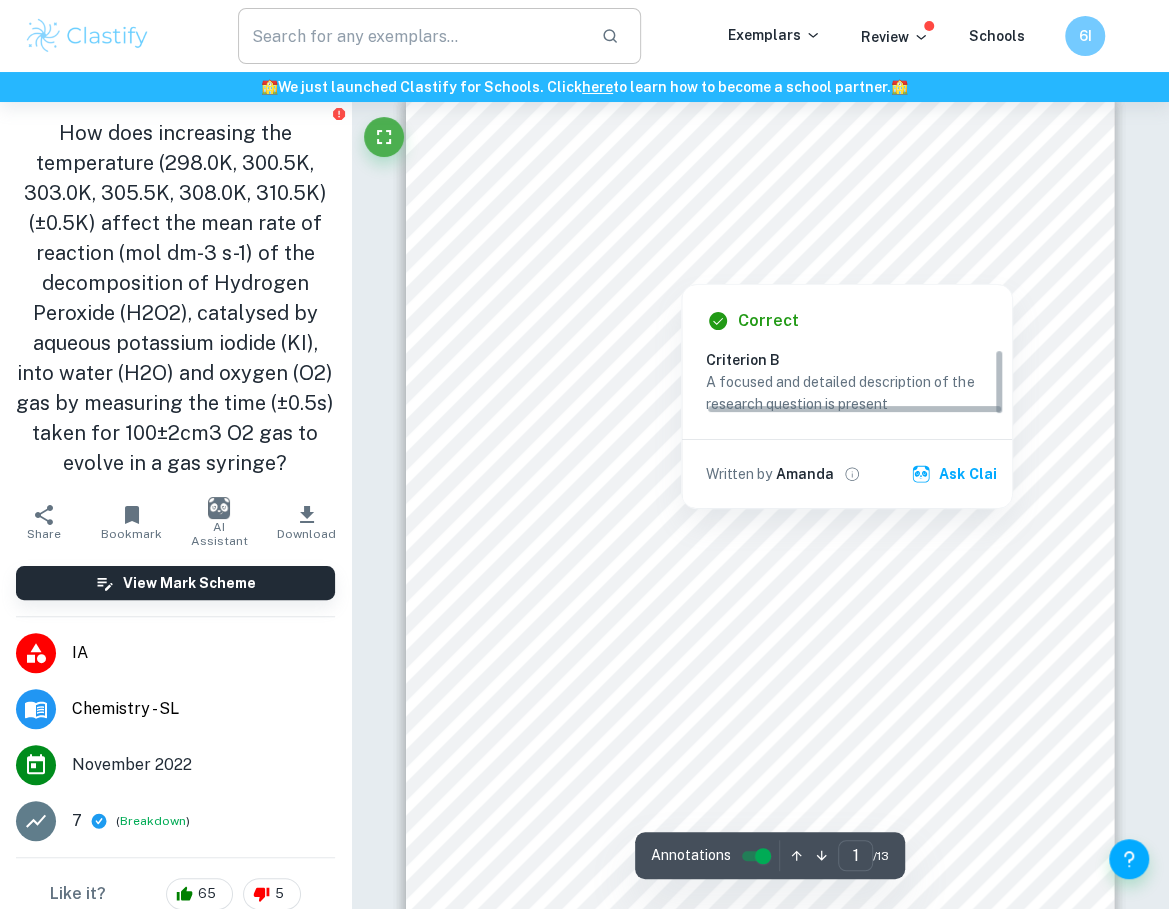 click at bounding box center [412, 36] 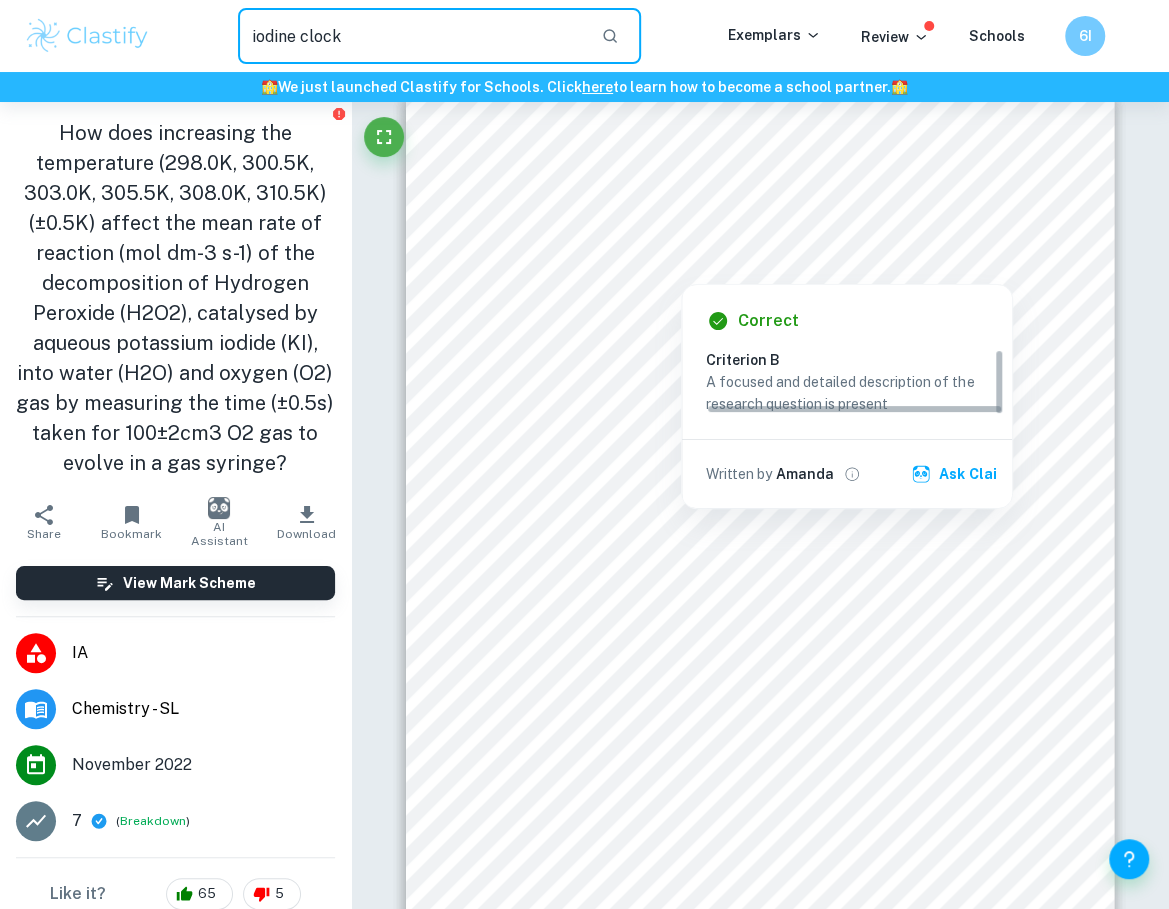 type on "iodine clock" 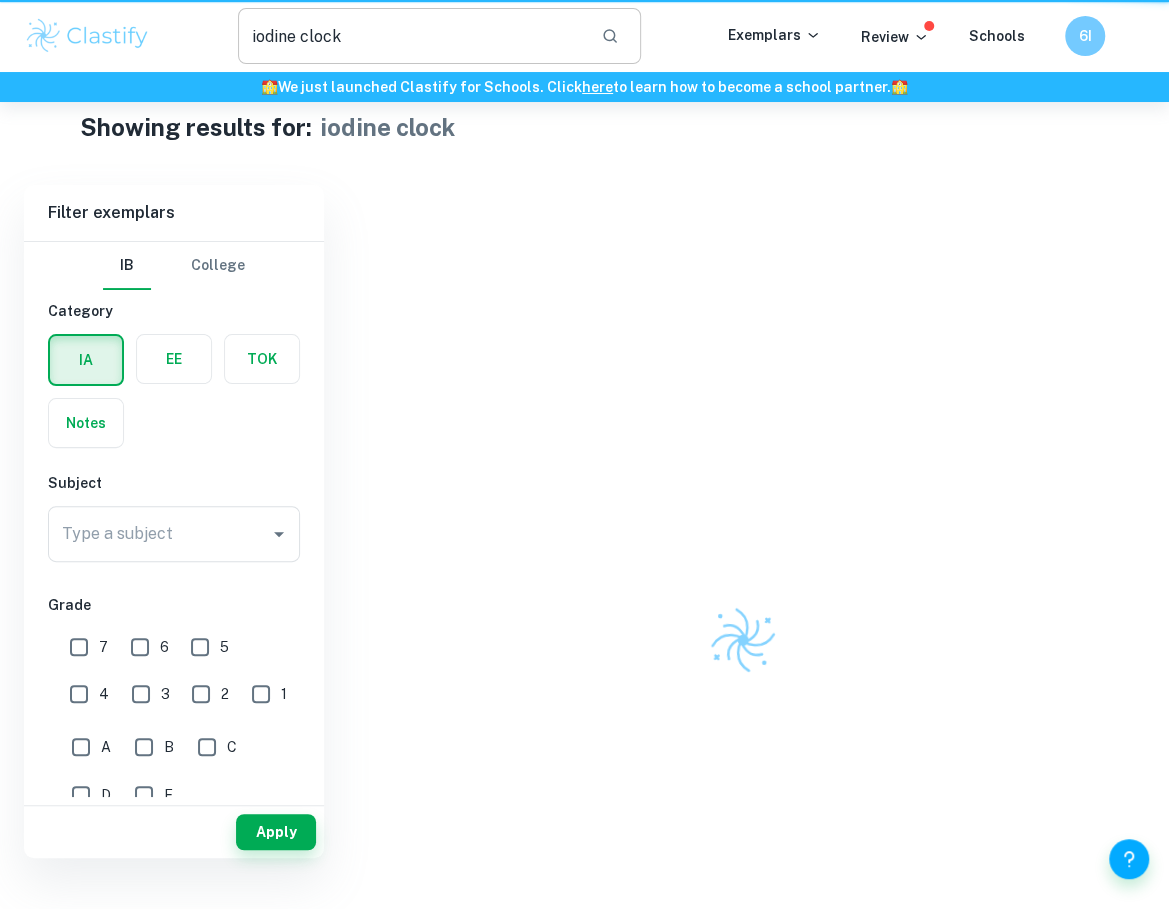 scroll, scrollTop: 0, scrollLeft: 0, axis: both 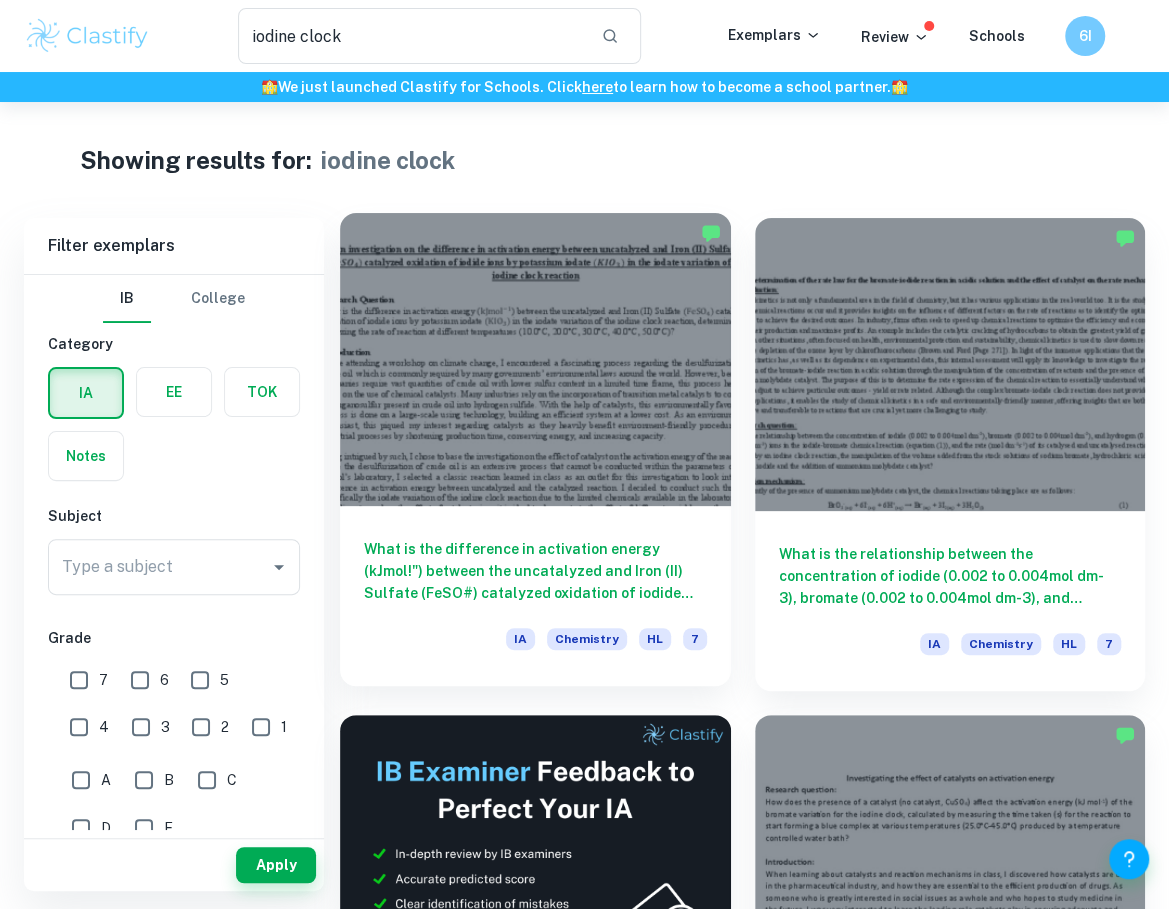 click at bounding box center [535, 359] 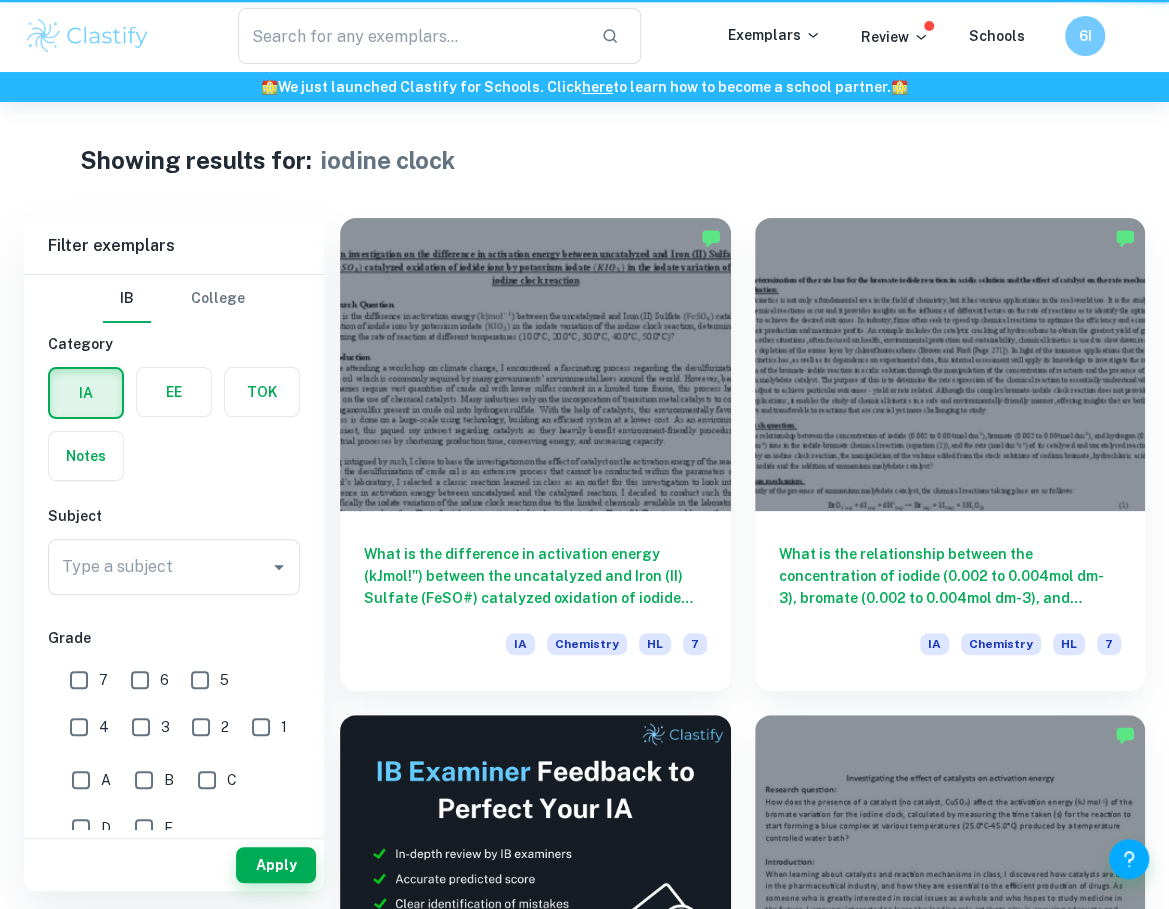 type on "iodine clock" 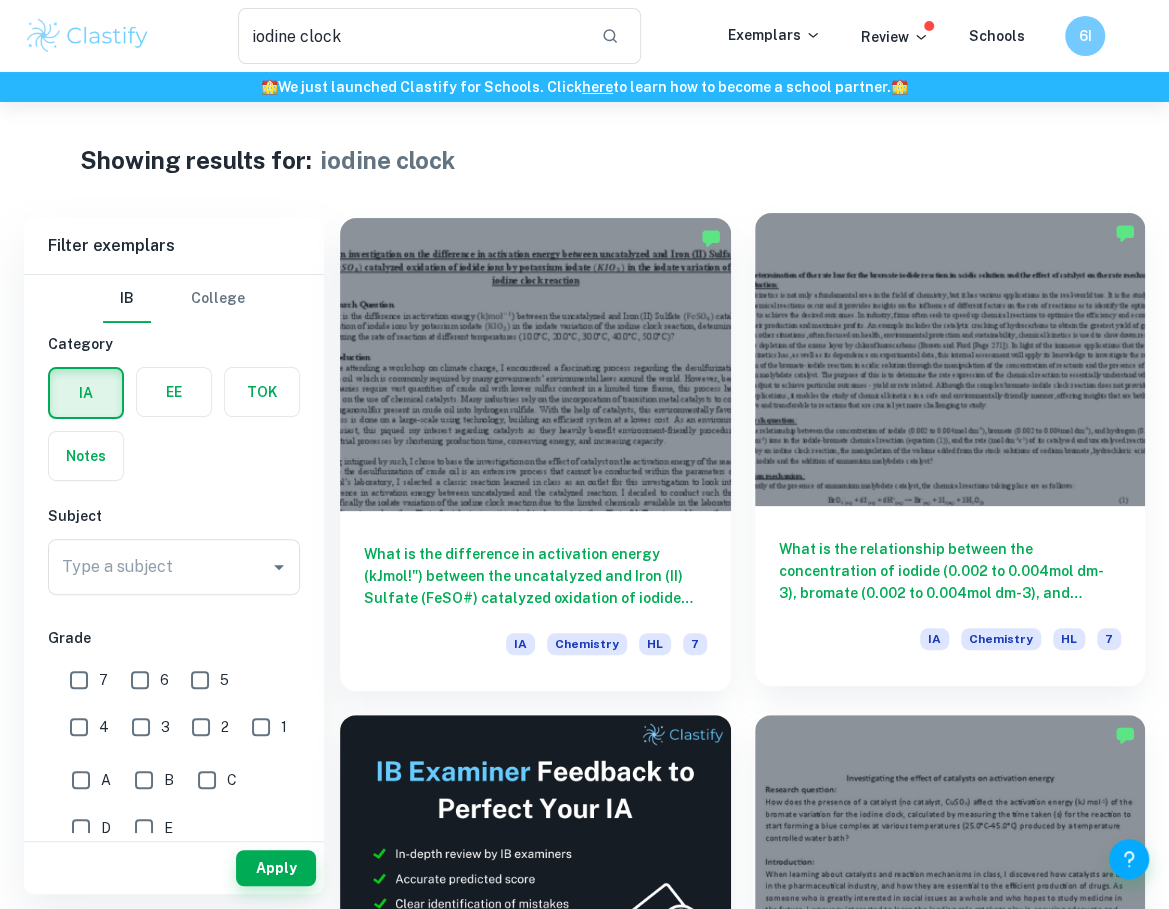 scroll, scrollTop: 3, scrollLeft: 0, axis: vertical 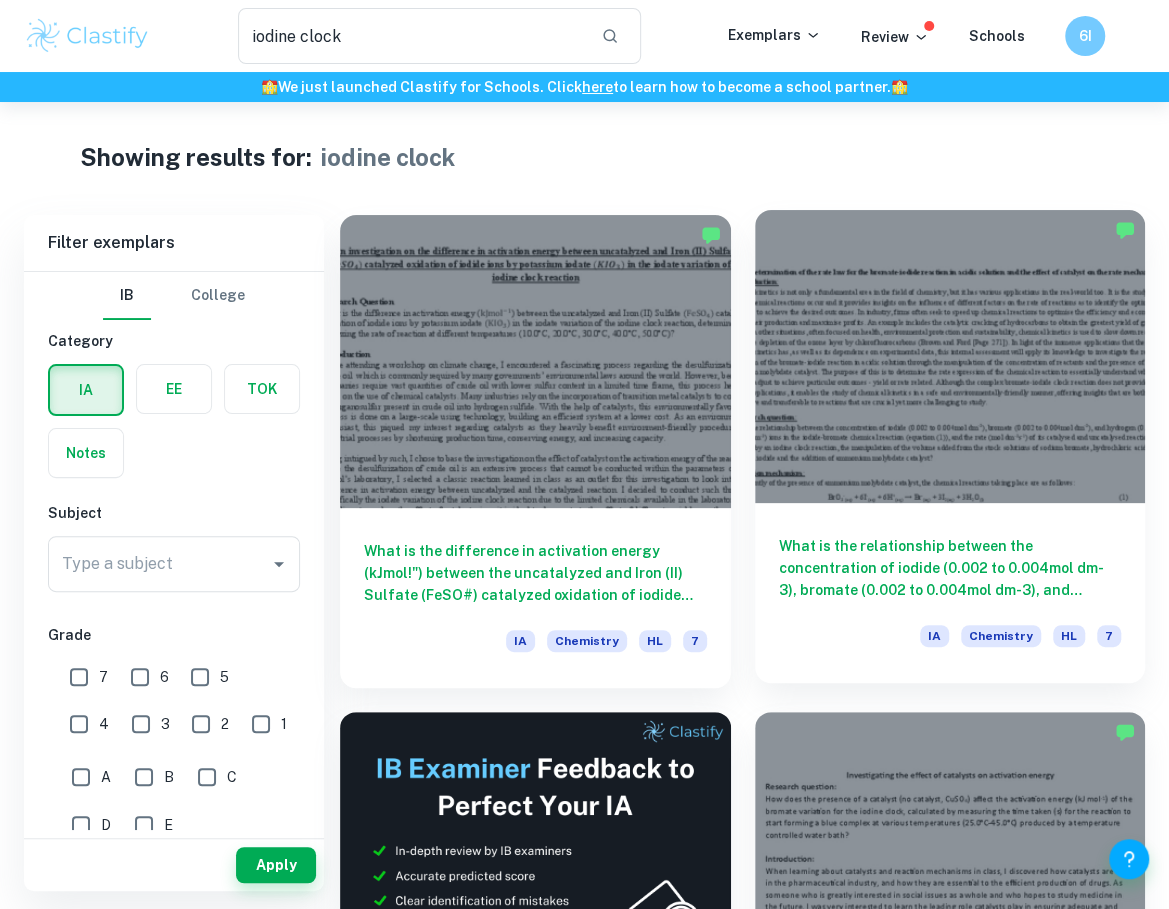 click at bounding box center (950, 356) 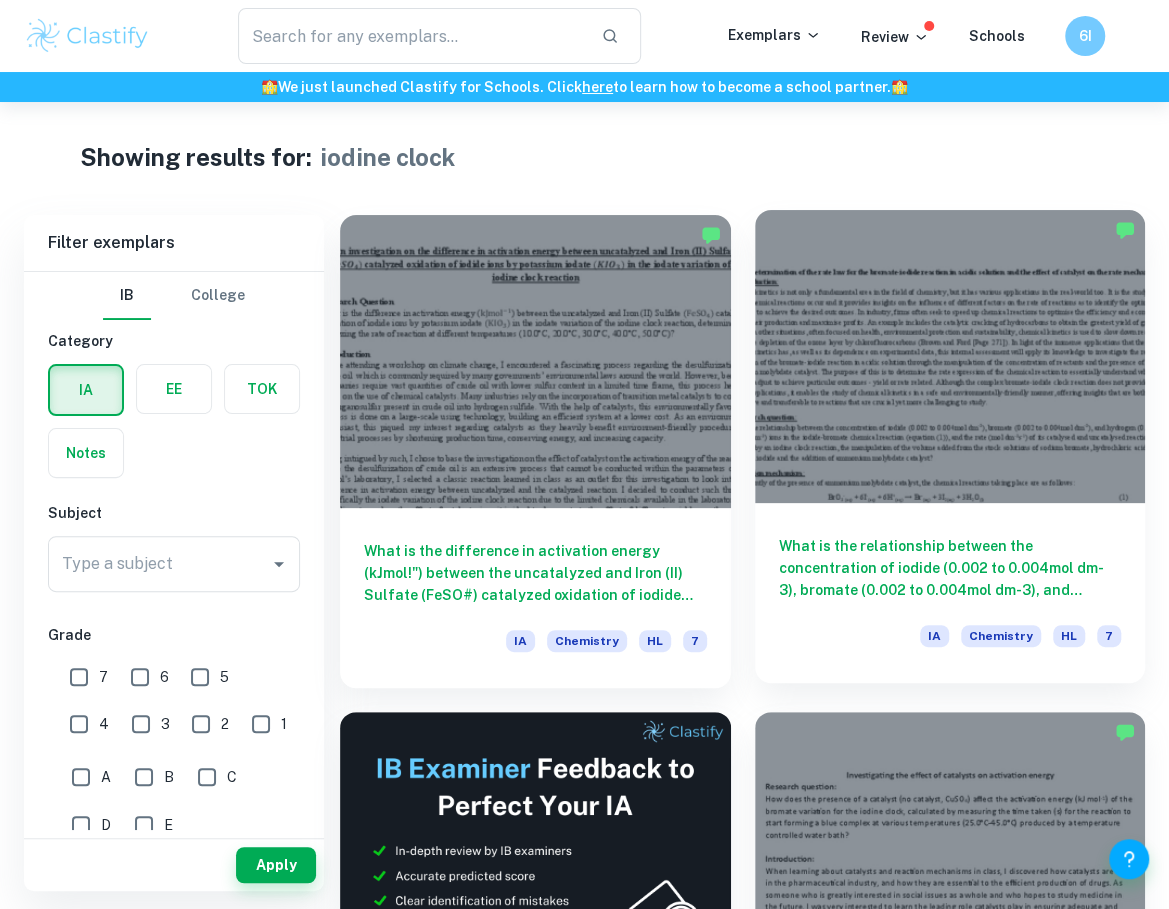 scroll, scrollTop: 0, scrollLeft: 0, axis: both 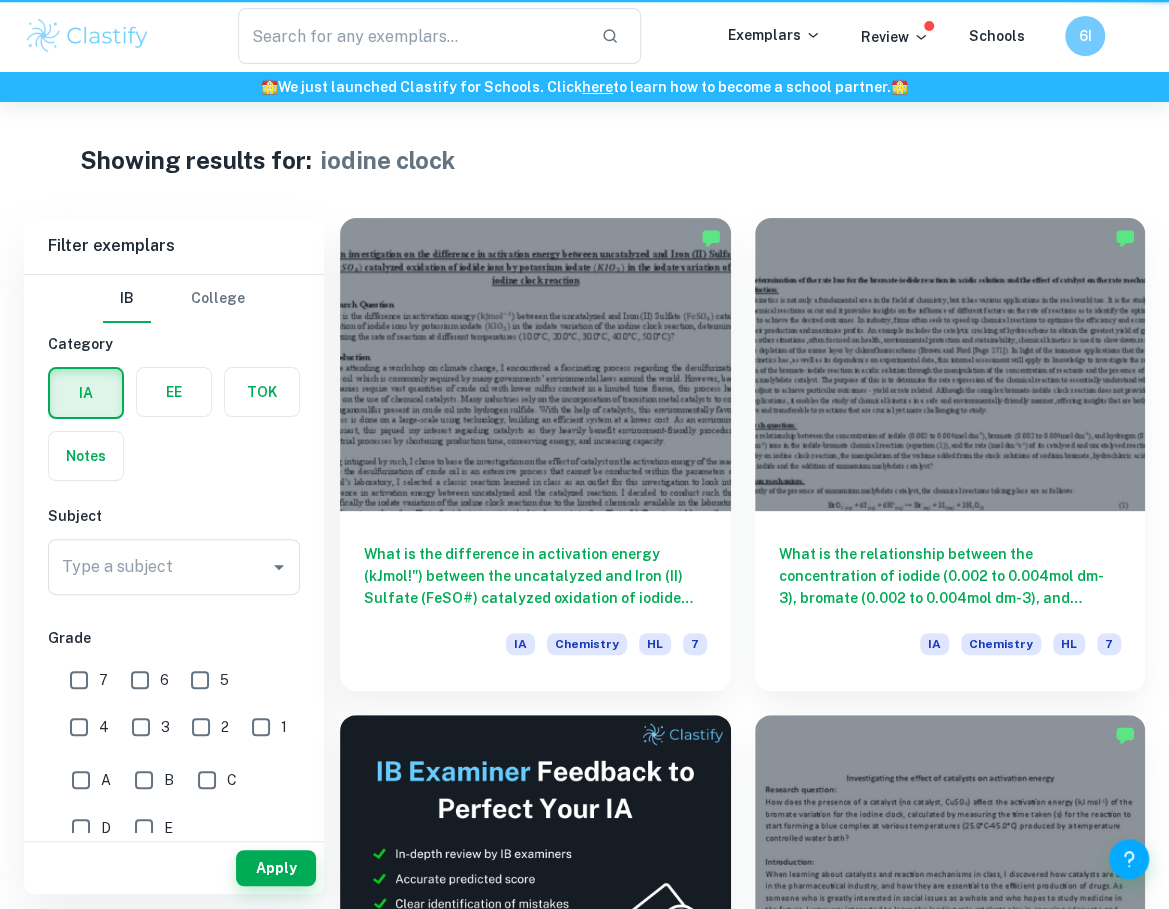 type on "iodine clock" 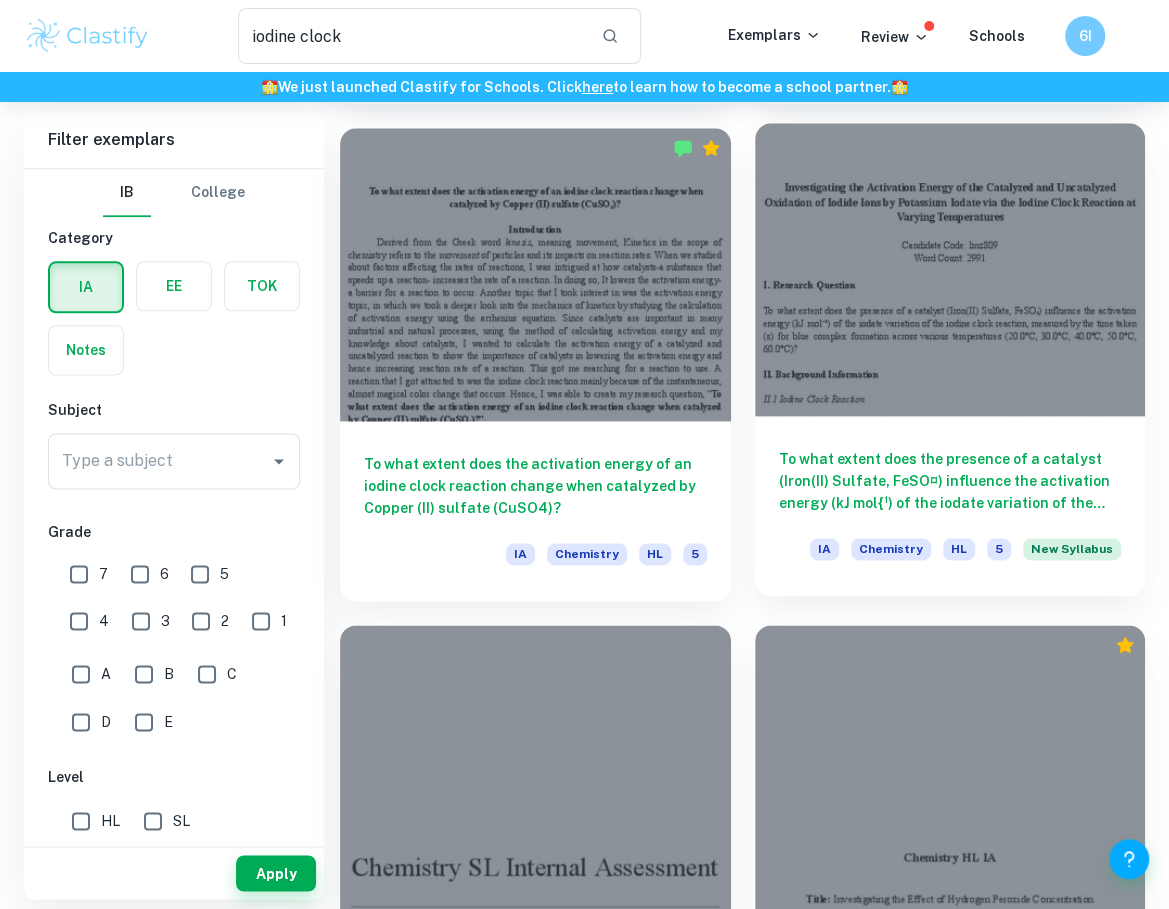 scroll, scrollTop: 1080, scrollLeft: 0, axis: vertical 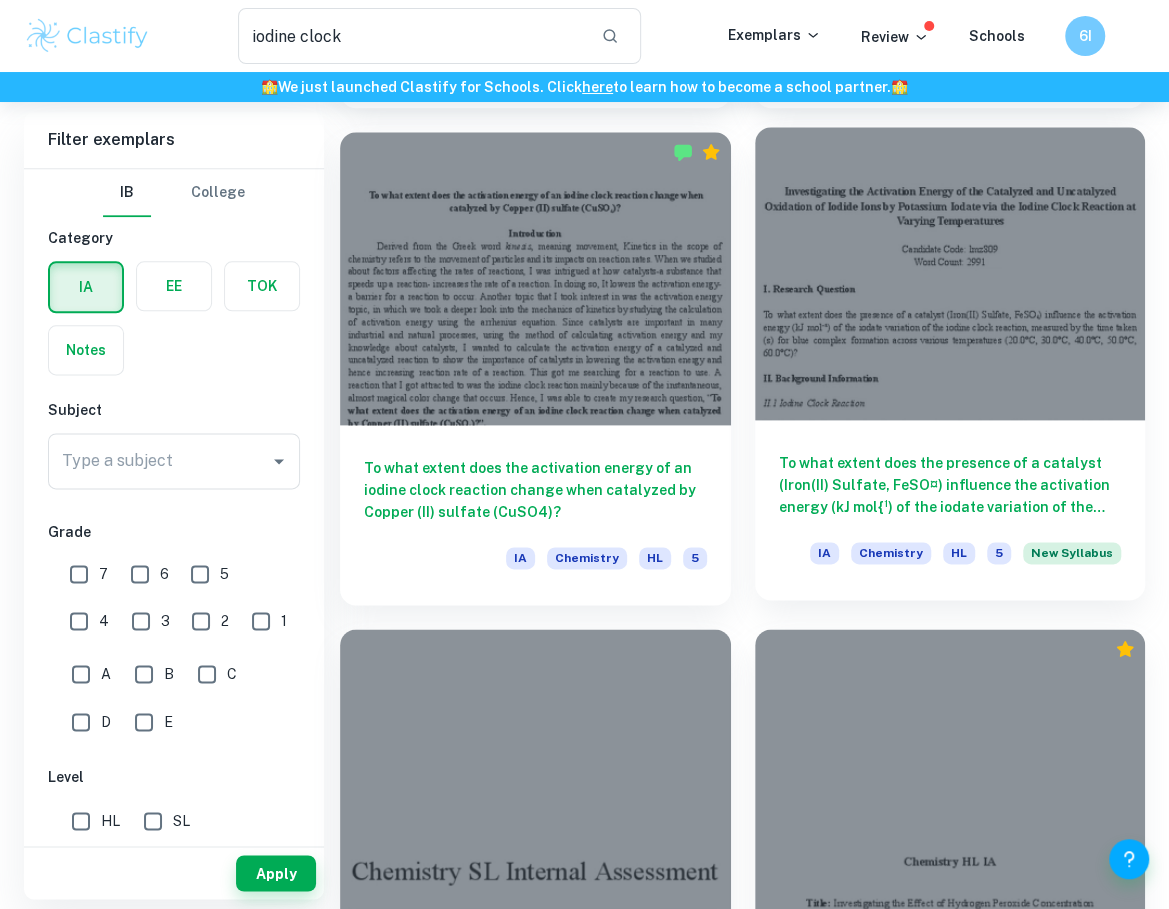 click on "To what extent does the presence of a catalyst (Iron(II) Sulfate, FeSO¤) influence the activation
energy (kJ mol{¹) of the iodate variation of the iodine clock reaction, measured by the time taken
(s) for blue complex formation across various temperatures (20.0°C, 30.0°C, 40.0°C, 50.0°C,
60.0°C)? IA Chemistry HL 5 New Syllabus" at bounding box center [950, 510] 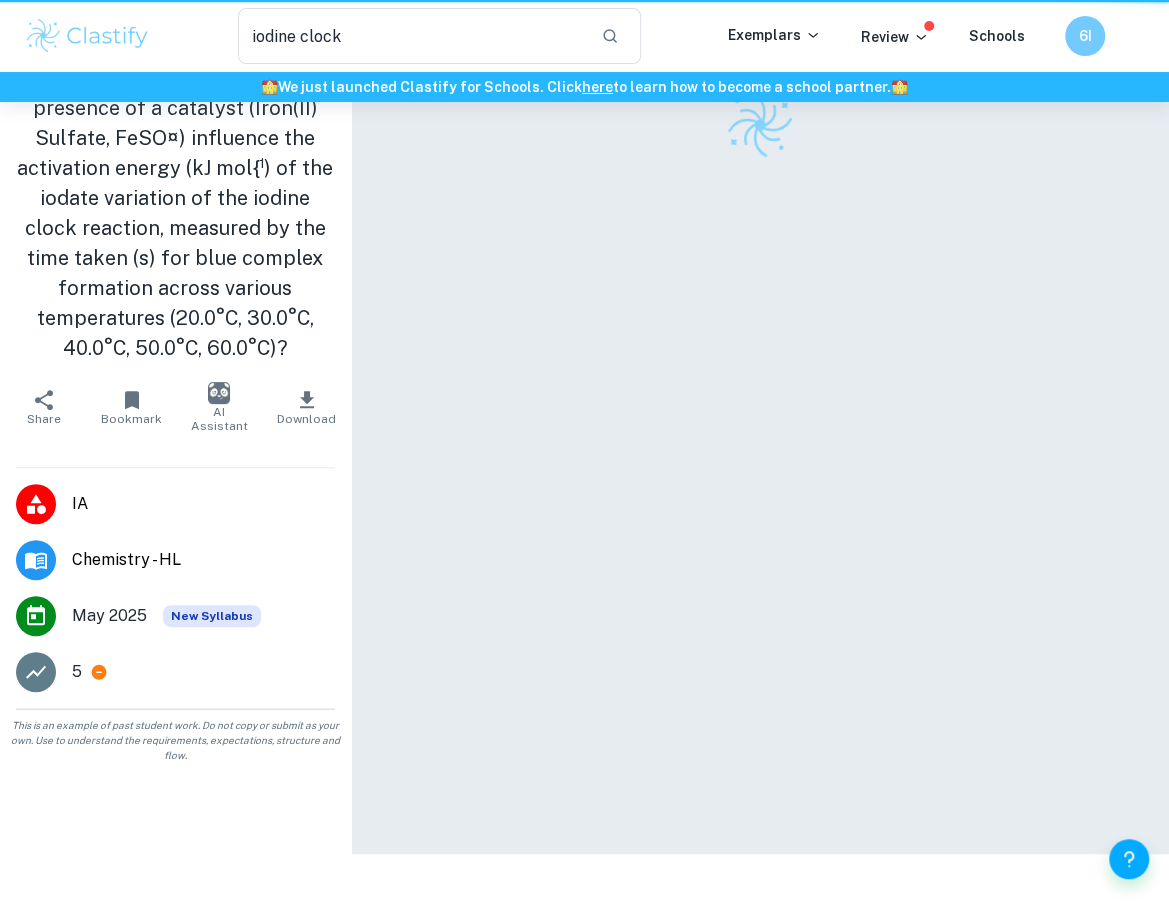 type 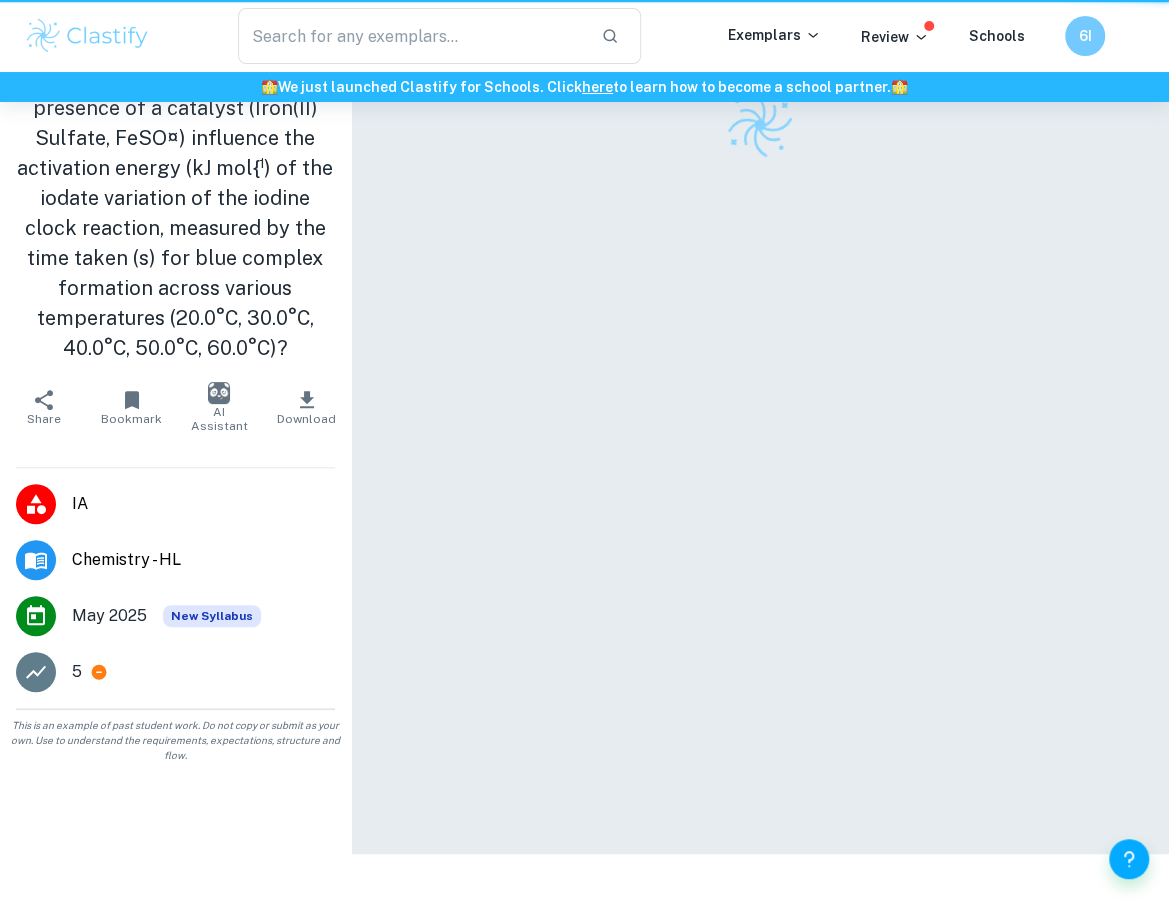 scroll, scrollTop: 0, scrollLeft: 0, axis: both 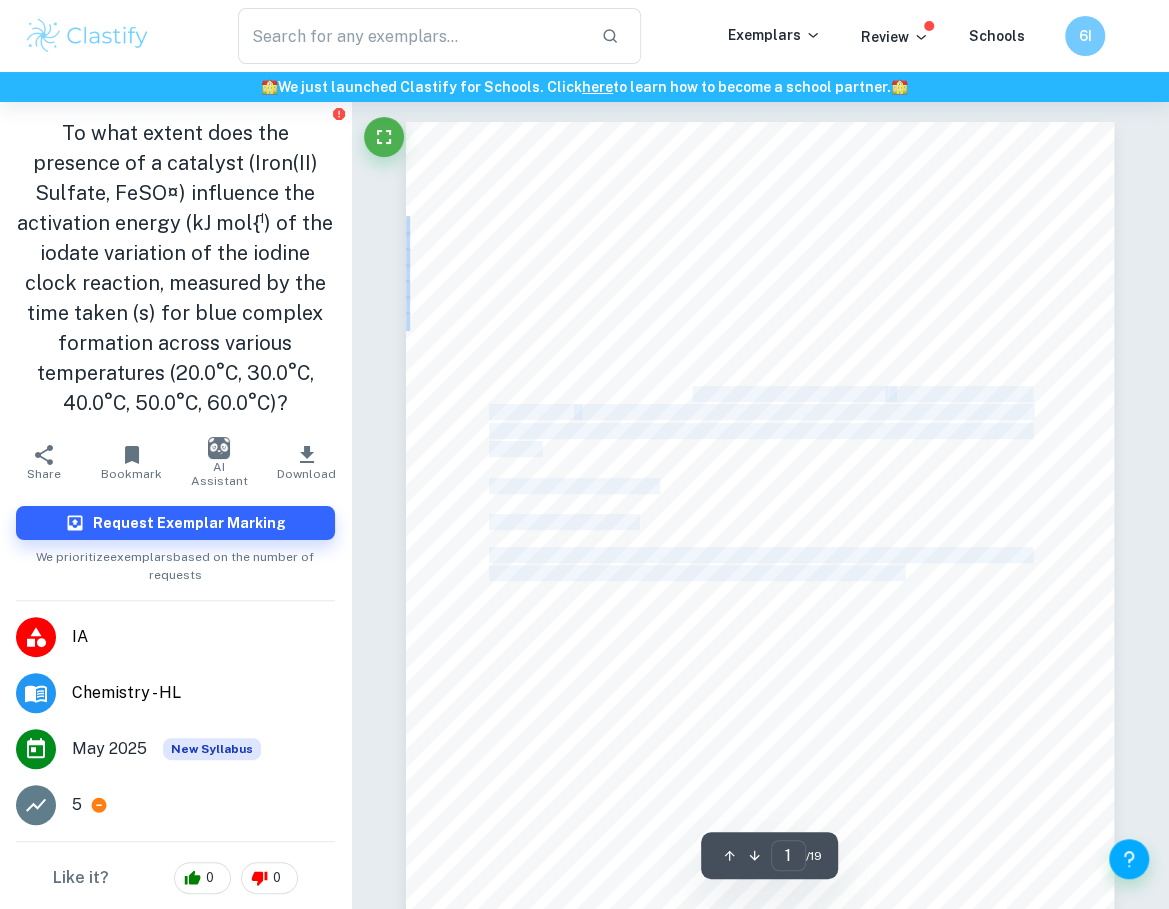 drag, startPoint x: 693, startPoint y: 397, endPoint x: 905, endPoint y: 573, distance: 275.53583 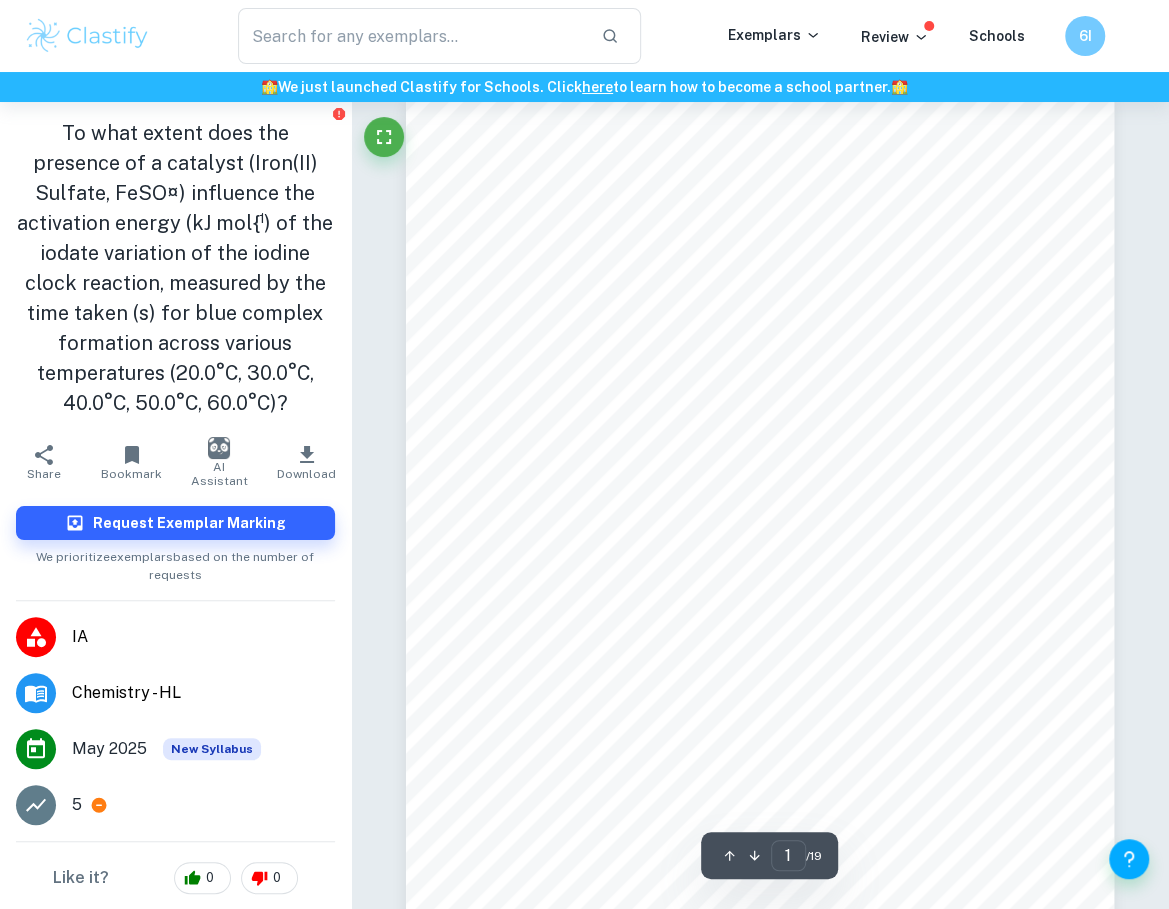 scroll, scrollTop: 60, scrollLeft: 0, axis: vertical 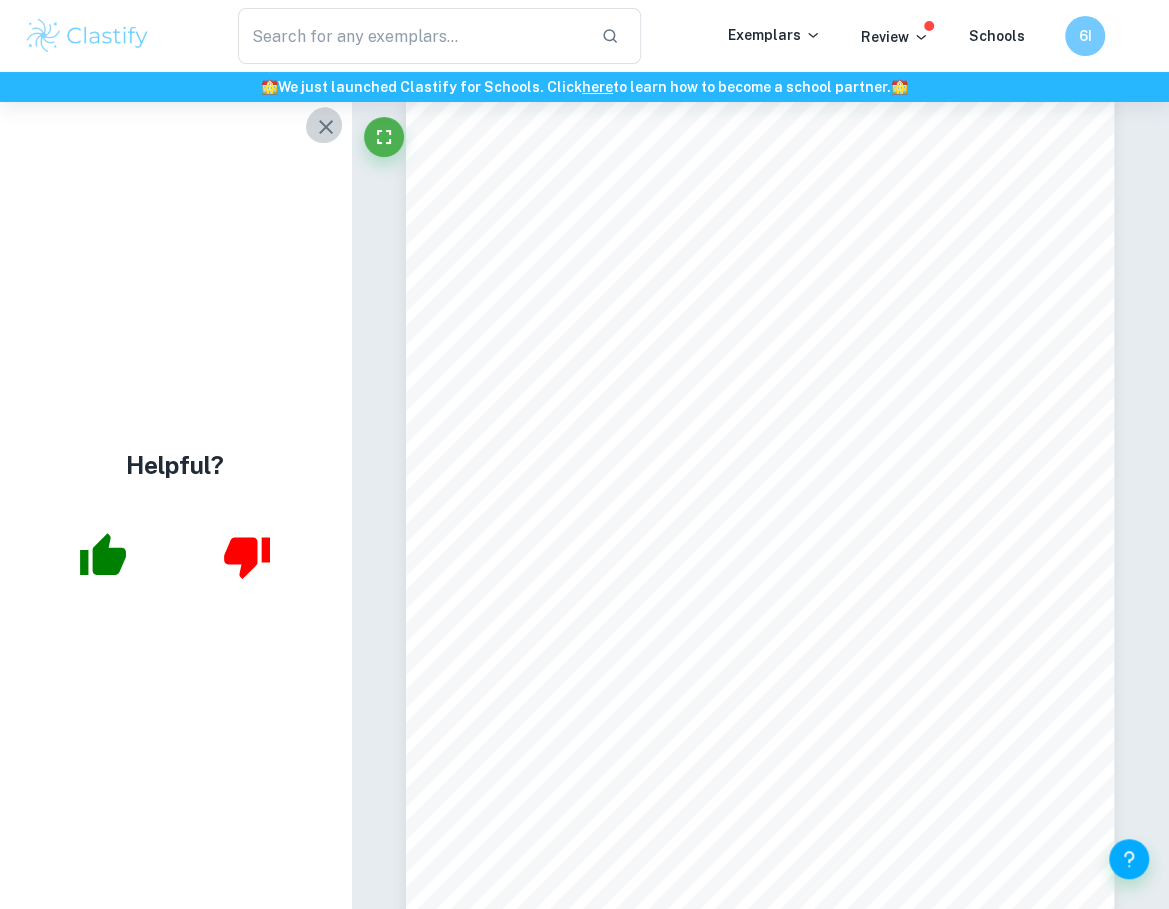 click 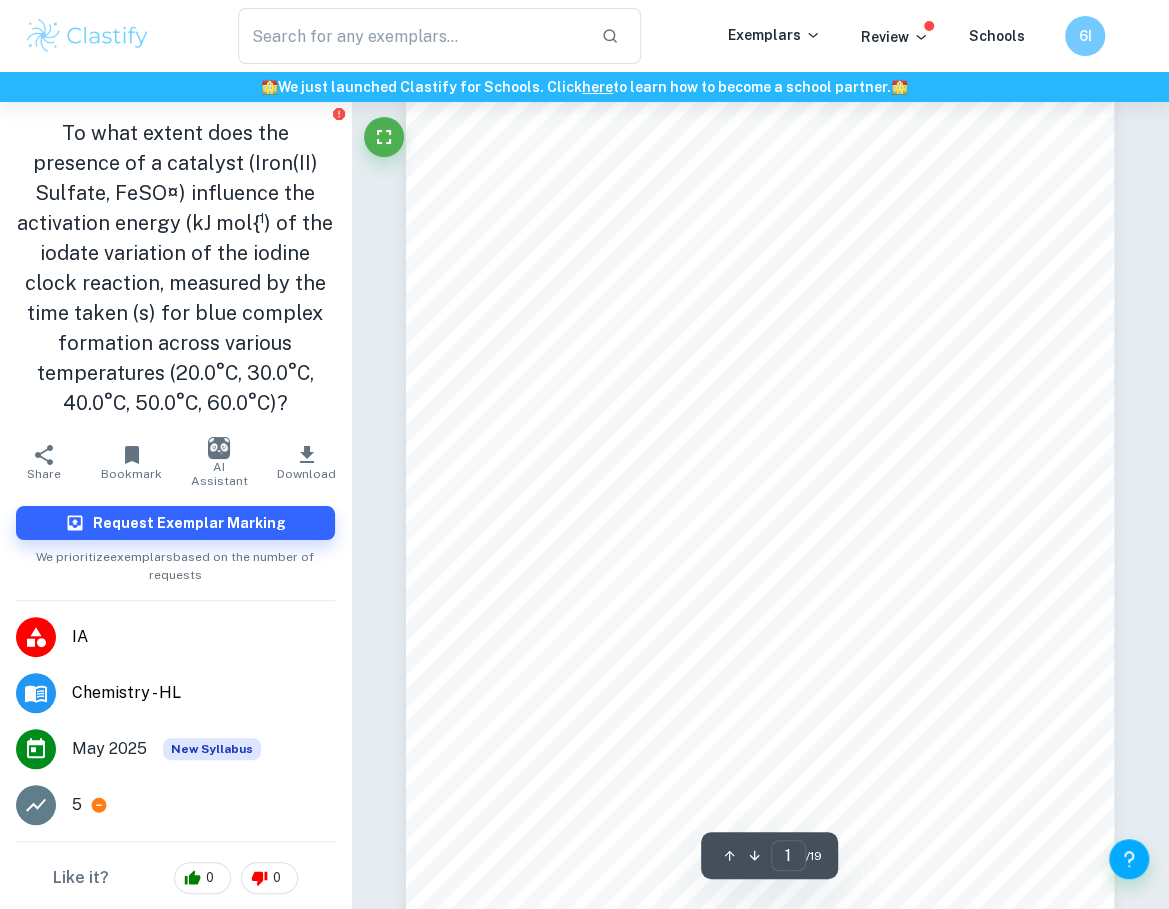 click on "Investigating the Activation Energy of the Catalyzed and Uncatalyzed Oxidation of Iodide Ions by Potassium Iodate via the Iodine Clock Reaction at Varying Temperatures Candidate Code: [ID] Word Count: [NUMBER] I. Research Question To what extent does the presence of a catalyst (Iron(II) Sulfate, FeSO [SYMBOL] ) influence the activation energy ([UNIT]/[UNIT]) of the iodate variation of the iodine clock reaction, measured by the time taken ([UNIT]) for blue complex formation across various temperatures ([NUMBER]°C, [NUMBER]°C, [NUMBER]°C, [NUMBER]°C, [NUMBER]°C)? II. Background Information II.1 Iodine Clock Reaction The iodine clock reaction is a kinetics experiment in which a colorless solution suddenly turns a deep blue caused by the formation of a complex between iodine and starch. In this reaction, iodide ions (I [SYMBOL] ) are oxidized to molecular iodine (I [SYMBOL] ), which then interacts with starch to produce the blue color. In the iodate version of this reaction, iodate ions (IO [SYMBOL] ) act as the oxidizing agent. The equation is:
1.   [NUMBER].   [NUMBER].   [NUMBER]." at bounding box center (760, 520) 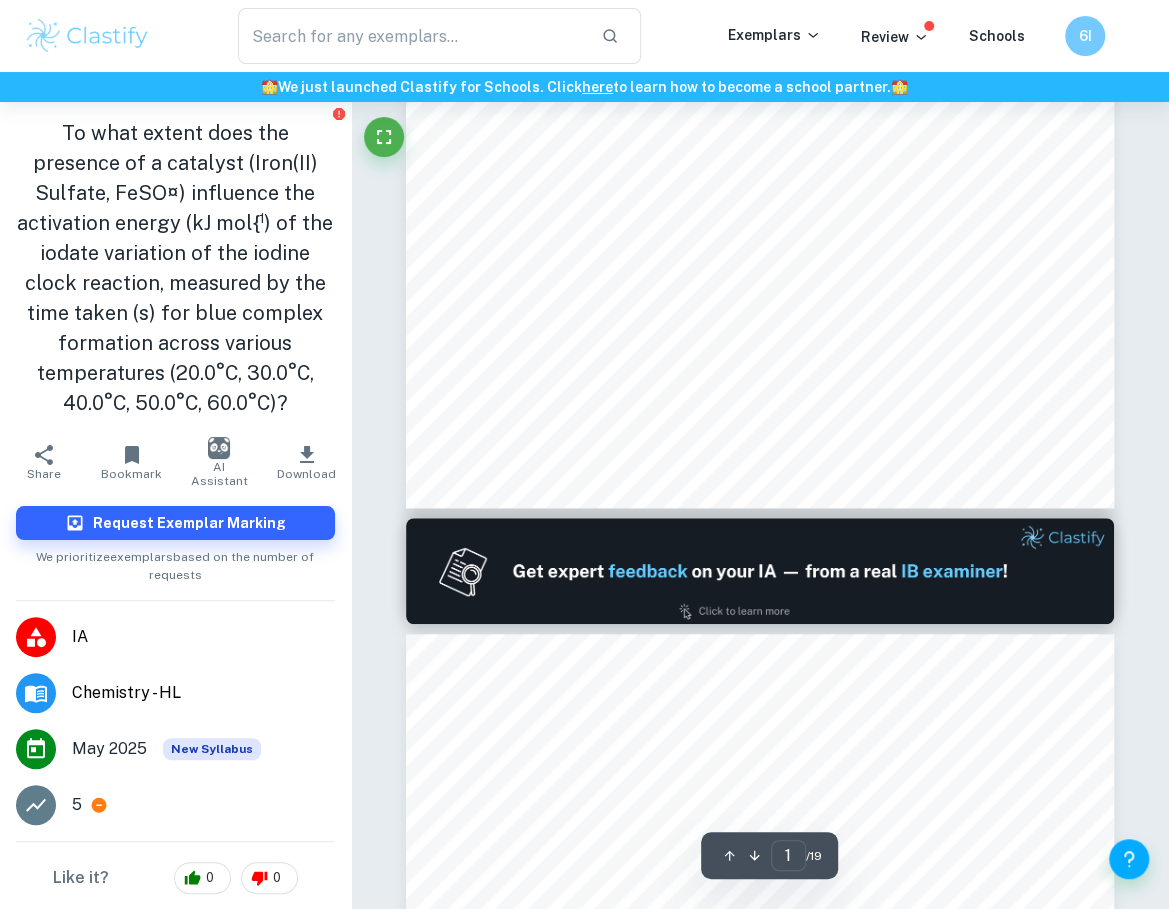 scroll, scrollTop: 0, scrollLeft: 0, axis: both 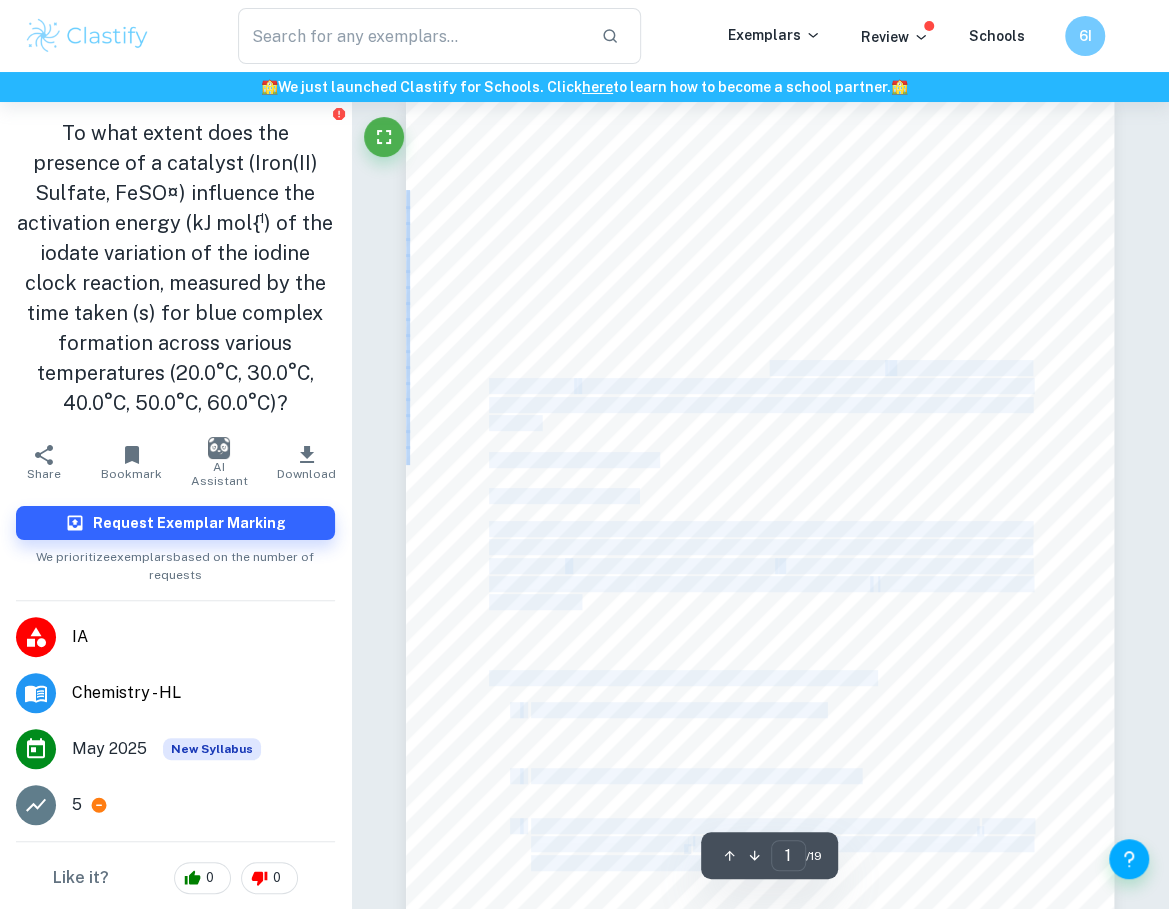 drag, startPoint x: 767, startPoint y: 374, endPoint x: 1007, endPoint y: 556, distance: 301.20425 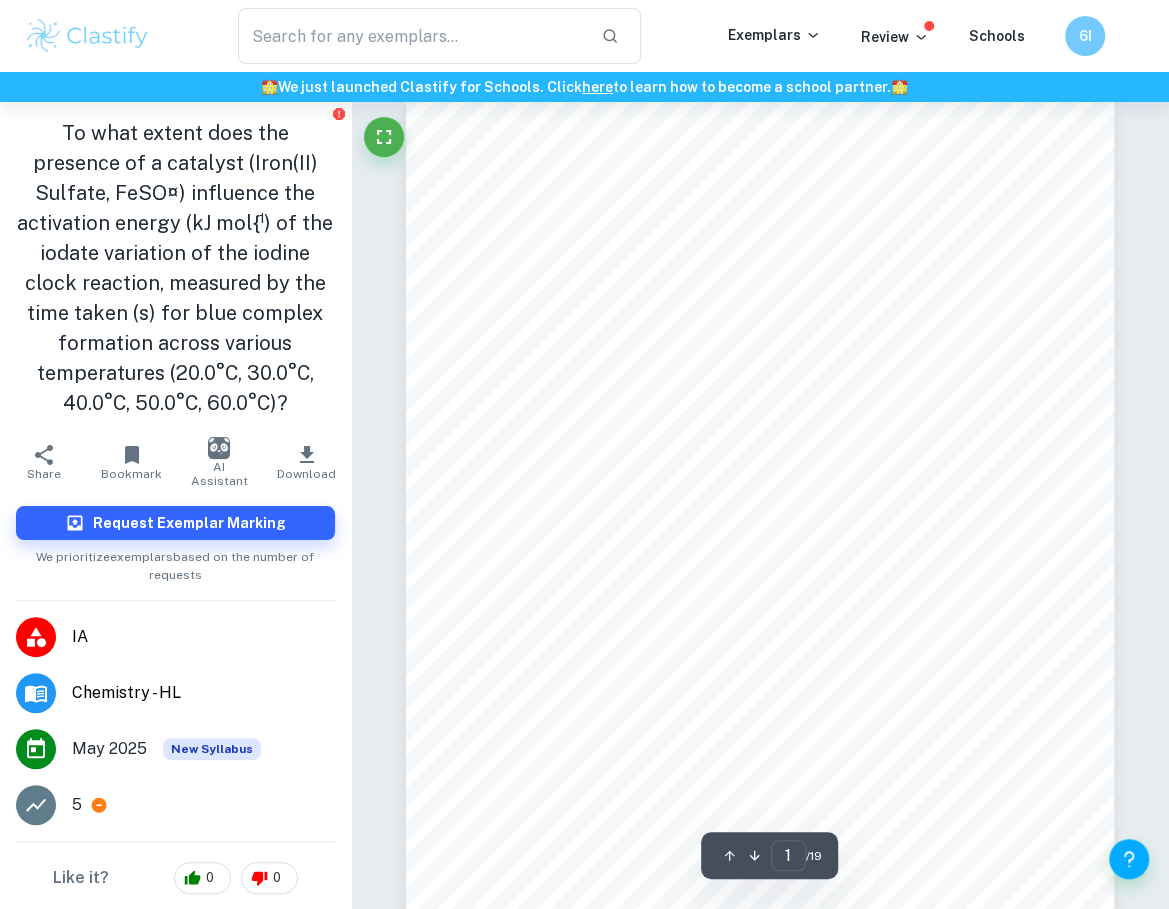 click on "Investigating the Activation Energy of the Catalyzed and Uncatalyzed Oxidation of Iodide Ions by Potassium Iodate via the Iodine Clock Reaction at Varying Temperatures Candidate Code: [ID] Word Count: [NUMBER] I. Research Question To what extent does the presence of a catalyst (Iron(II) Sulfate, FeSO [SYMBOL] ) influence the activation energy ([UNIT]/[UNIT]) of the iodate variation of the iodine clock reaction, measured by the time taken ([UNIT]) for blue complex formation across various temperatures ([NUMBER]°C, [NUMBER]°C, [NUMBER]°C, [NUMBER]°C, [NUMBER]°C)? II. Background Information II.1 Iodine Clock Reaction The iodine clock reaction is a kinetics experiment in which a colorless solution suddenly turns a deep blue caused by the formation of a complex between iodine and starch. In this reaction, iodide ions (I [SYMBOL] ) are oxidized to molecular iodine (I [SYMBOL] ), which then interacts with starch to produce the blue color. In the iodate version of this reaction, iodate ions (IO [SYMBOL] ) act as the oxidizing agent. The equation is:
1.   [NUMBER].   [NUMBER].   [NUMBER]." at bounding box center [760, 554] 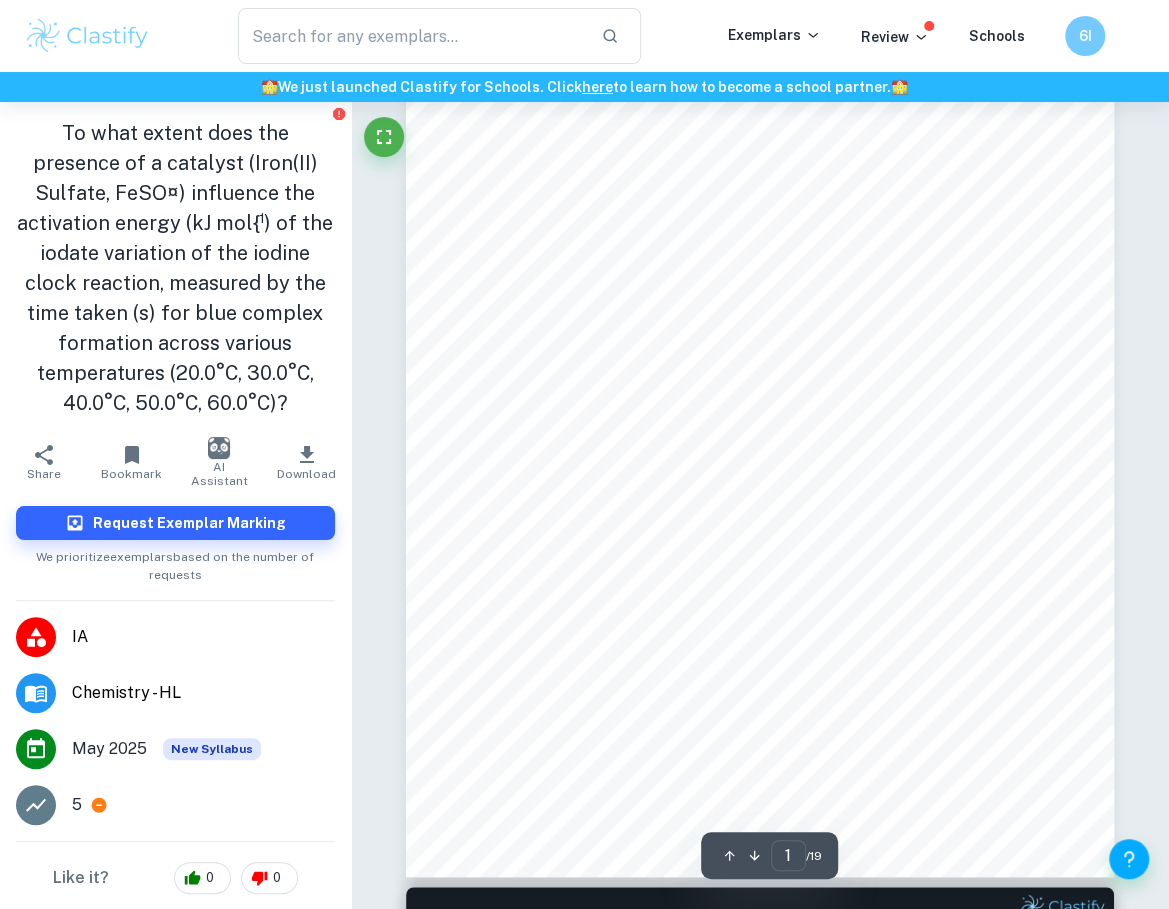 scroll, scrollTop: 262, scrollLeft: 0, axis: vertical 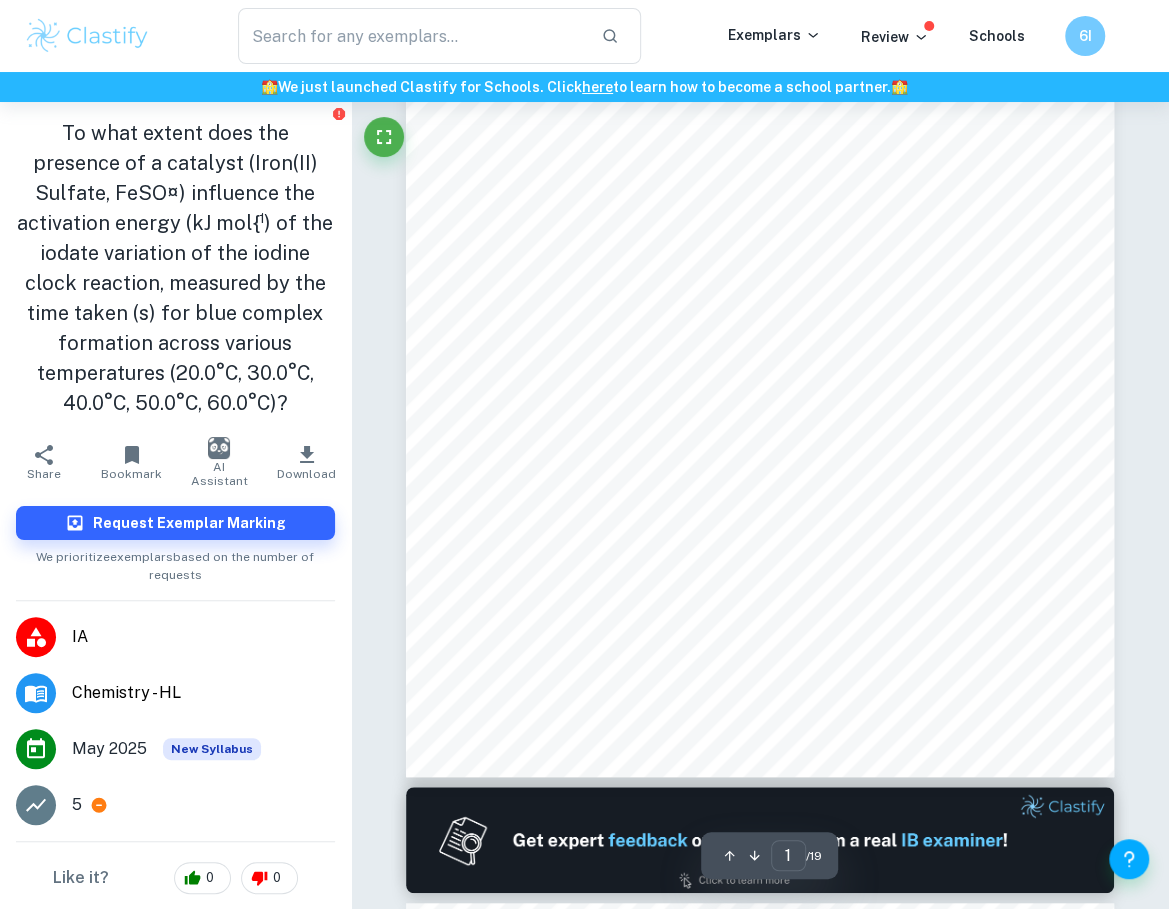 drag, startPoint x: 848, startPoint y: 486, endPoint x: 878, endPoint y: 577, distance: 95.817535 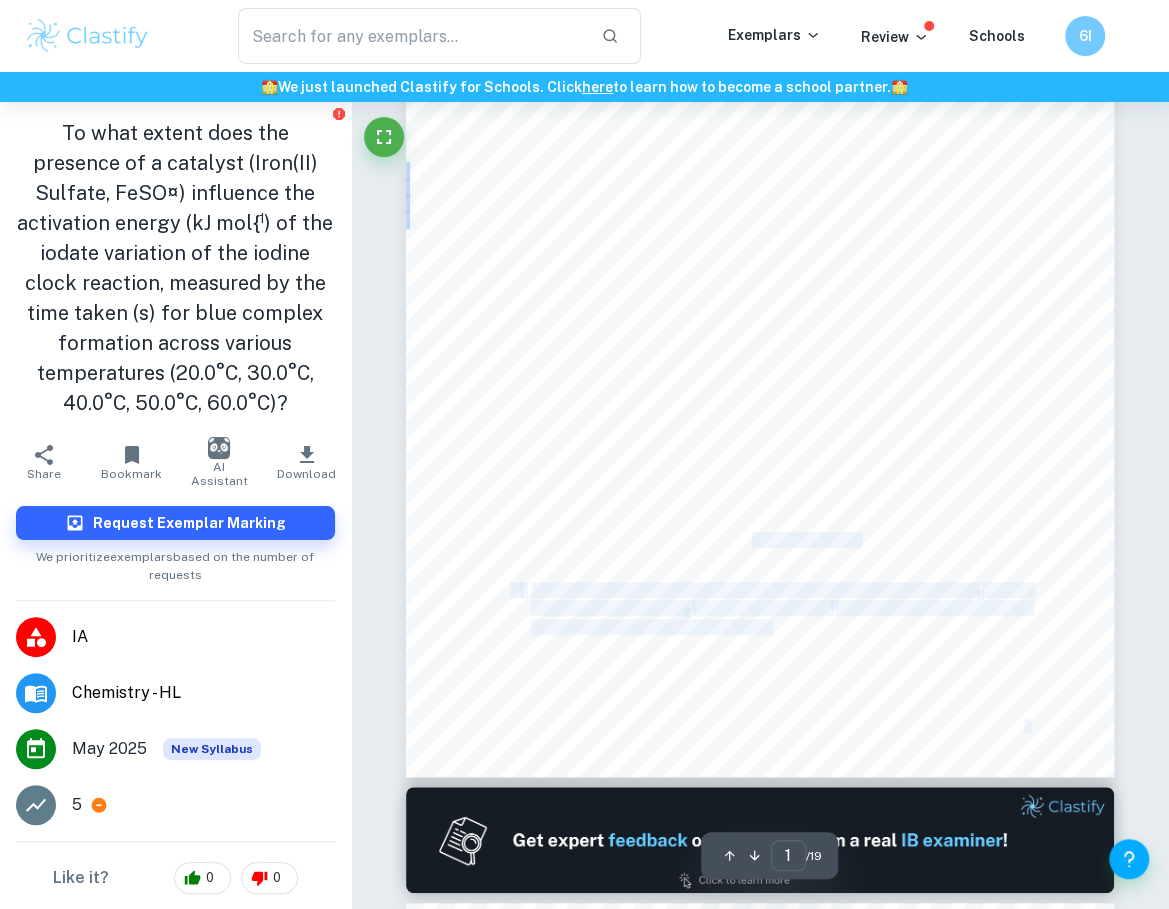 drag, startPoint x: 756, startPoint y: 537, endPoint x: 833, endPoint y: 609, distance: 105.41821 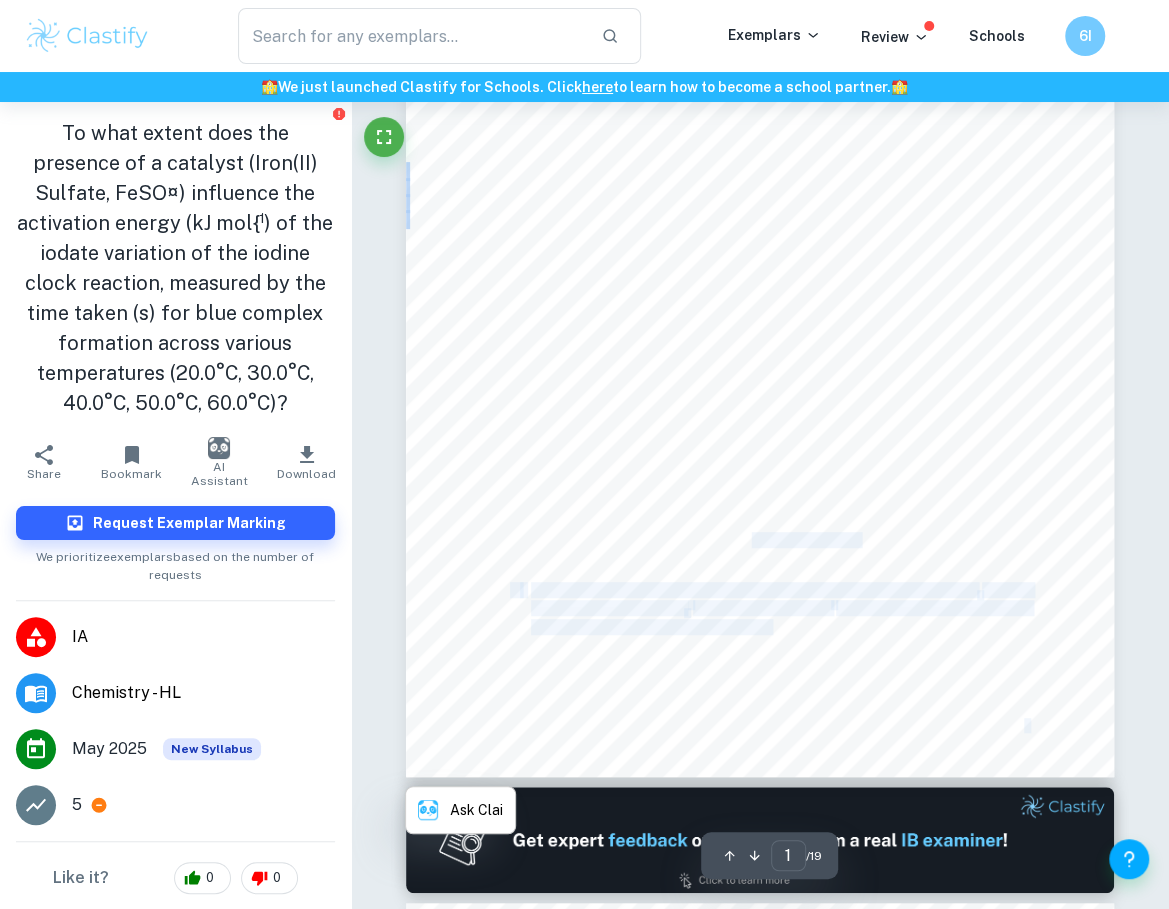 click on "Investigating the Activation Energy of the Catalyzed and Uncatalyzed Oxidation of Iodide Ions by Potassium Iodate via the Iodine Clock Reaction at Varying Temperatures Candidate Code: [ID] Word Count: [NUMBER] I. Research Question To what extent does the presence of a catalyst (Iron(II) Sulfate, FeSO [SYMBOL] ) influence the activation energy ([UNIT]/[UNIT]) of the iodate variation of the iodine clock reaction, measured by the time taken ([UNIT]) for blue complex formation across various temperatures ([NUMBER]°C, [NUMBER]°C, [NUMBER]°C, [NUMBER]°C, [NUMBER]°C)? II. Background Information II.1 Iodine Clock Reaction The iodine clock reaction is a kinetics experiment in which a colorless solution suddenly turns a deep blue caused by the formation of a complex between iodine and starch. In this reaction, iodide ions (I [SYMBOL] ) are oxidized to molecular iodine (I [SYMBOL] ), which then interacts with starch to produce the blue color. In the iodate version of this reaction, iodate ions (IO [SYMBOL] ) act as the oxidizing agent. The equation is:
1.   [NUMBER].   [NUMBER].   [NUMBER]." at bounding box center (760, 318) 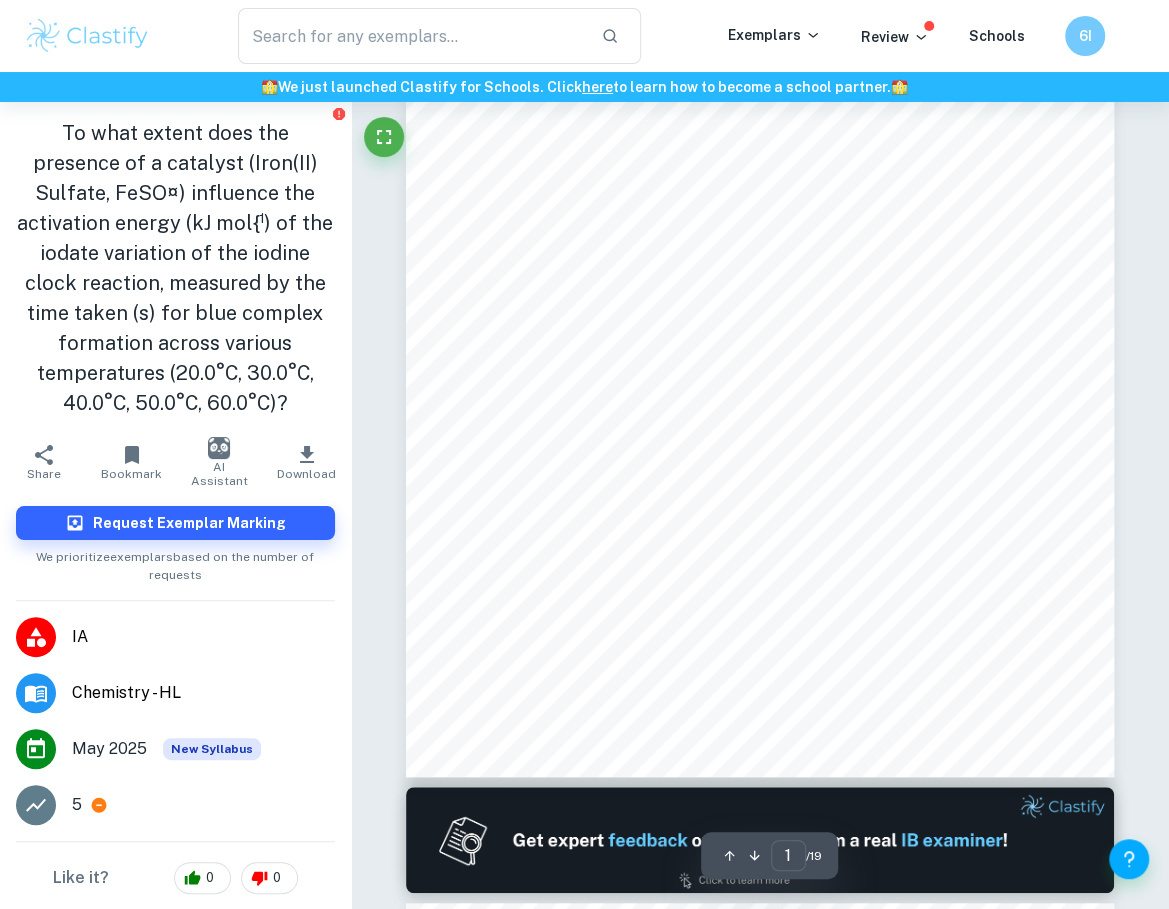 click on "Oxidation of iodide by iodate (rate-determining step, slow)" at bounding box center [695, 541] 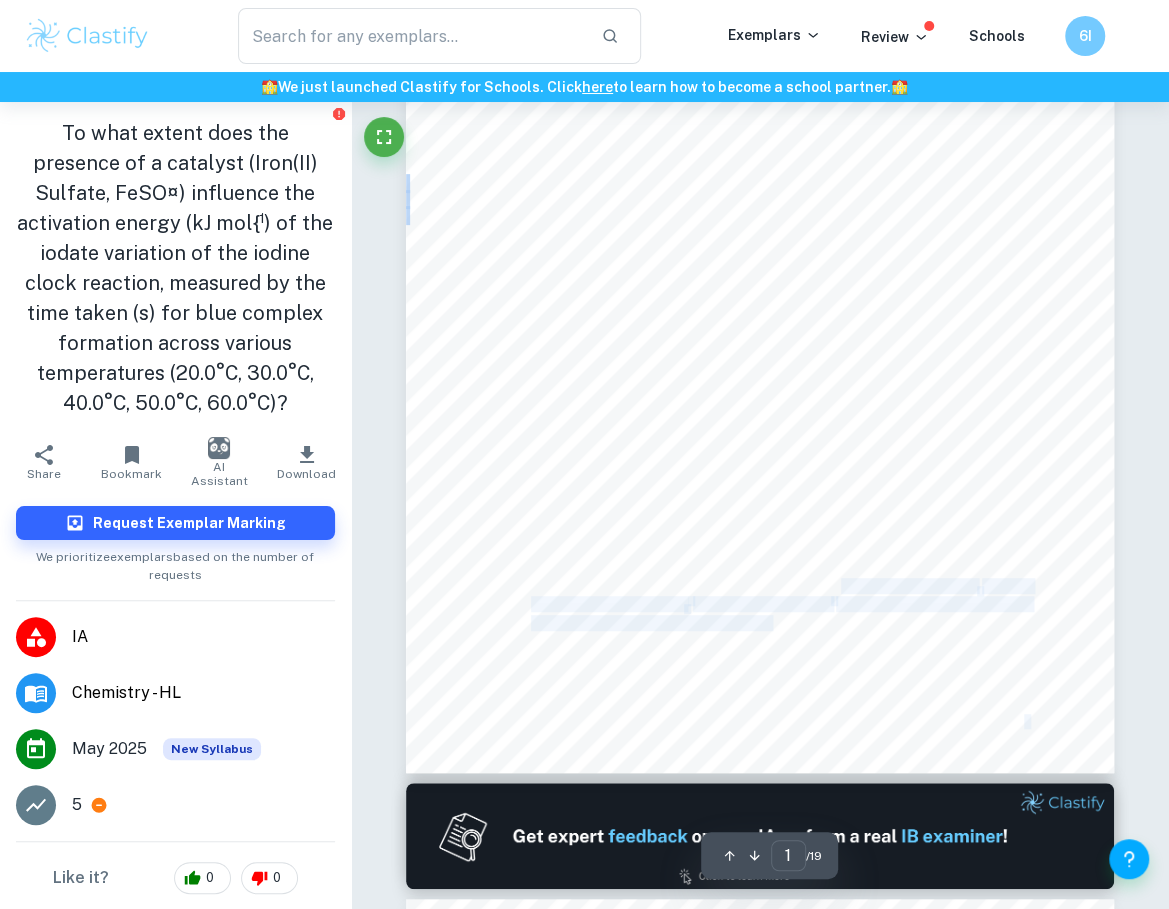 drag, startPoint x: 686, startPoint y: 413, endPoint x: 841, endPoint y: 583, distance: 230.05434 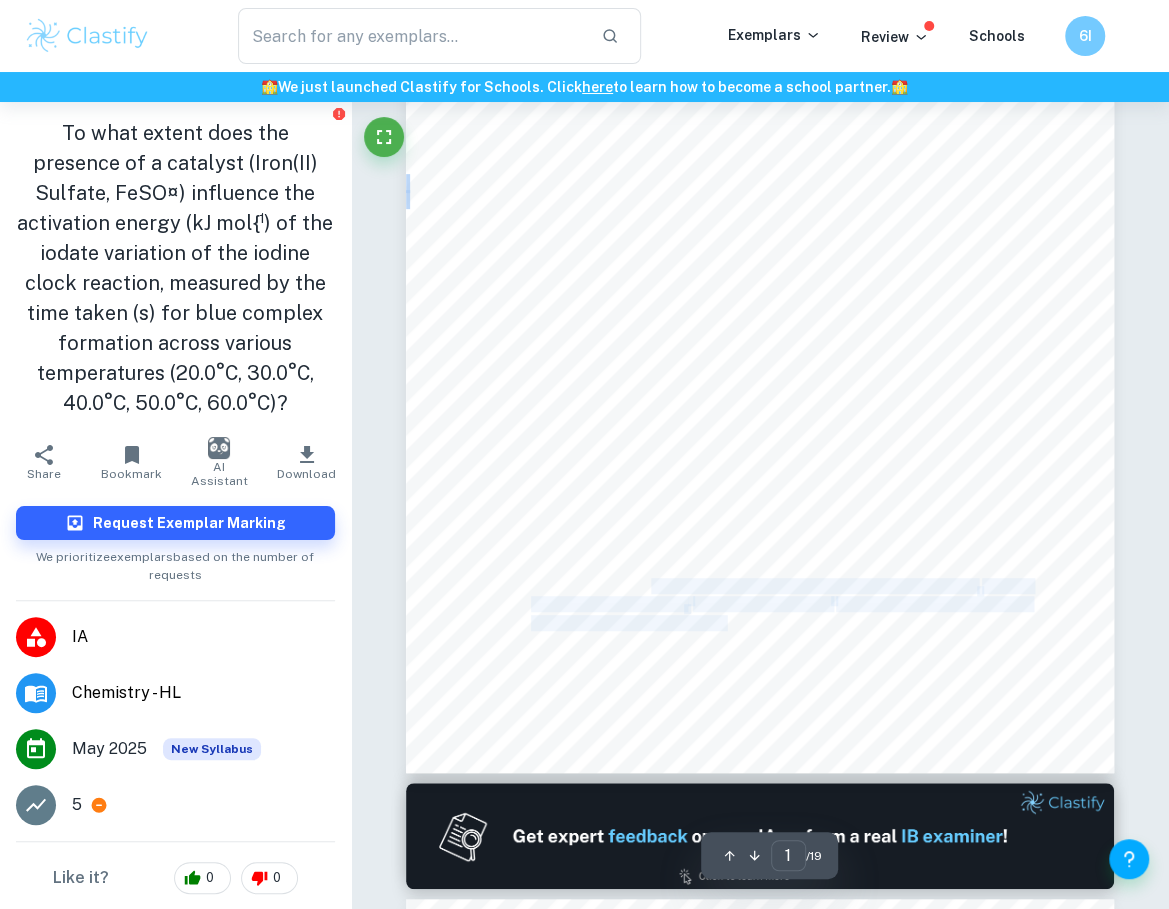 drag, startPoint x: 653, startPoint y: 585, endPoint x: 725, endPoint y: 615, distance: 78 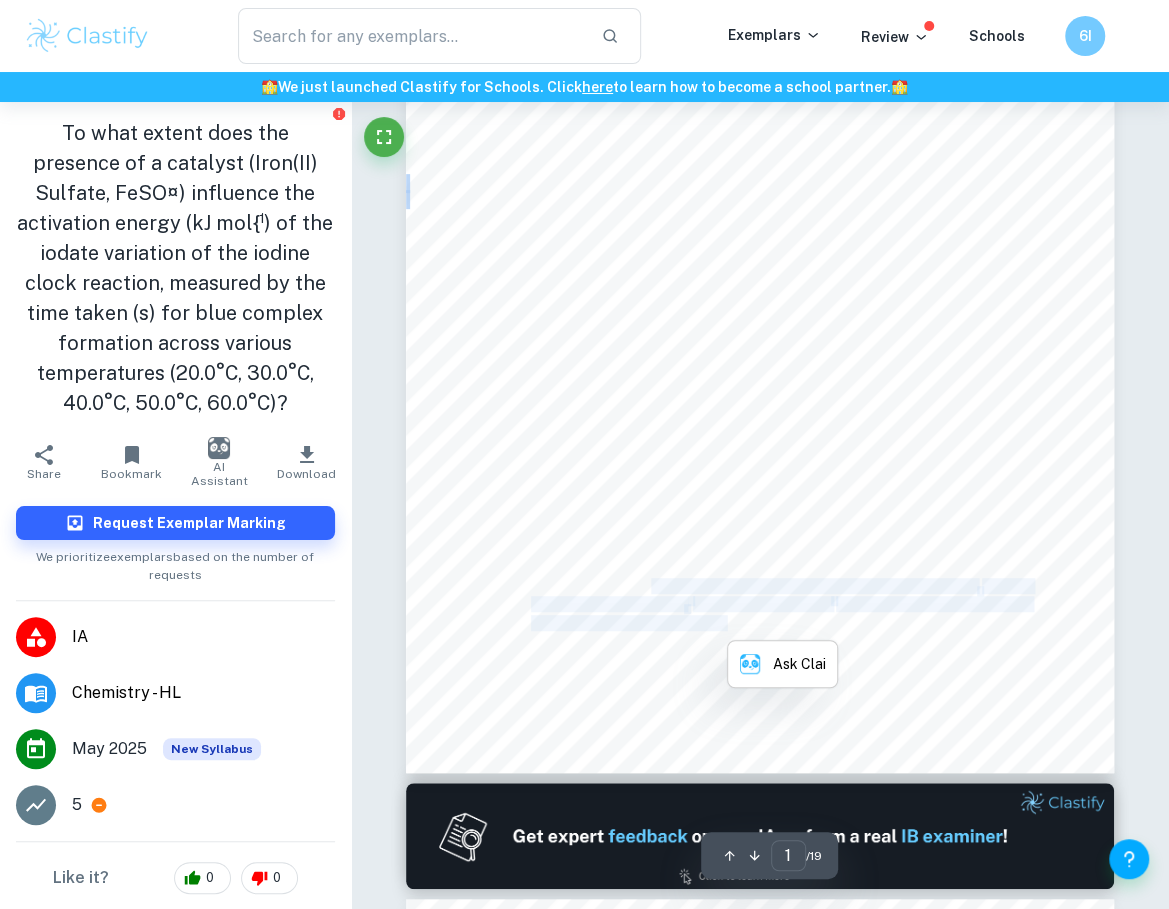 click on "turning blue until all bisulfite is consumed." at bounding box center [650, 624] 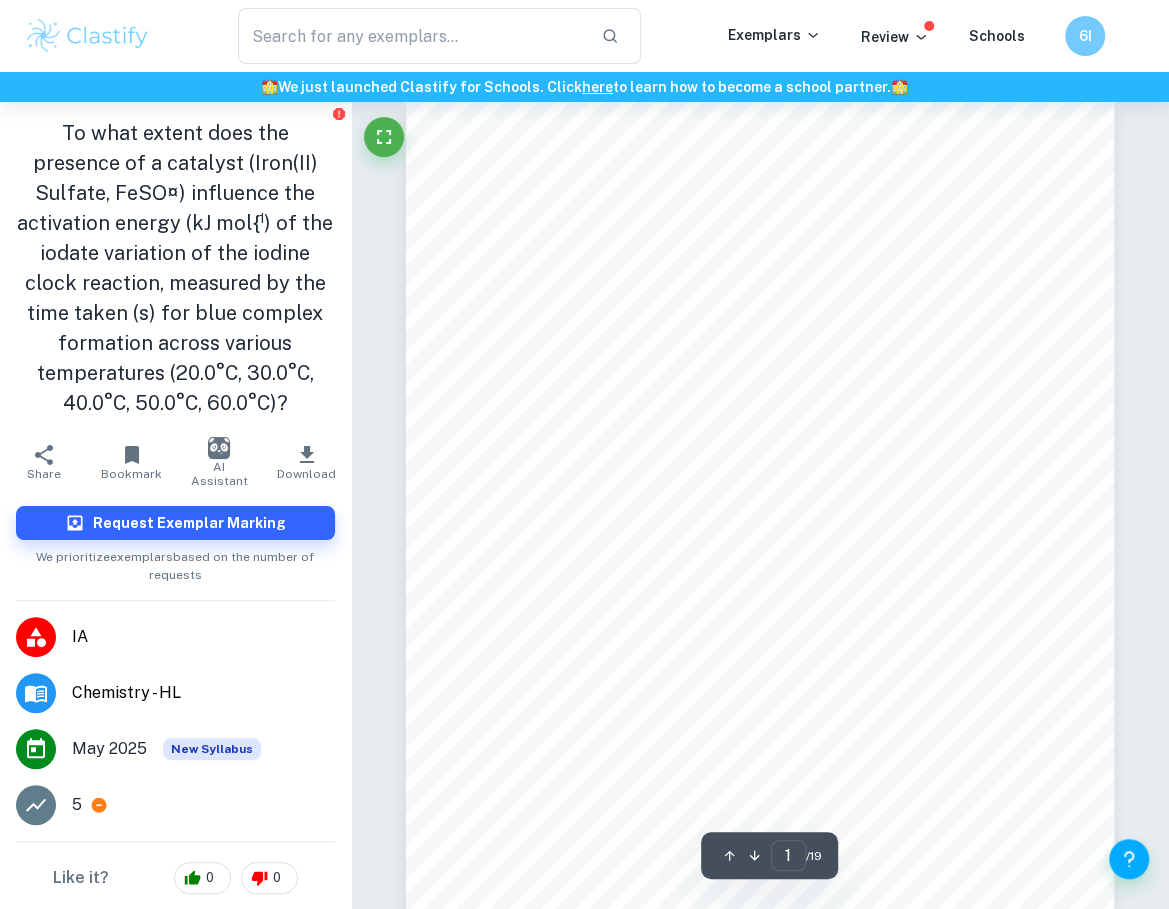 scroll, scrollTop: 55, scrollLeft: 0, axis: vertical 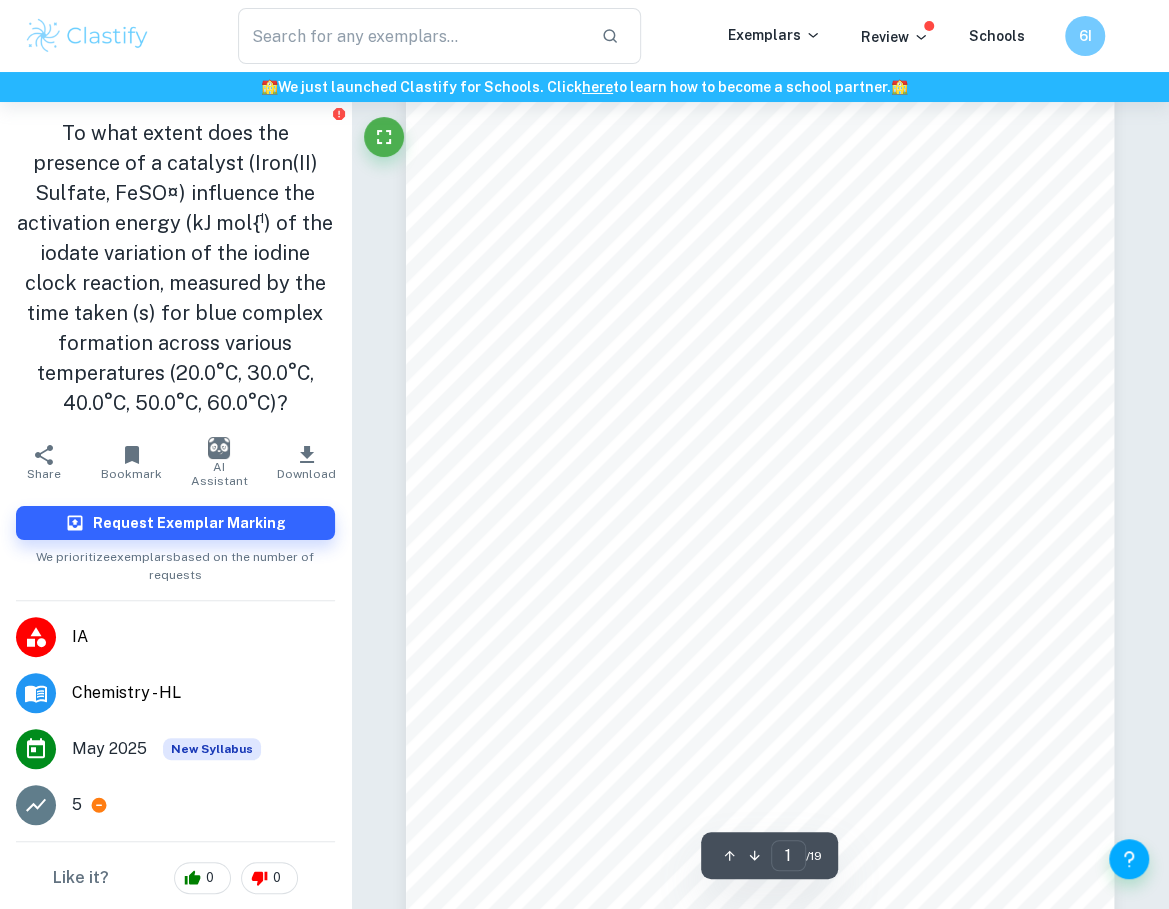 drag, startPoint x: 801, startPoint y: 489, endPoint x: 953, endPoint y: 658, distance: 227.29936 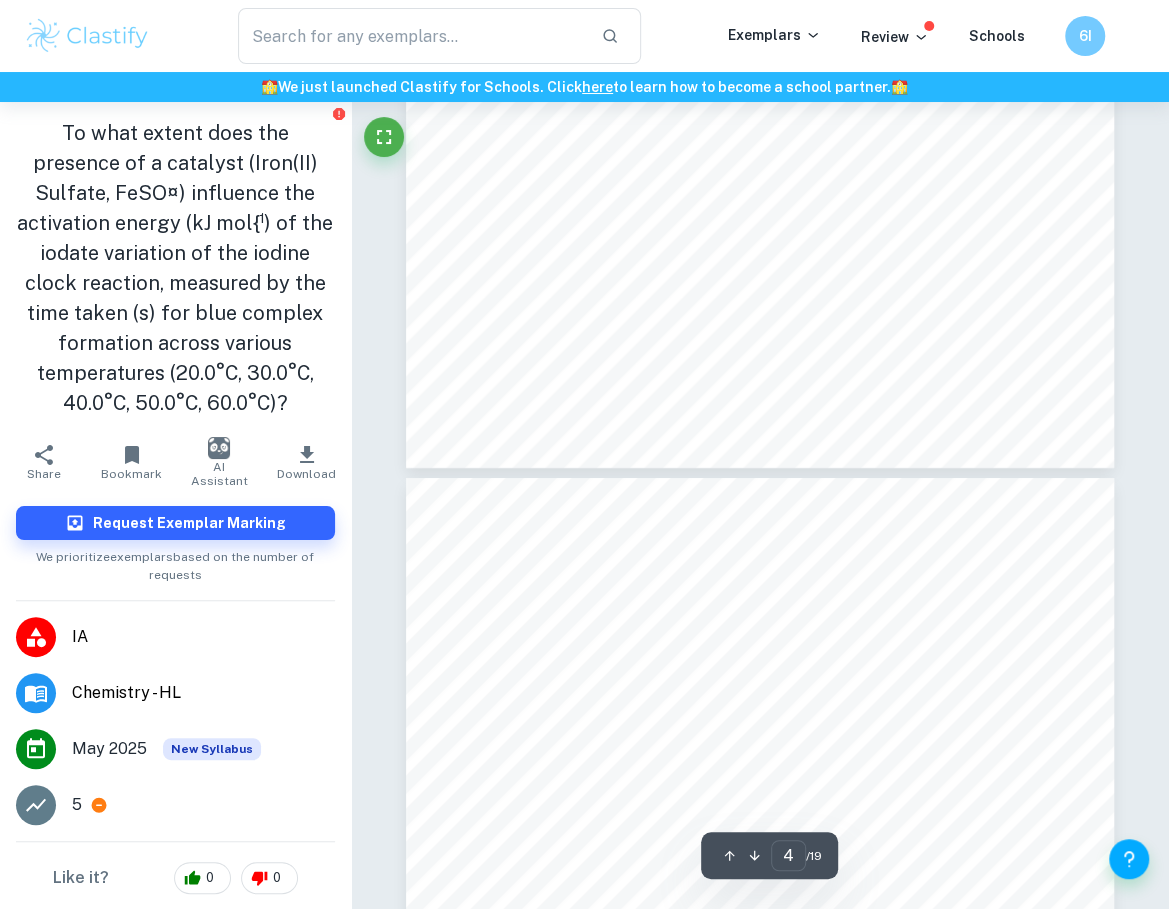 scroll, scrollTop: 0, scrollLeft: 0, axis: both 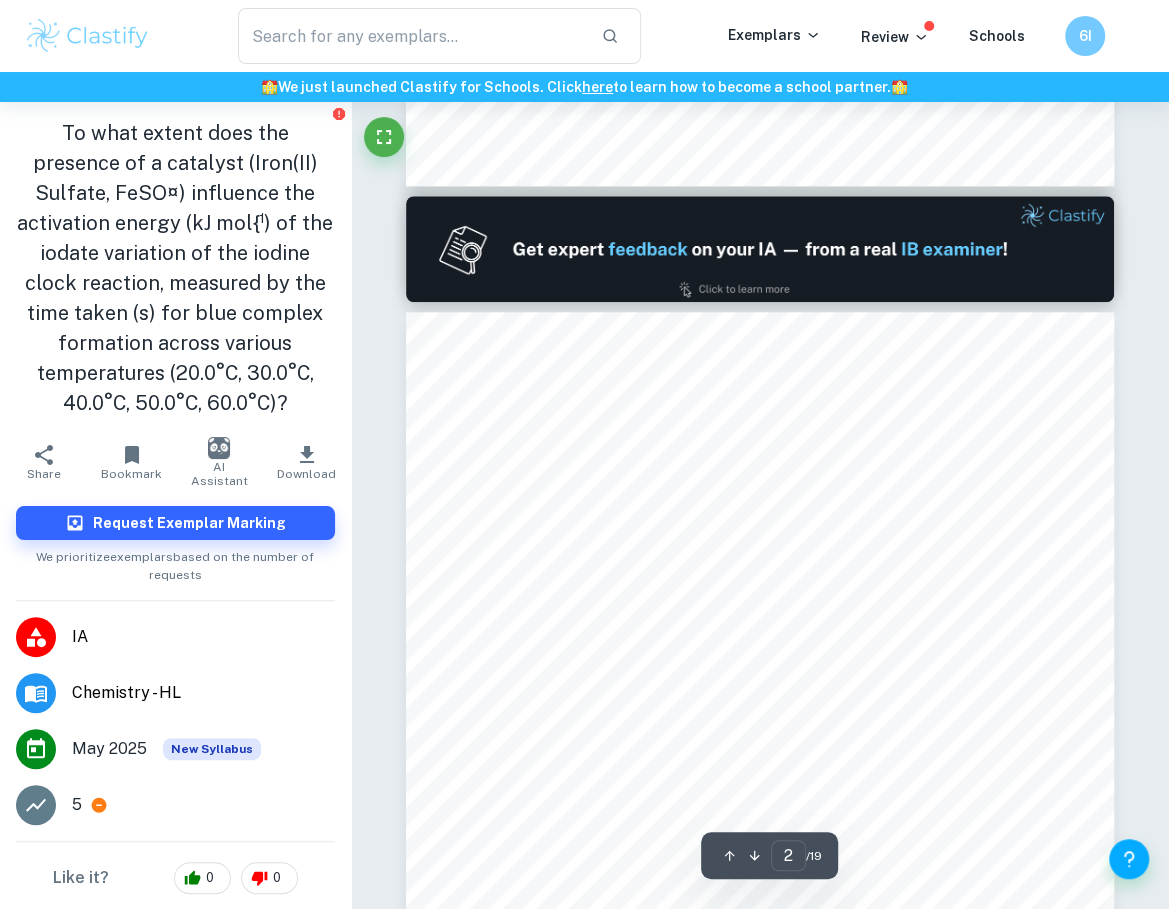 type on "1" 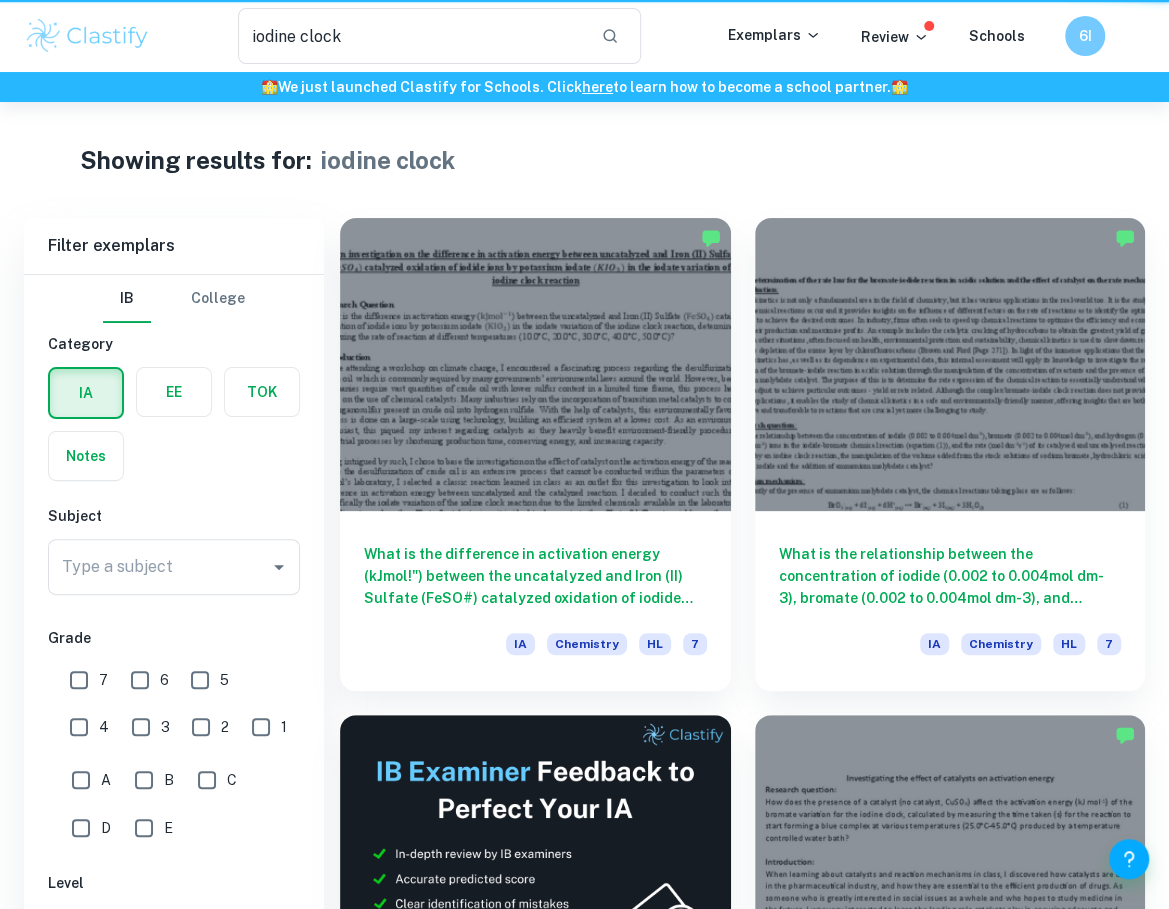 scroll, scrollTop: 1080, scrollLeft: 0, axis: vertical 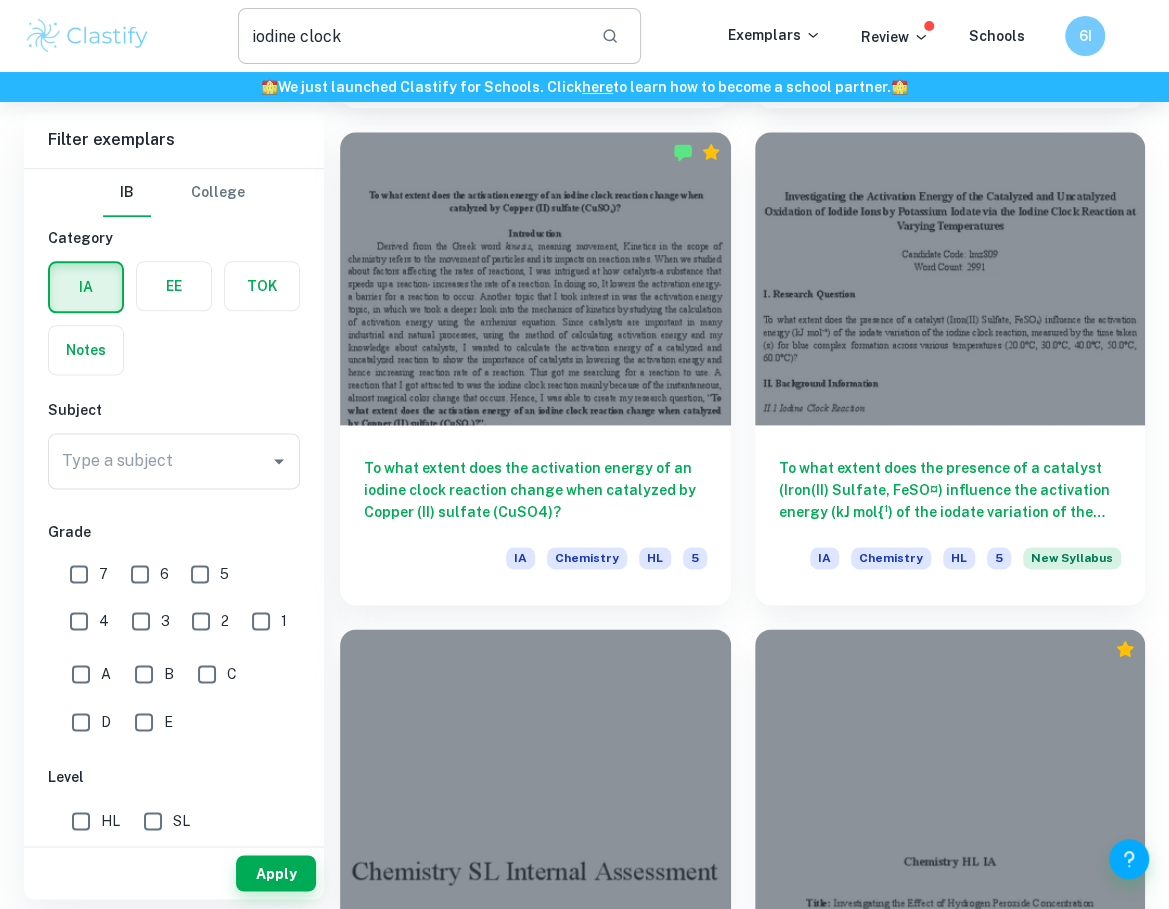 click on "iodine clock" at bounding box center (412, 36) 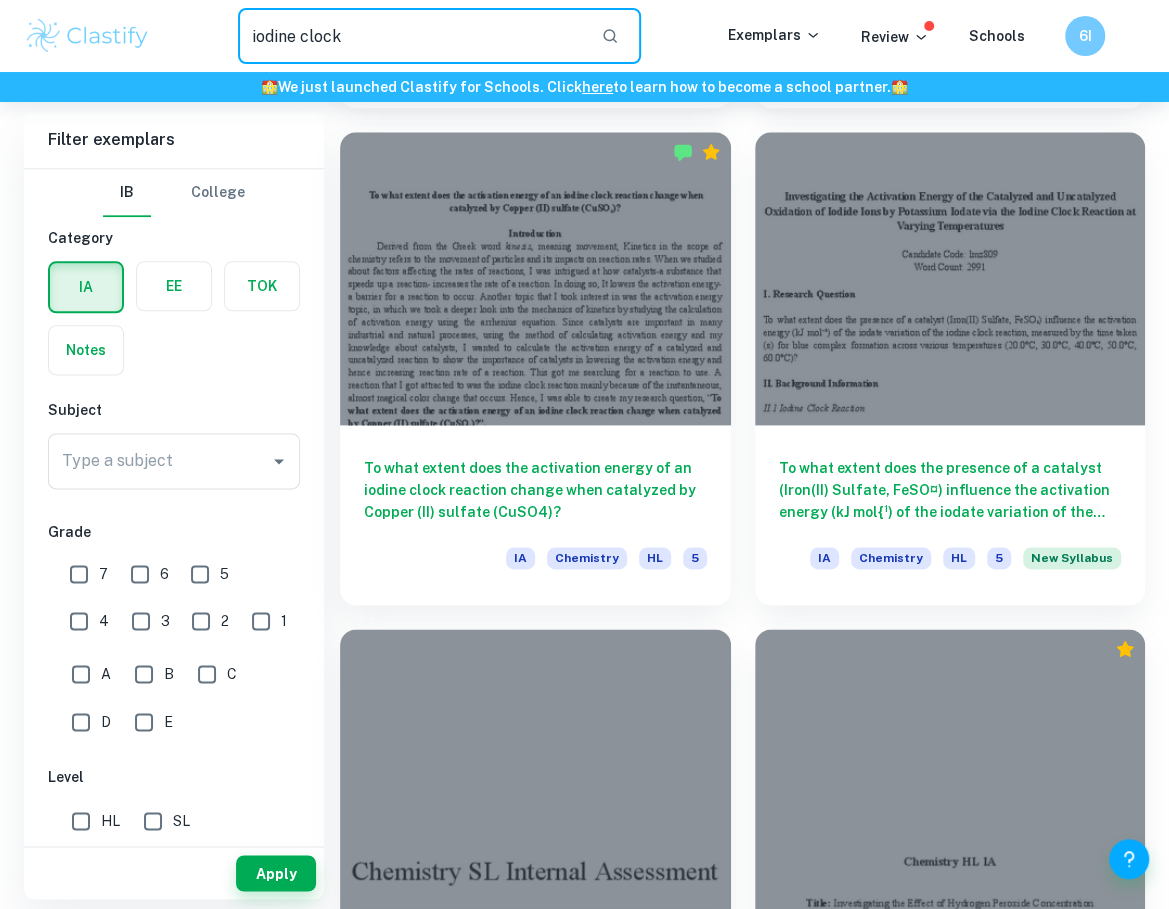 click on "iodine clock" at bounding box center [412, 36] 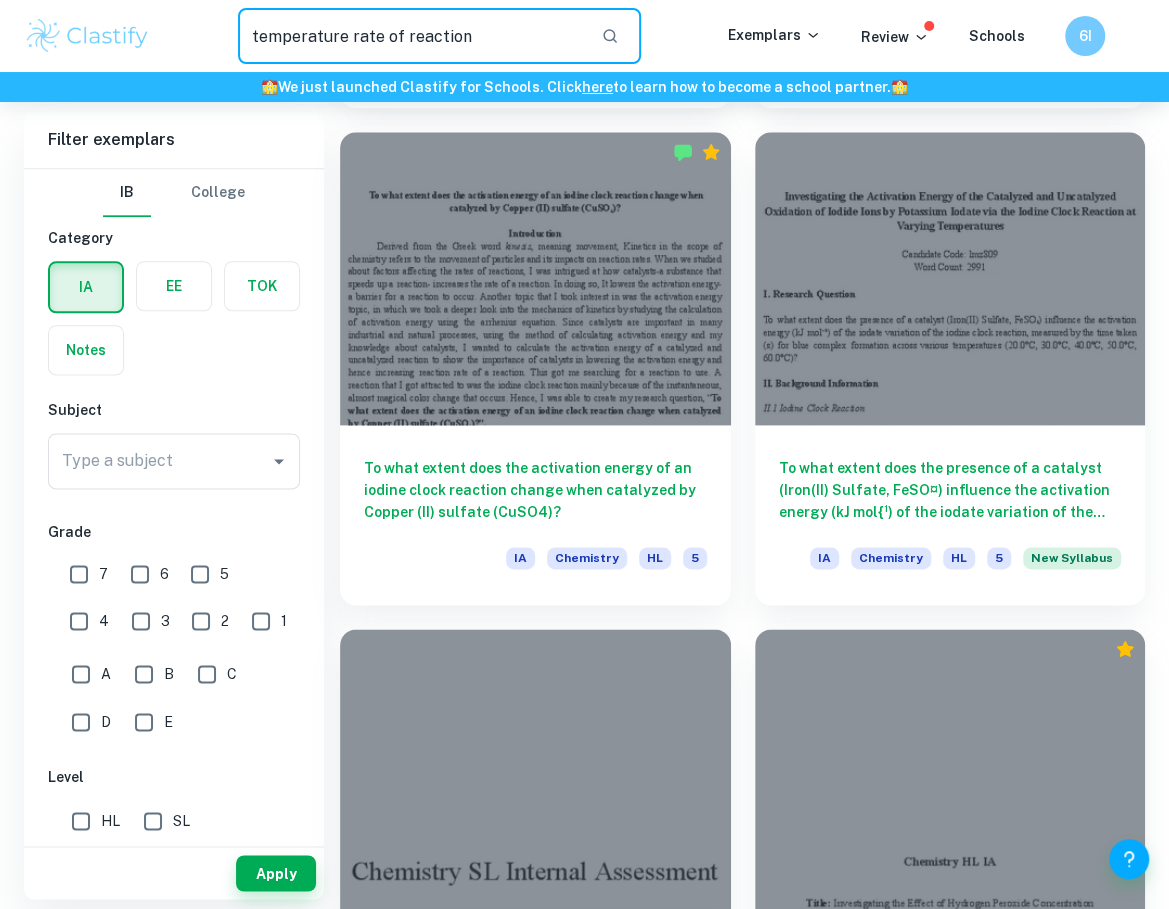 type on "temperature rate of reaction" 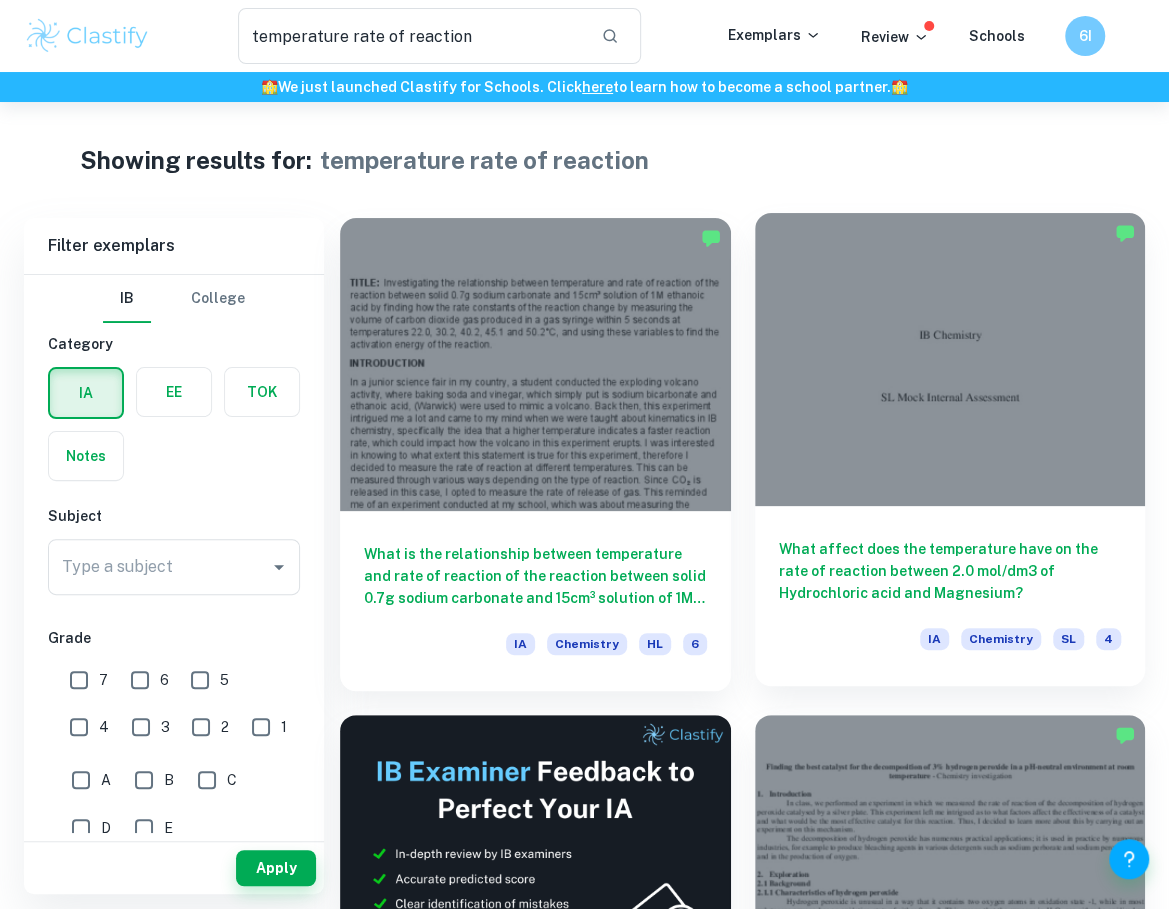 scroll, scrollTop: 35, scrollLeft: 0, axis: vertical 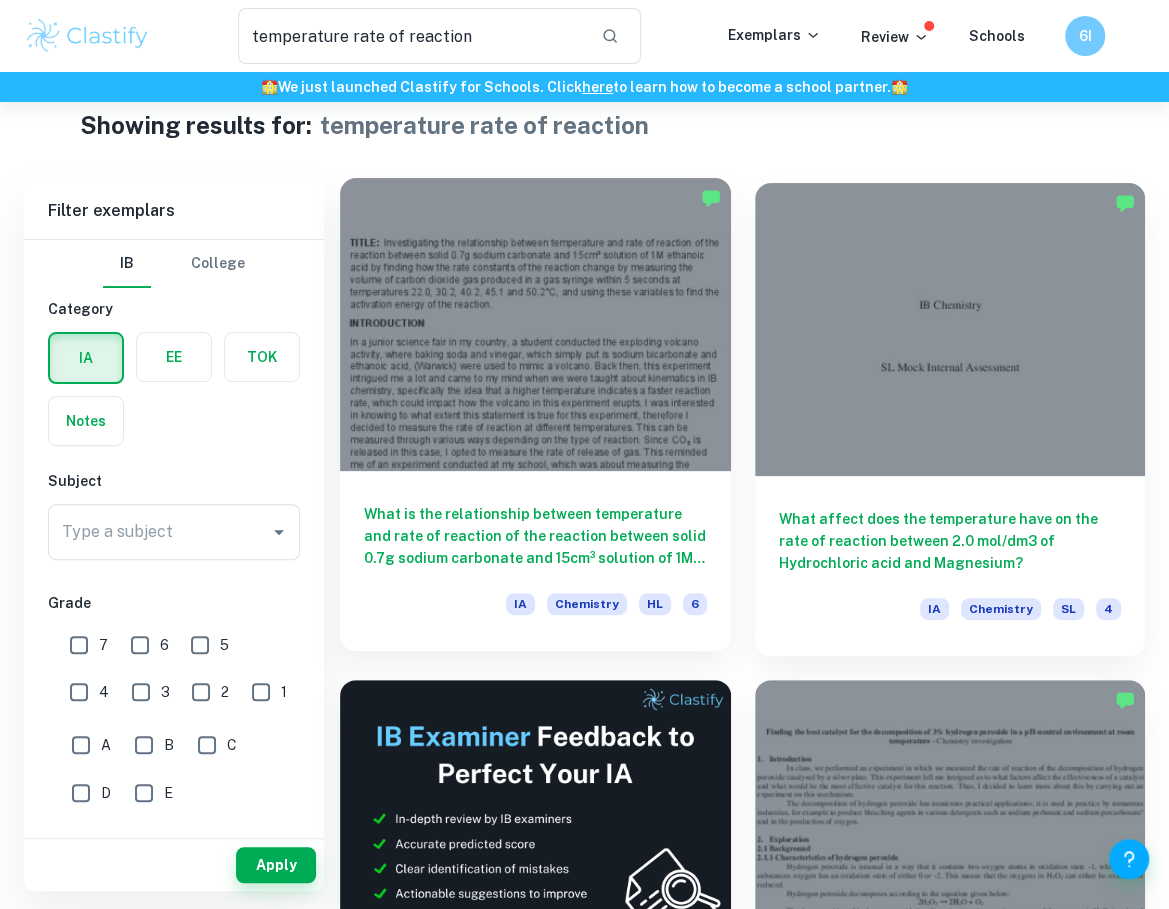 click at bounding box center [535, 324] 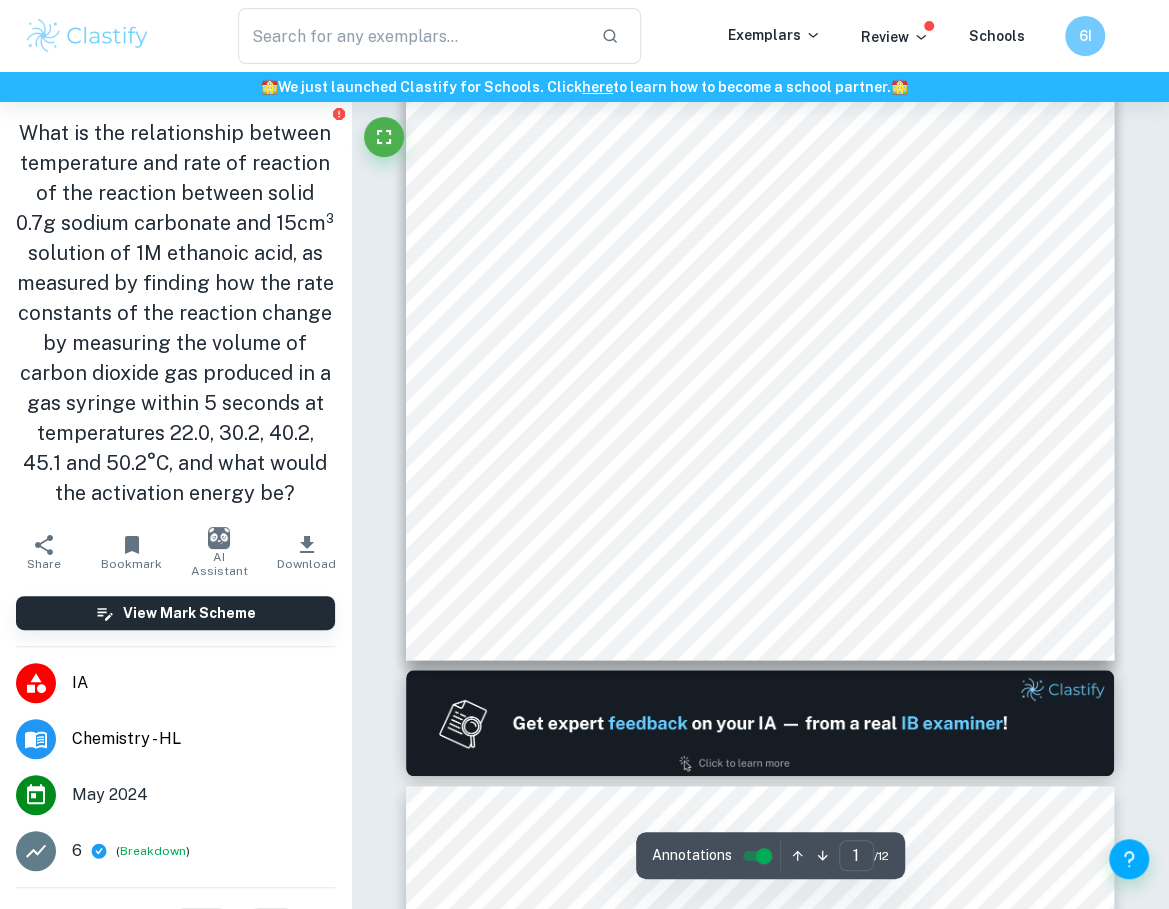 scroll, scrollTop: 593, scrollLeft: 0, axis: vertical 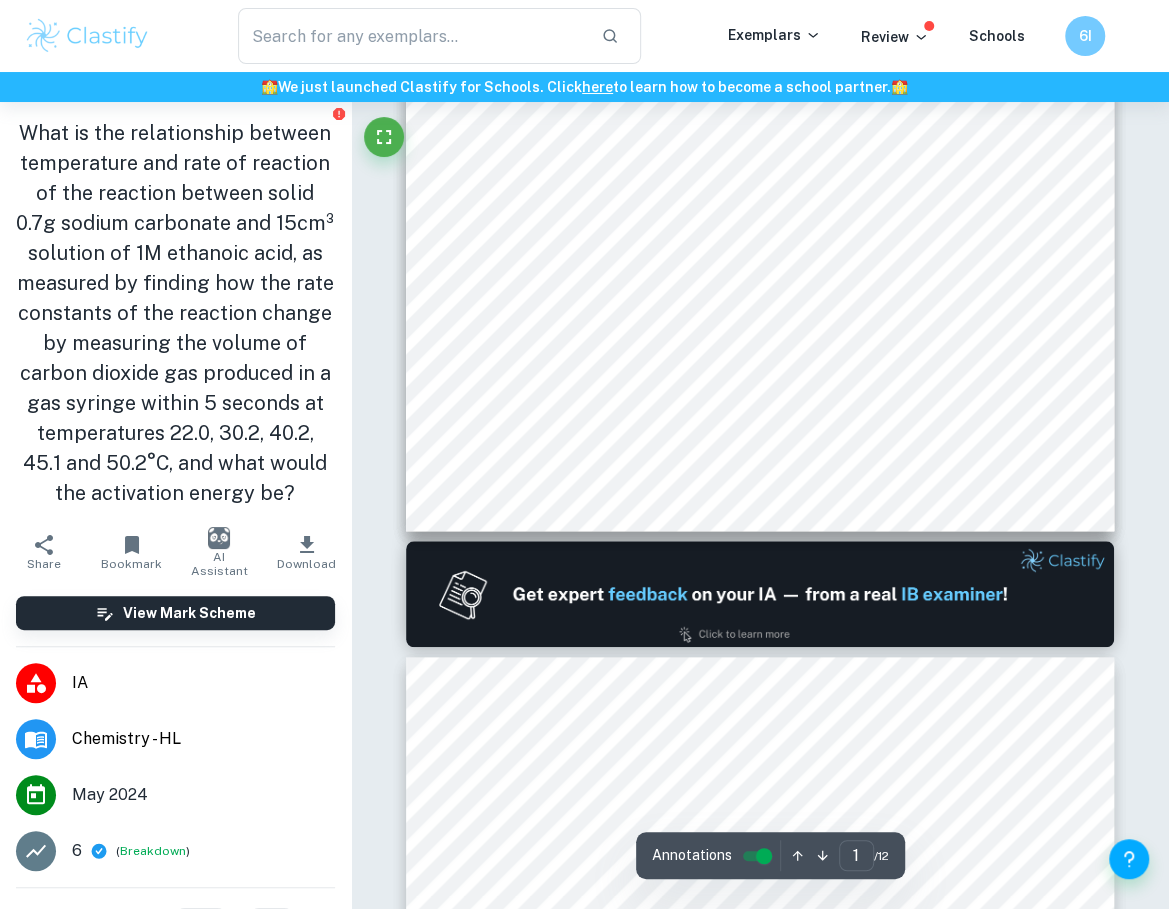 drag, startPoint x: 978, startPoint y: 335, endPoint x: 1017, endPoint y: 407, distance: 81.88406 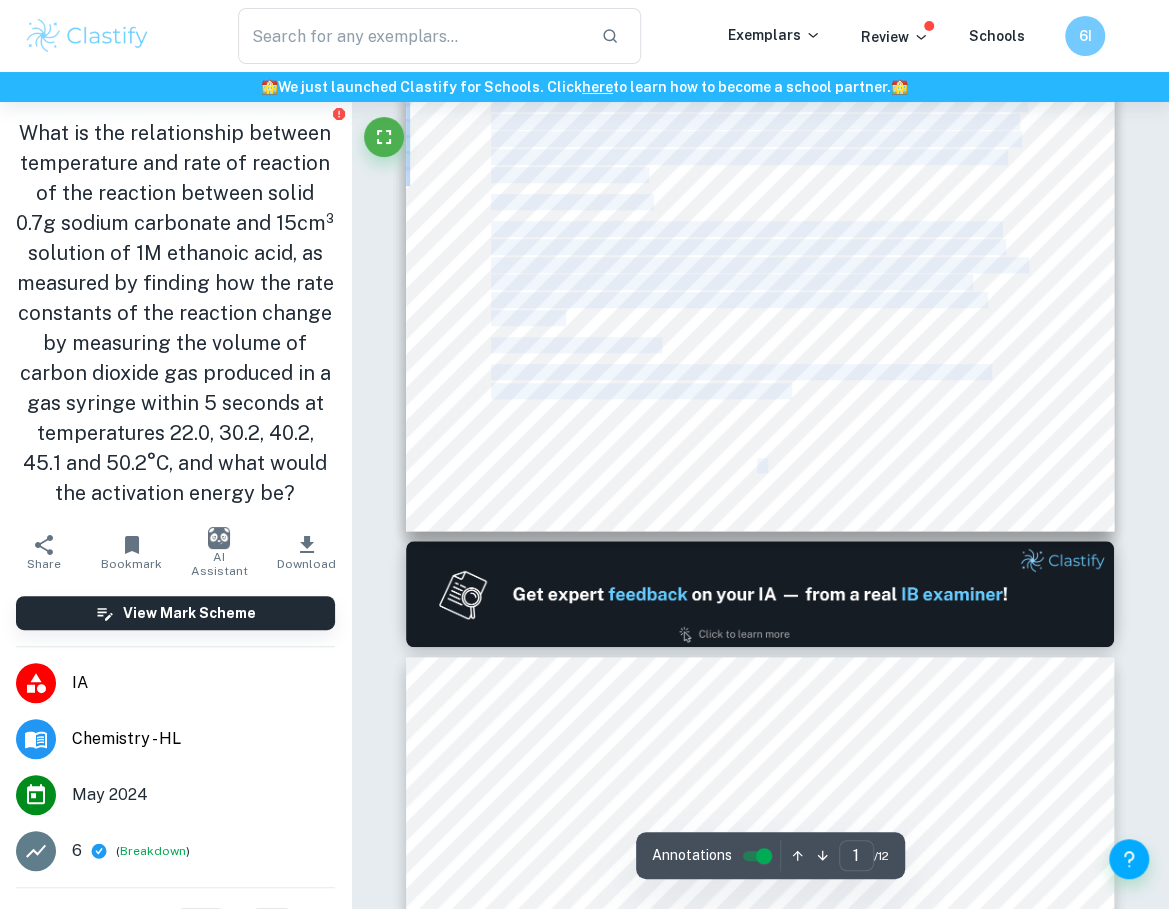 drag, startPoint x: 790, startPoint y: 393, endPoint x: 921, endPoint y: 427, distance: 135.34032 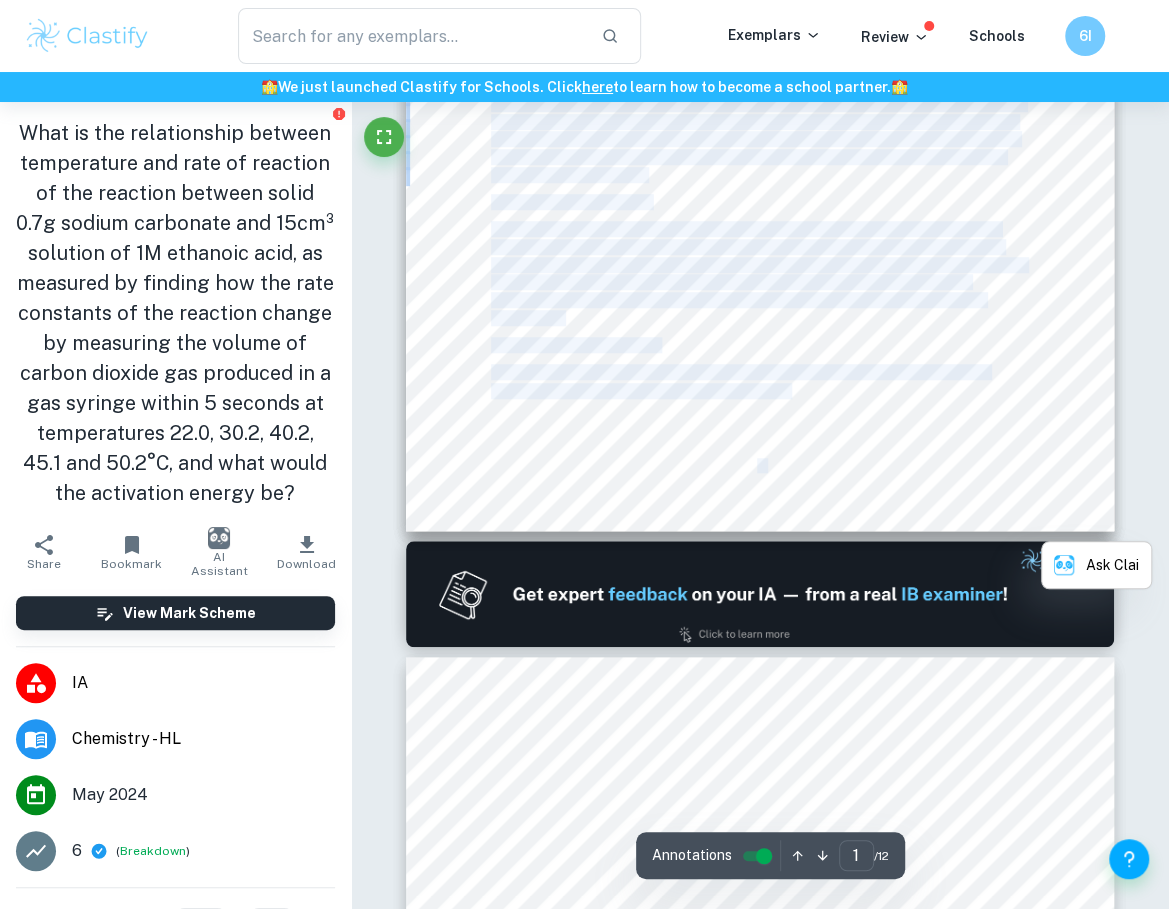 click on "1 TITLE:   Investigating the relationship between temperature and rate of reaction of the reaction between solid [NUMBER]g sodium carbonate and [NUMBER]cm³ solution of [NUMBER]M ethanoic acid by finding how the rate constants of the reaction change by measuring the volume of carbon dioxide gas produced in a gas syringe within [NUMBER] seconds at temperatures [NUMBER].[NUMBER], [NUMBER].[NUMBER], [NUMBER].[NUMBER], [NUMBER].[NUMBER] and [NUMBER].[NUMBER]°C, and using these variables to find the activation energy of the reaction. INTRODUCTION In a junior science fair in my country, a student conducted the exploding volcano activity, where baking soda and vinegar, which simply put is sodium bicarbonate and ethanoic acid, (Warwick) were used to mimic a volcano. Back then, this experiment intrigued me a lot and came to my mind when we were taught about kinematics in IB chemistry, specifically the idea that a higher temperature indicates a faster reaction rate, which could impact how the volcano in this experiment erupts. I was interested ¢   is out of personal curiosity. RESEARCH QUESTION energy be?" at bounding box center [760, 30] 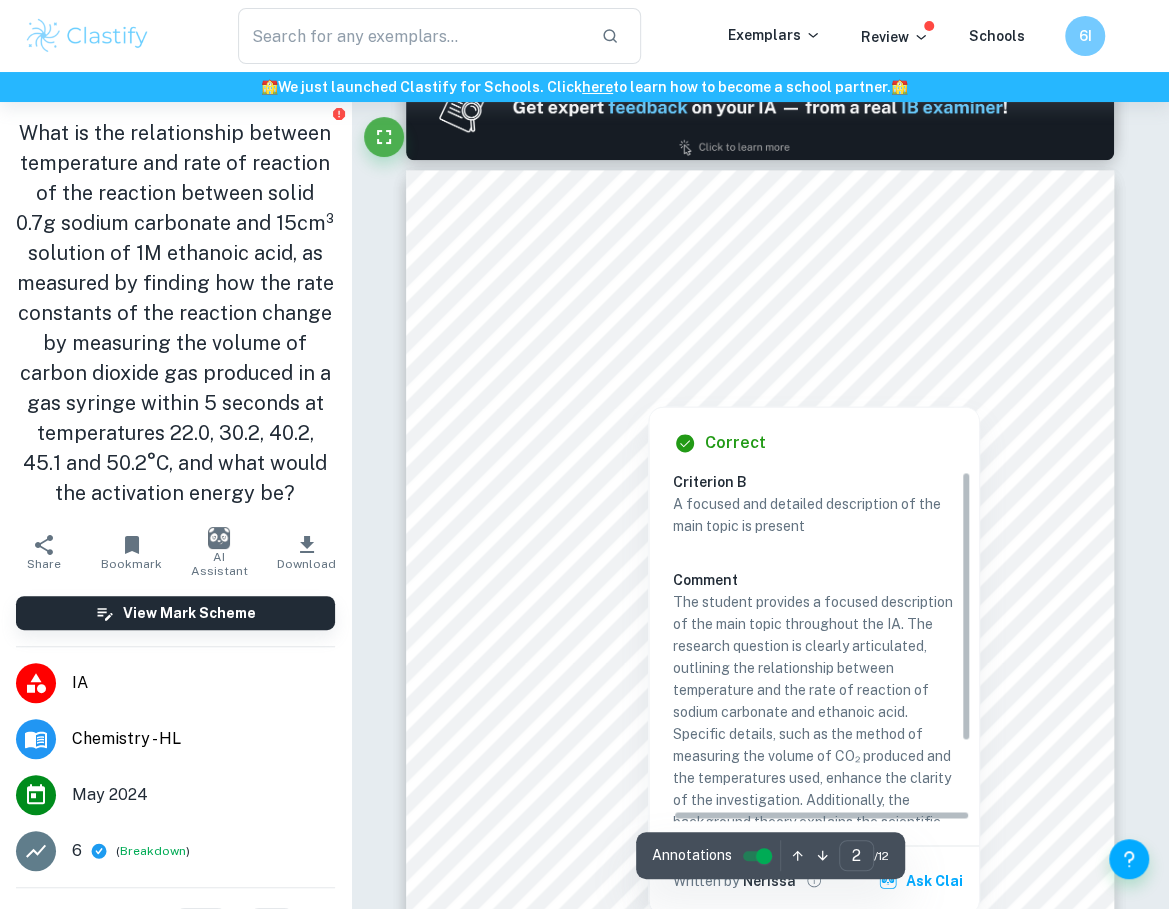 scroll, scrollTop: 1728, scrollLeft: 0, axis: vertical 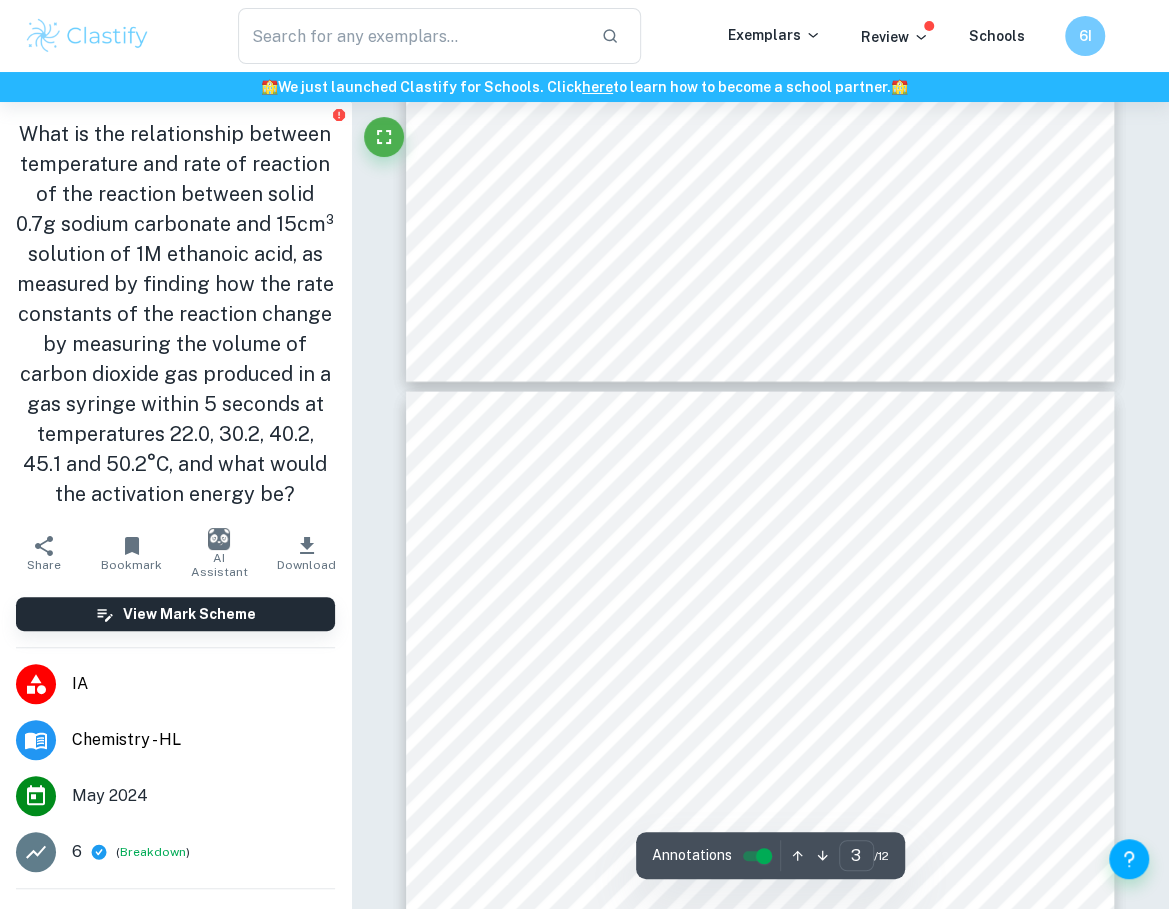type on "2" 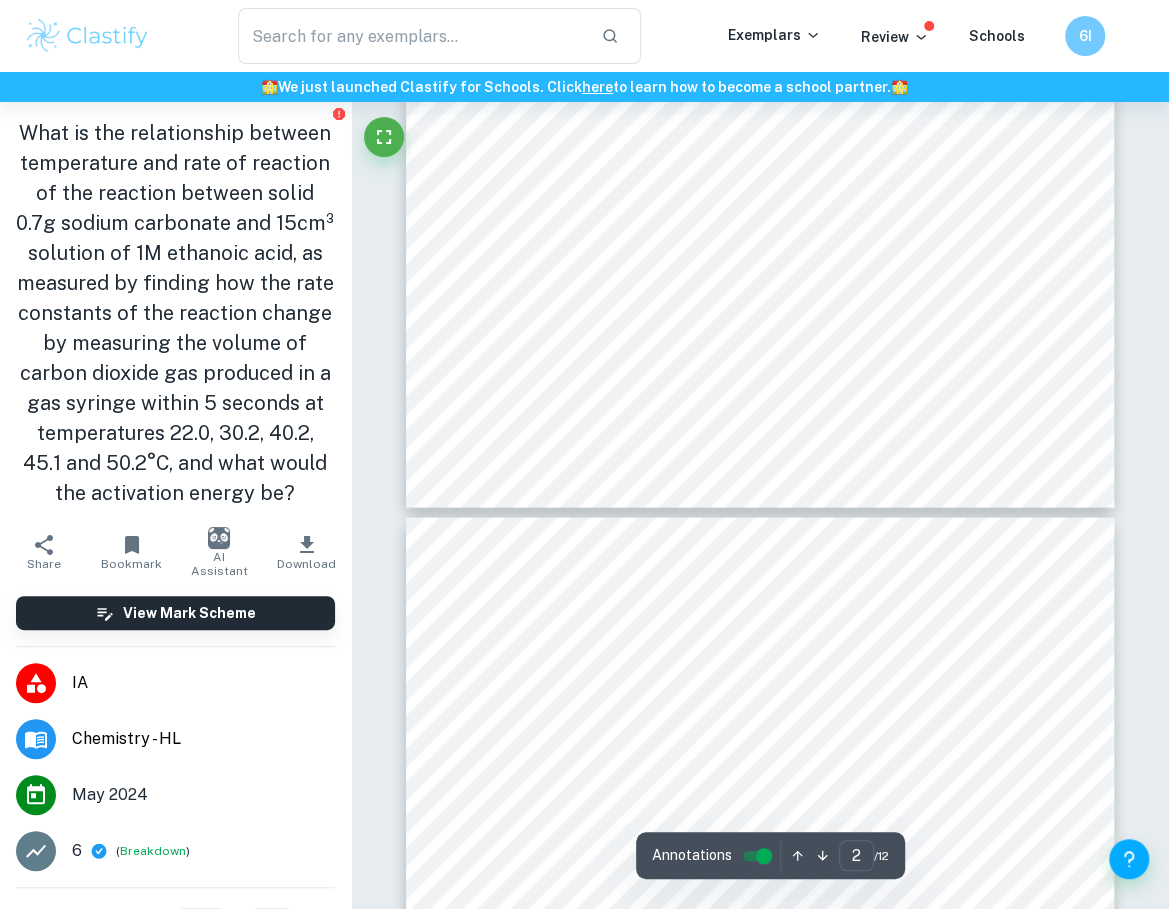 scroll, scrollTop: 1727, scrollLeft: 0, axis: vertical 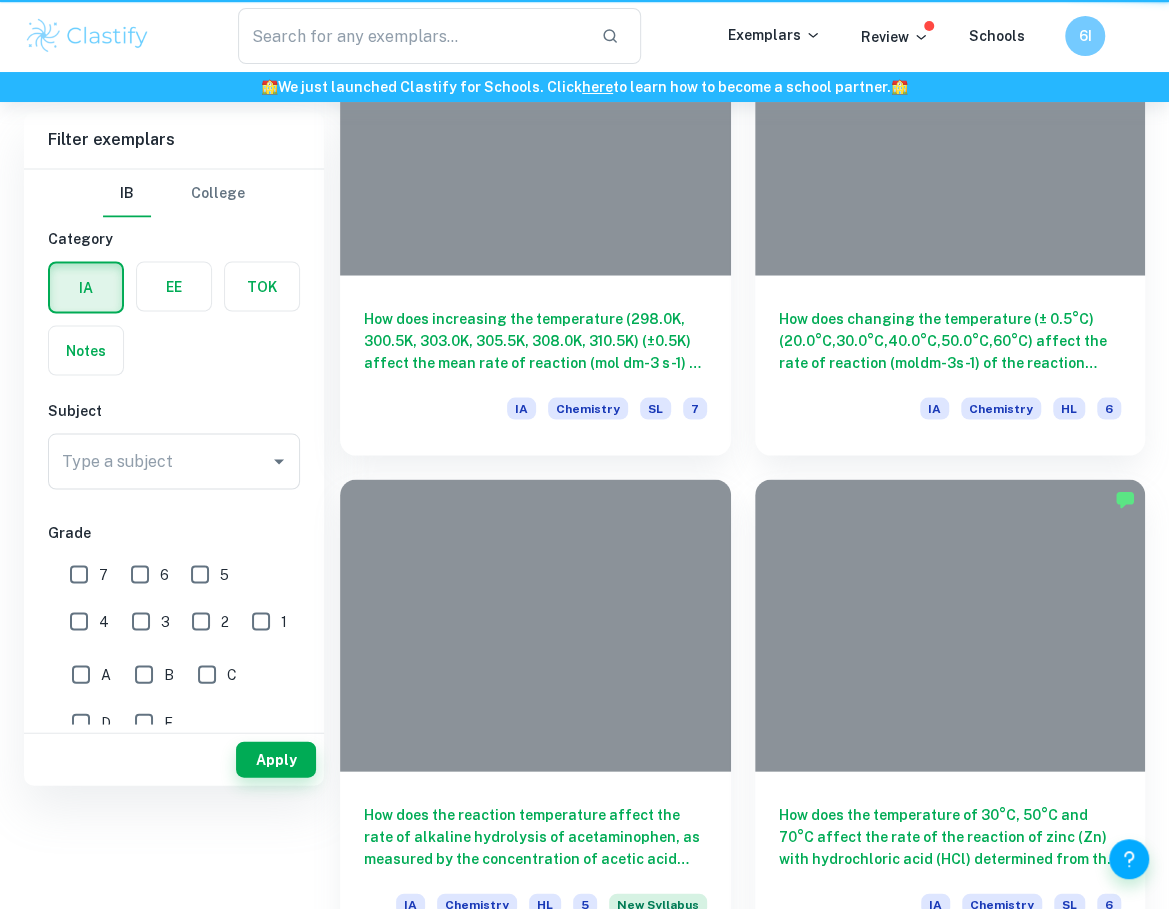 type on "temperature rate of reaction" 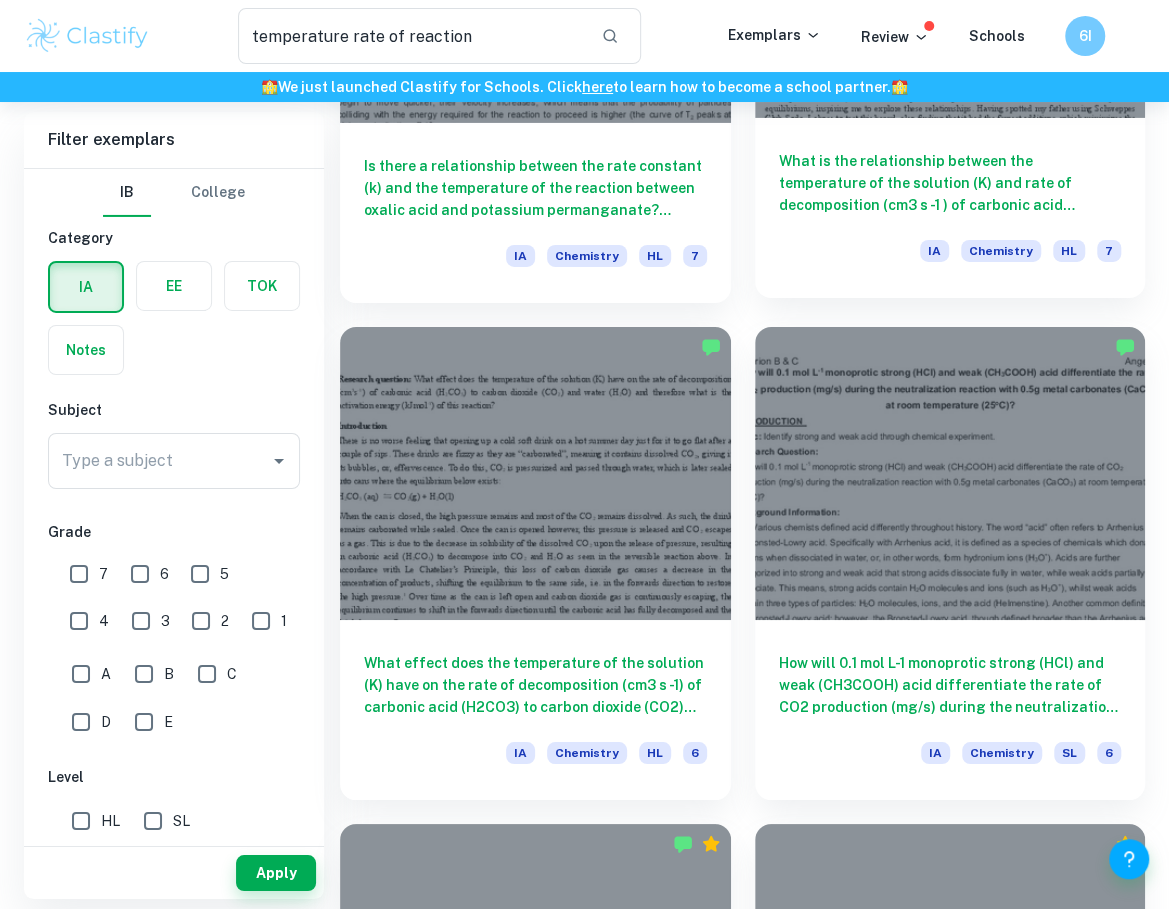 scroll, scrollTop: 3025, scrollLeft: 0, axis: vertical 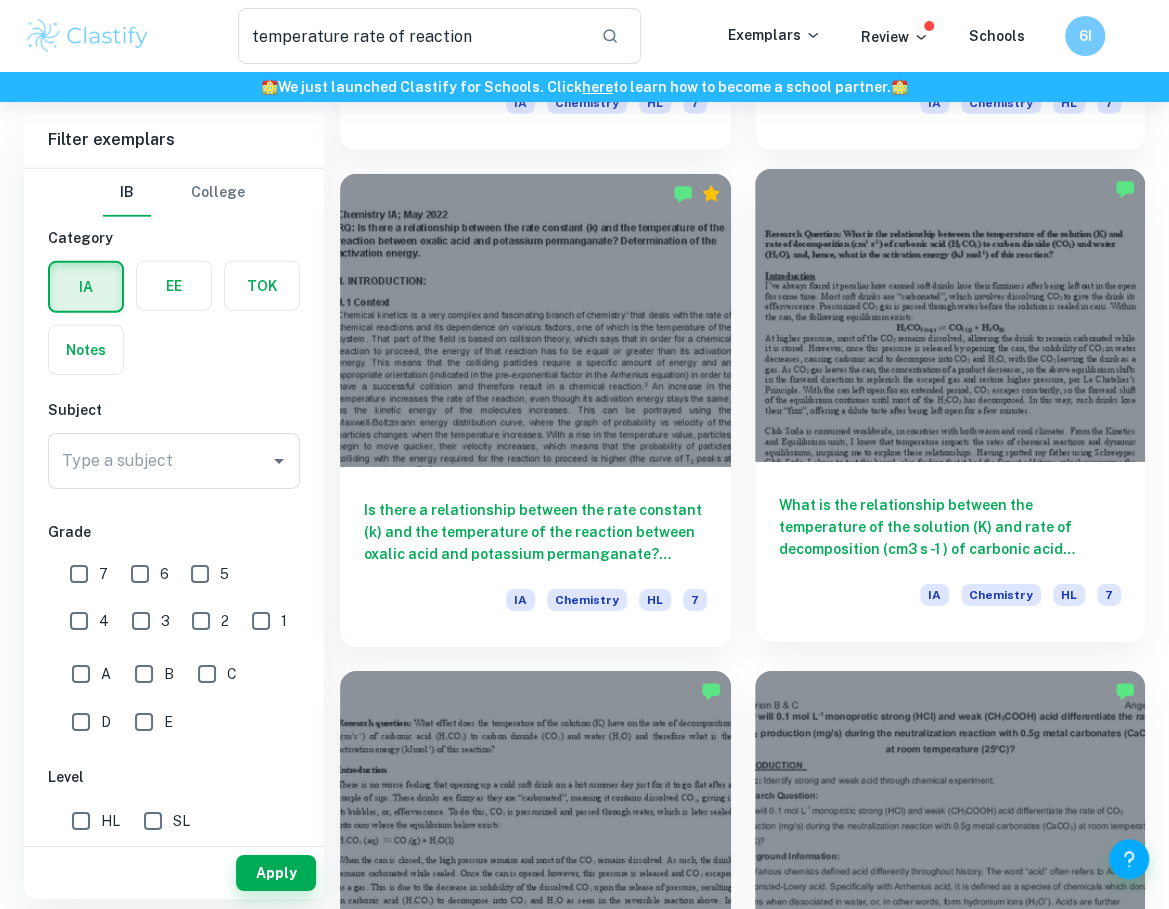 click at bounding box center [950, 315] 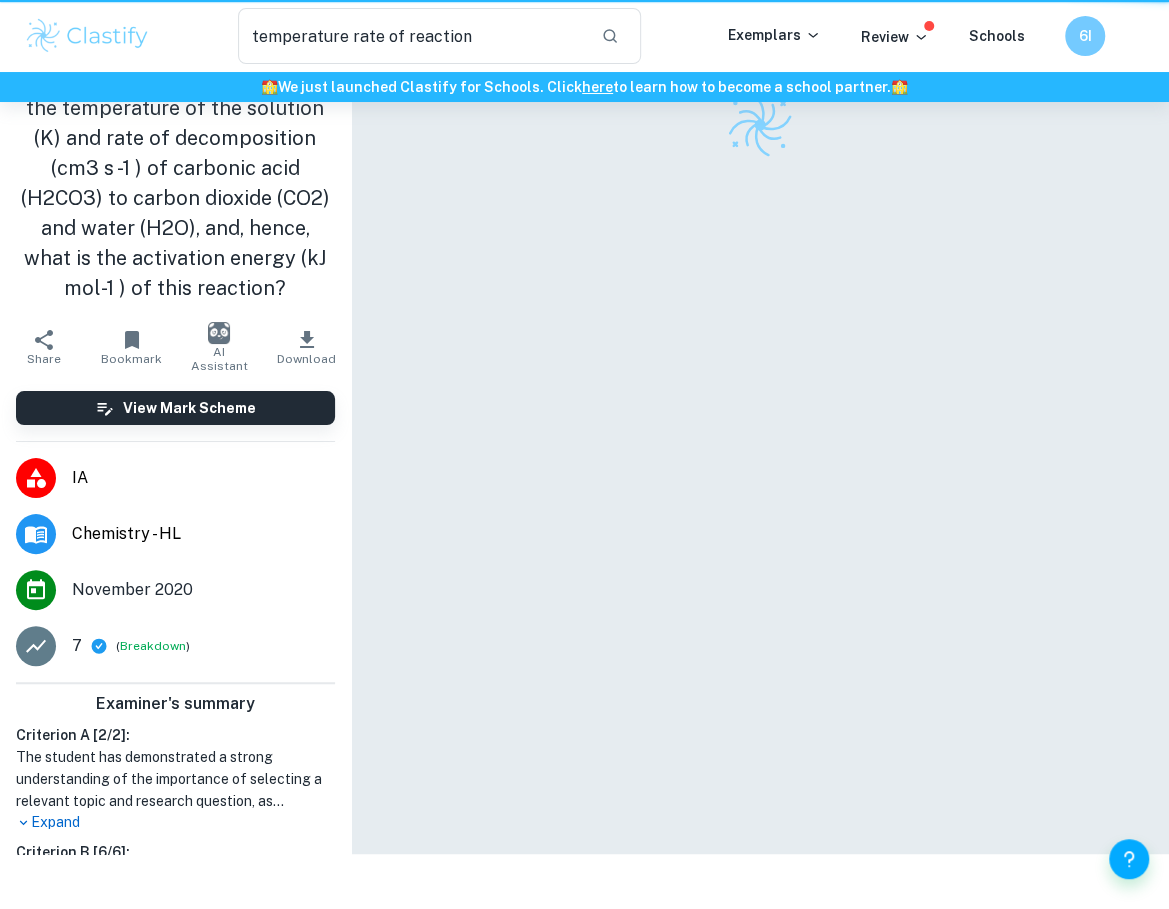 type 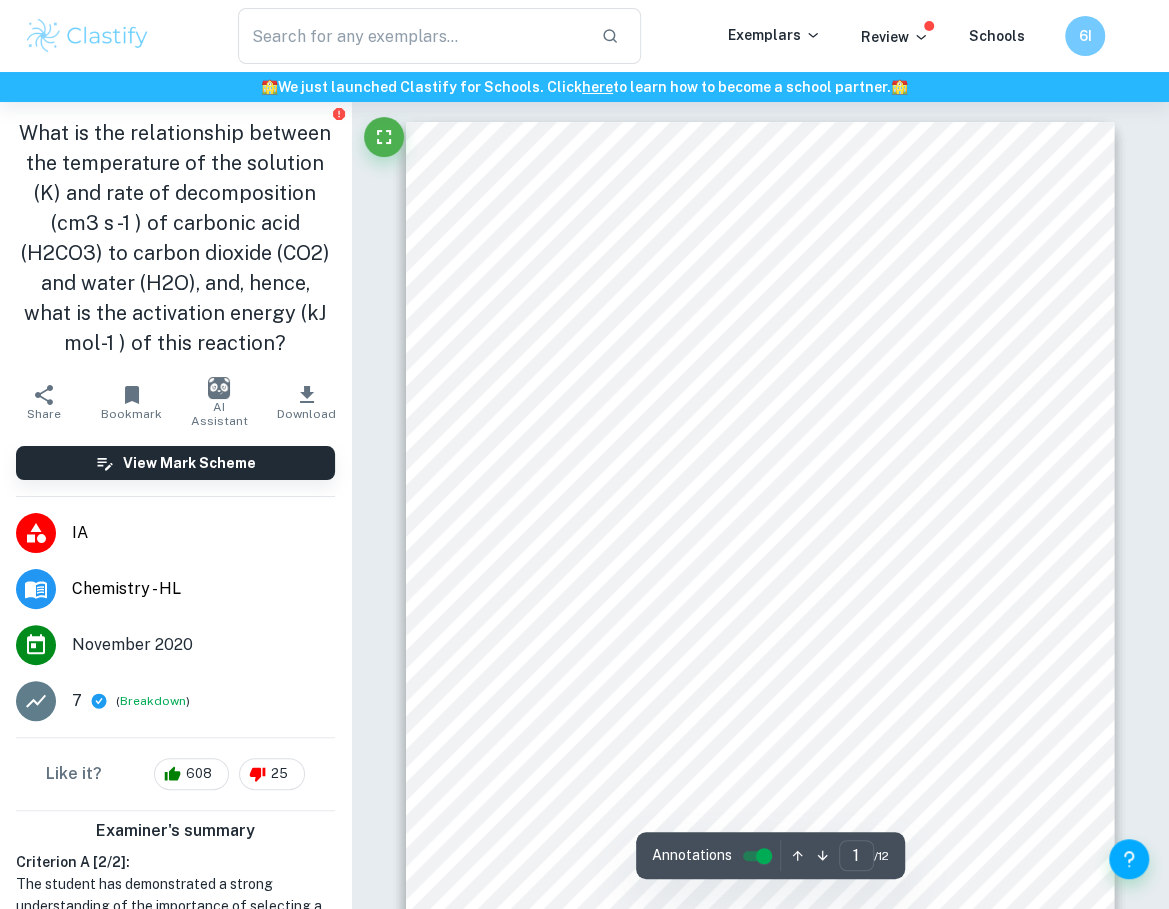 scroll, scrollTop: 401, scrollLeft: 0, axis: vertical 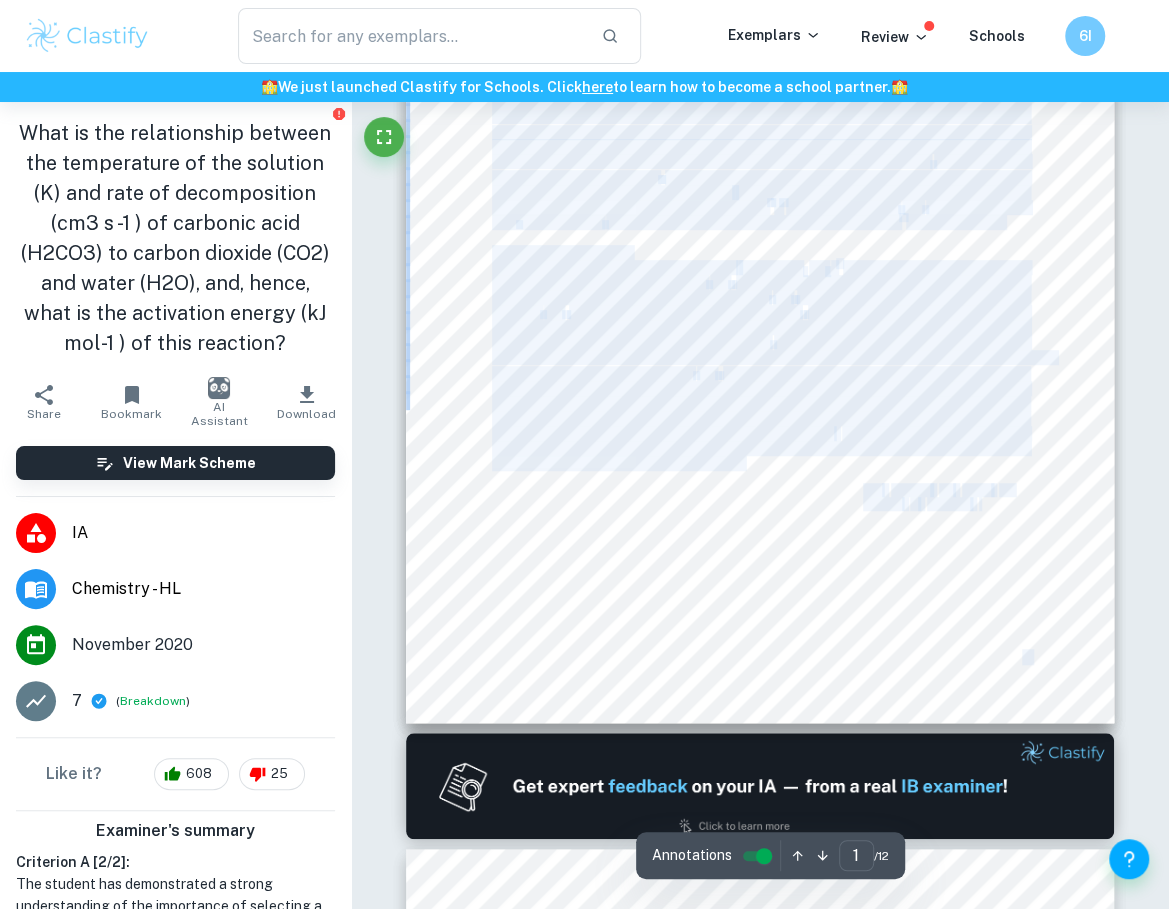 drag, startPoint x: 1036, startPoint y: 584, endPoint x: 1043, endPoint y: 593, distance: 11.401754 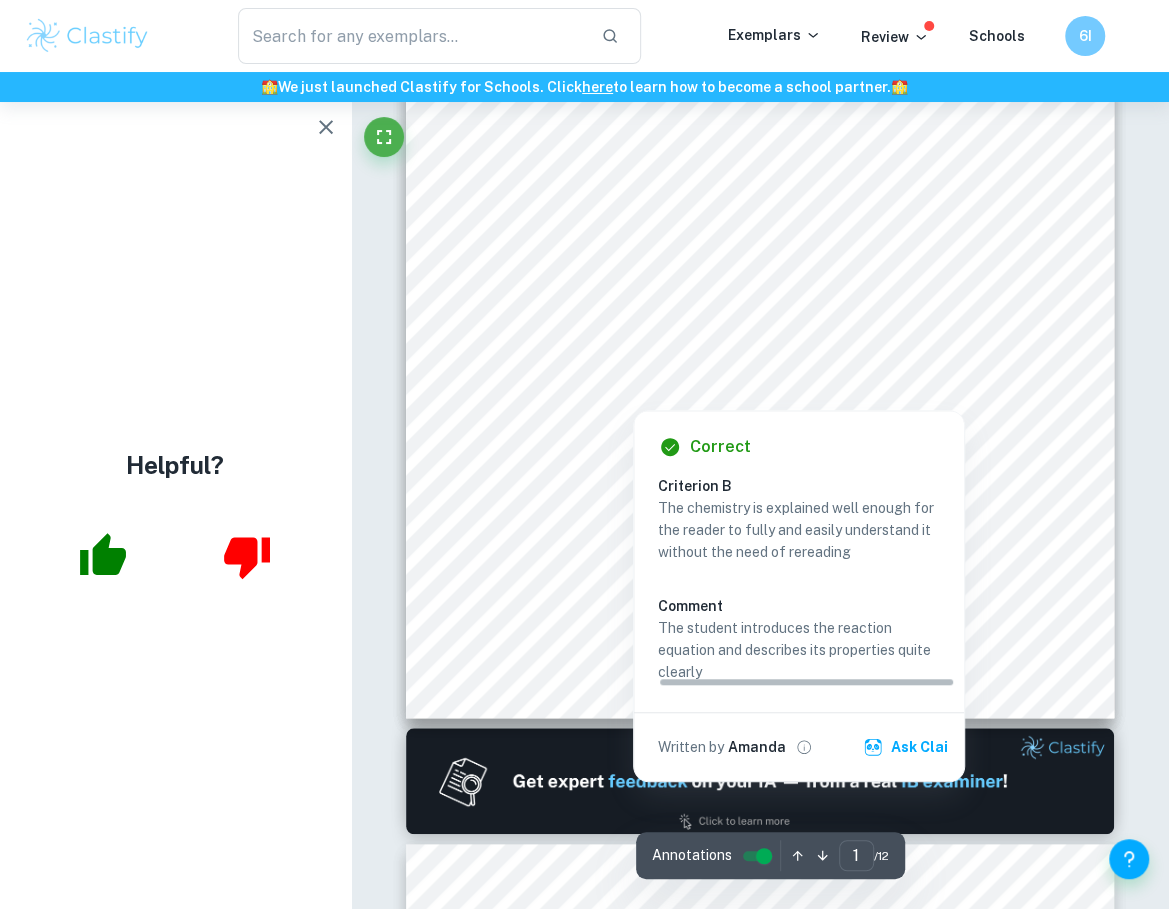 scroll, scrollTop: 340, scrollLeft: 0, axis: vertical 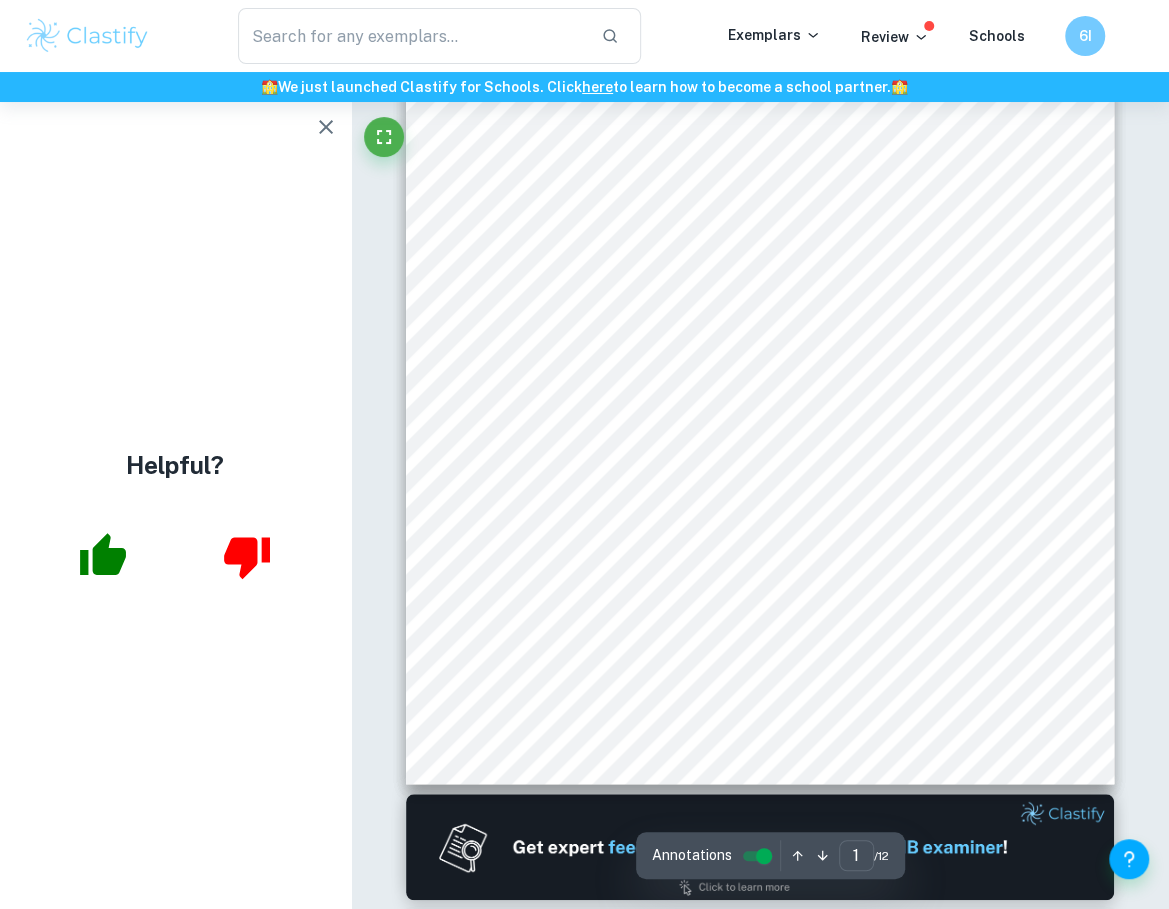 click on "​ Exemplars Review Schools 6I" at bounding box center [584, 36] 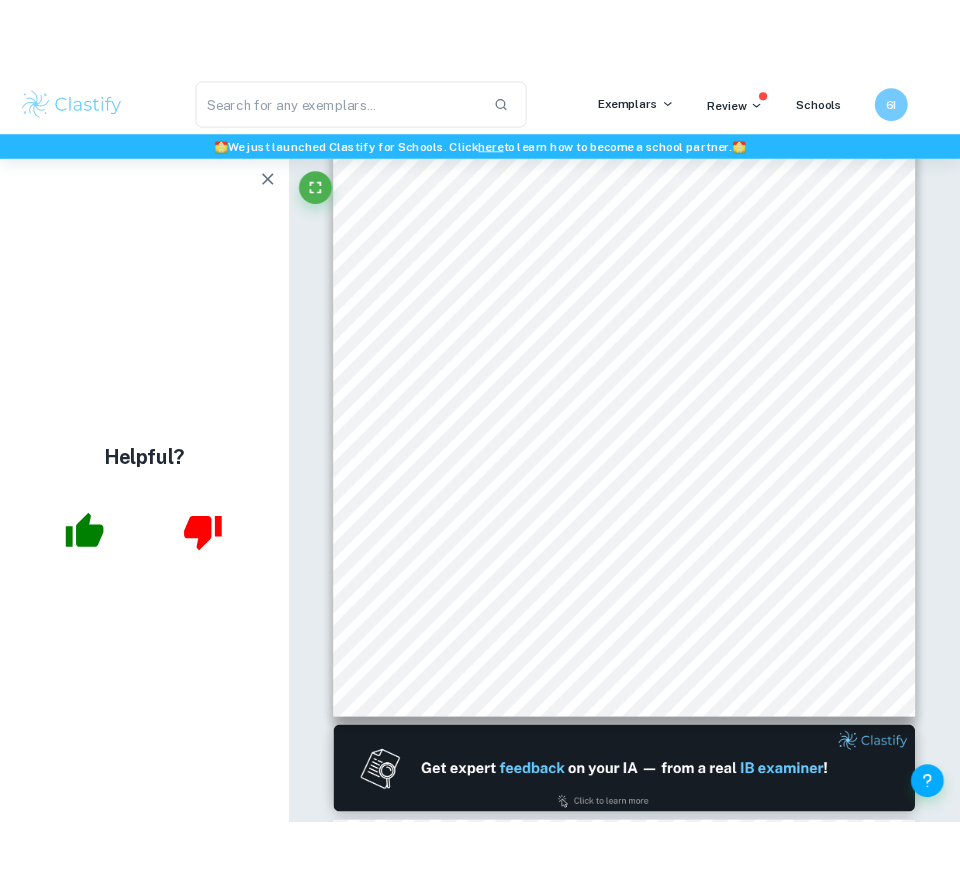 scroll, scrollTop: 821, scrollLeft: 0, axis: vertical 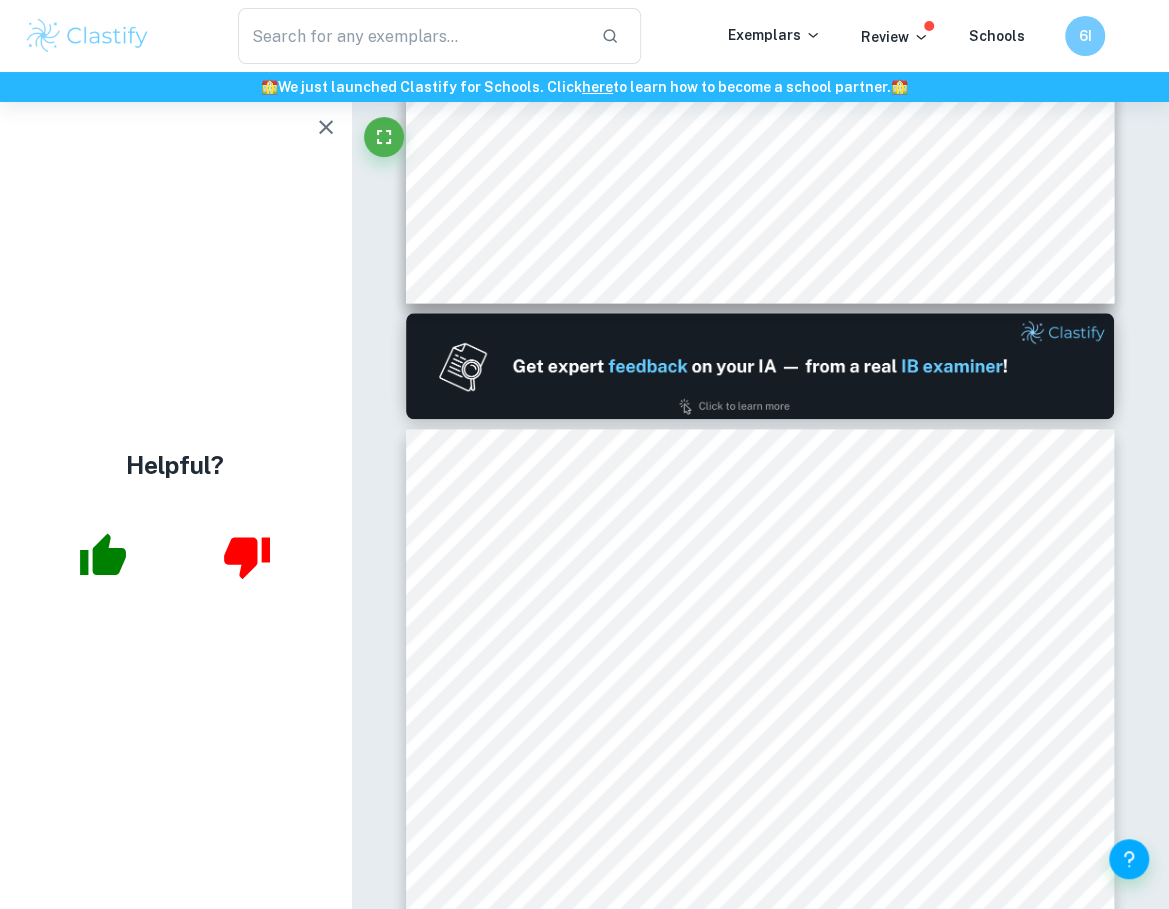type on "2" 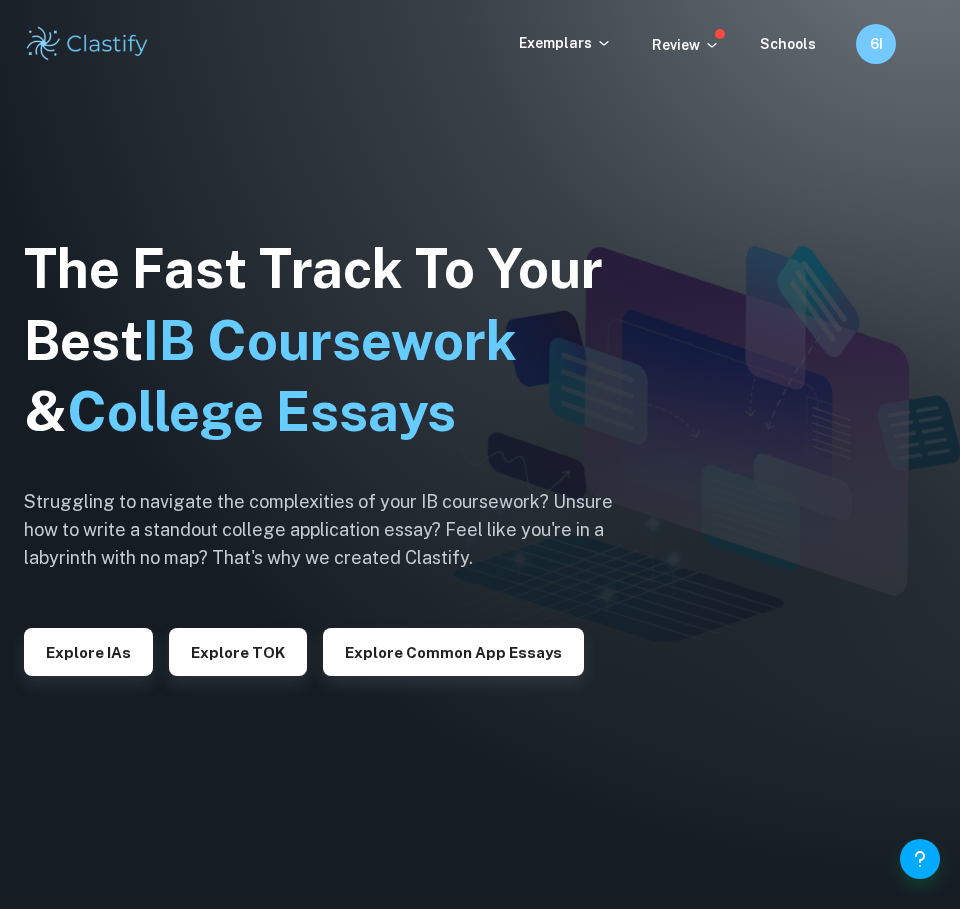 scroll, scrollTop: 0, scrollLeft: 0, axis: both 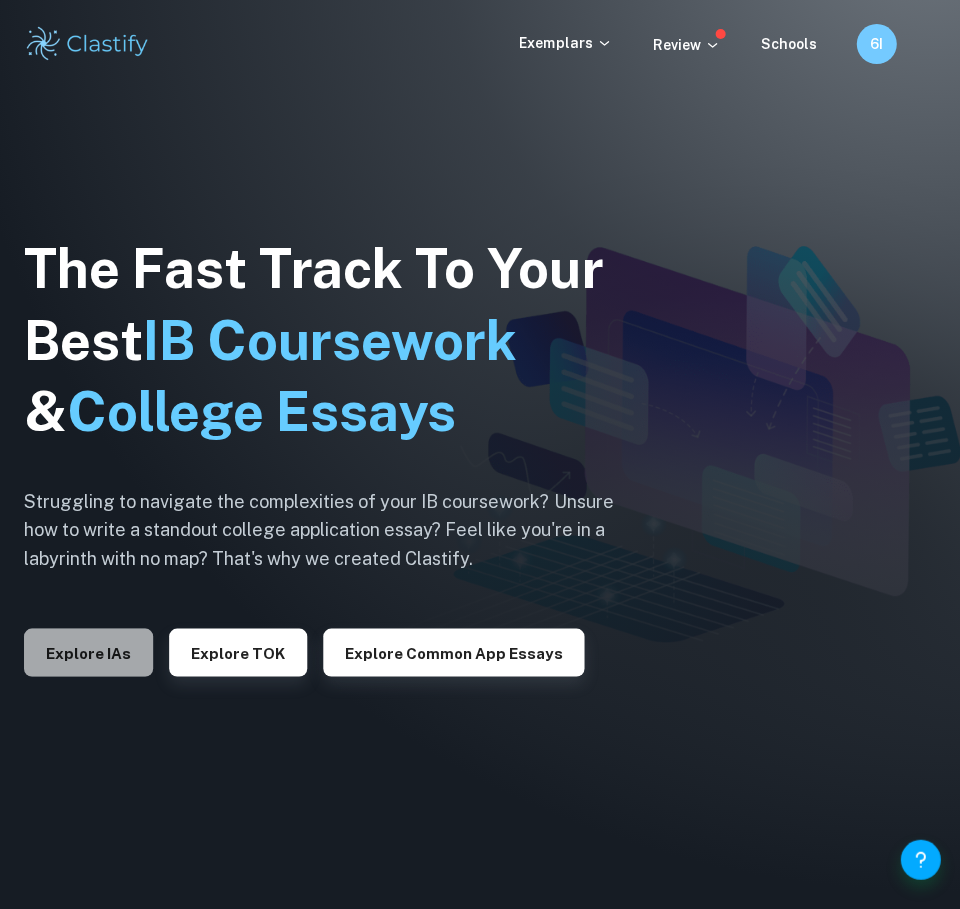 click on "Explore IAs" at bounding box center [88, 652] 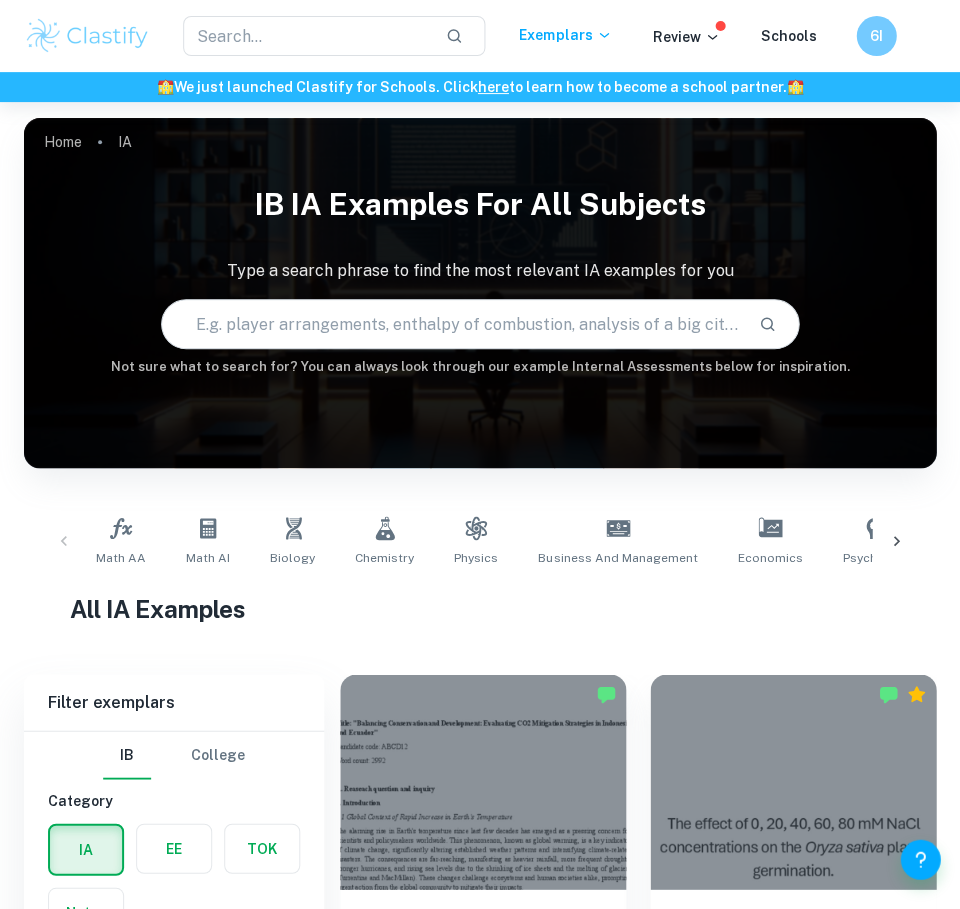 click on "Not sure what to search for? You can always look through our example Internal Assessments below for inspiration." at bounding box center [480, 367] 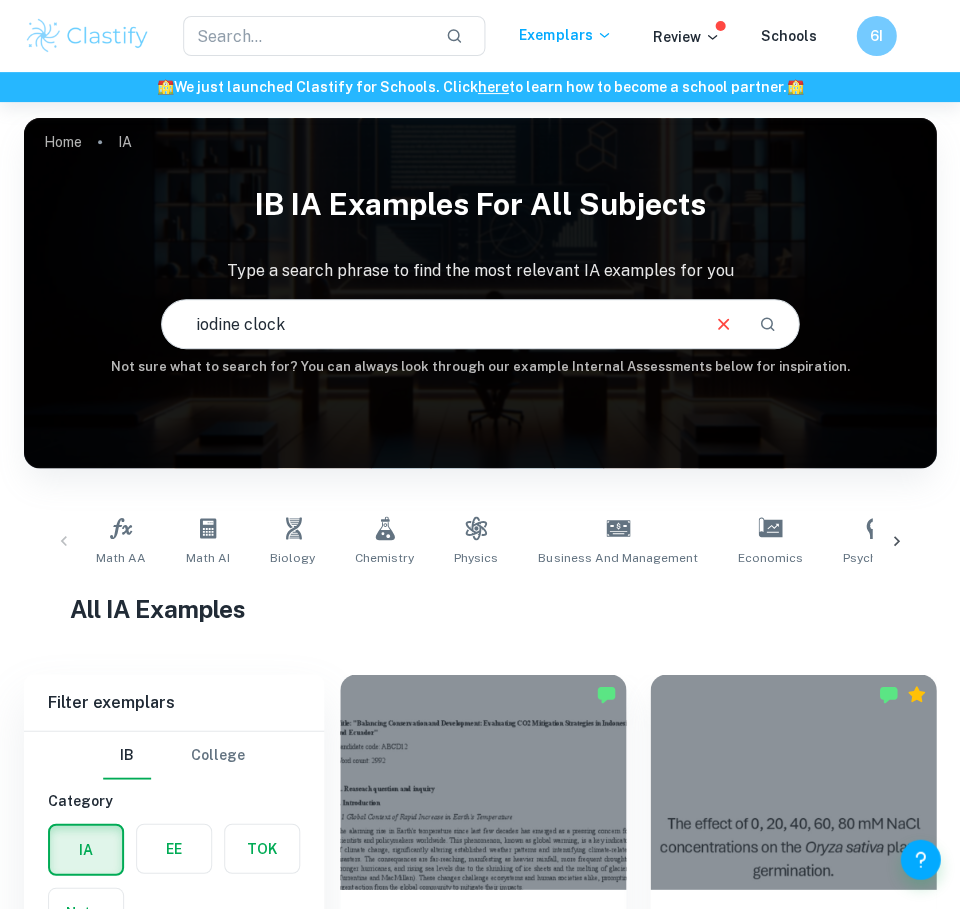 type on "iodine clock" 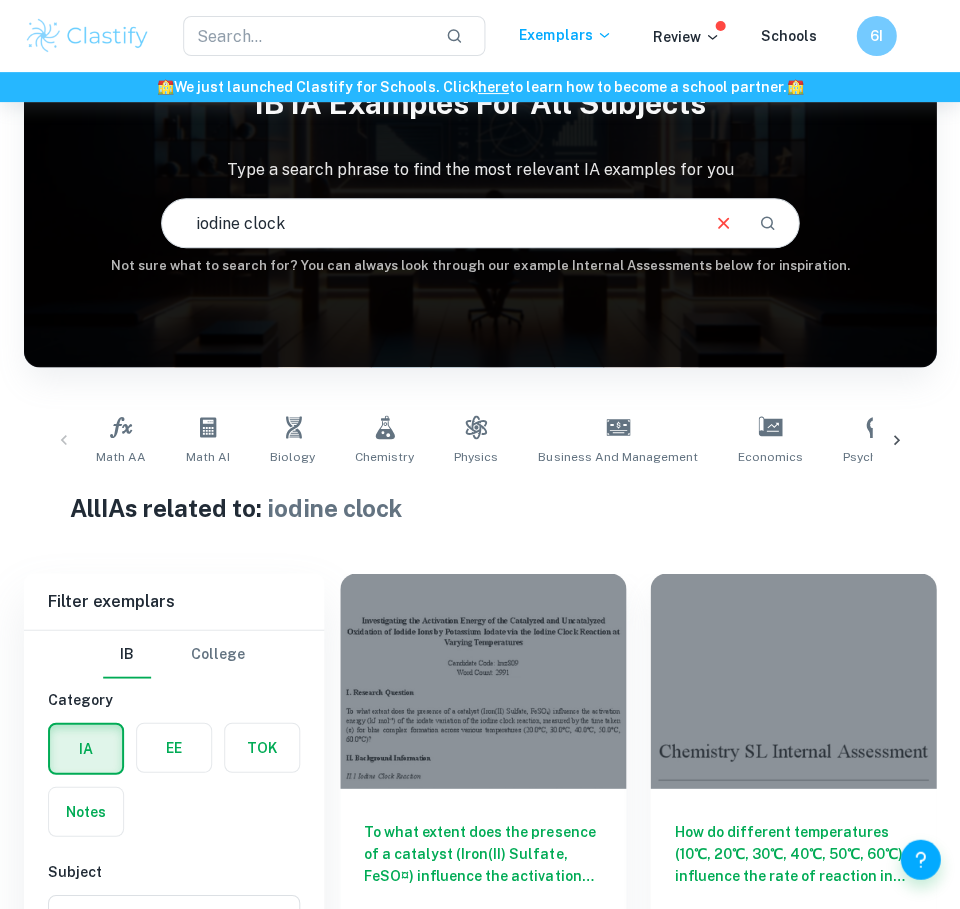scroll, scrollTop: 247, scrollLeft: 0, axis: vertical 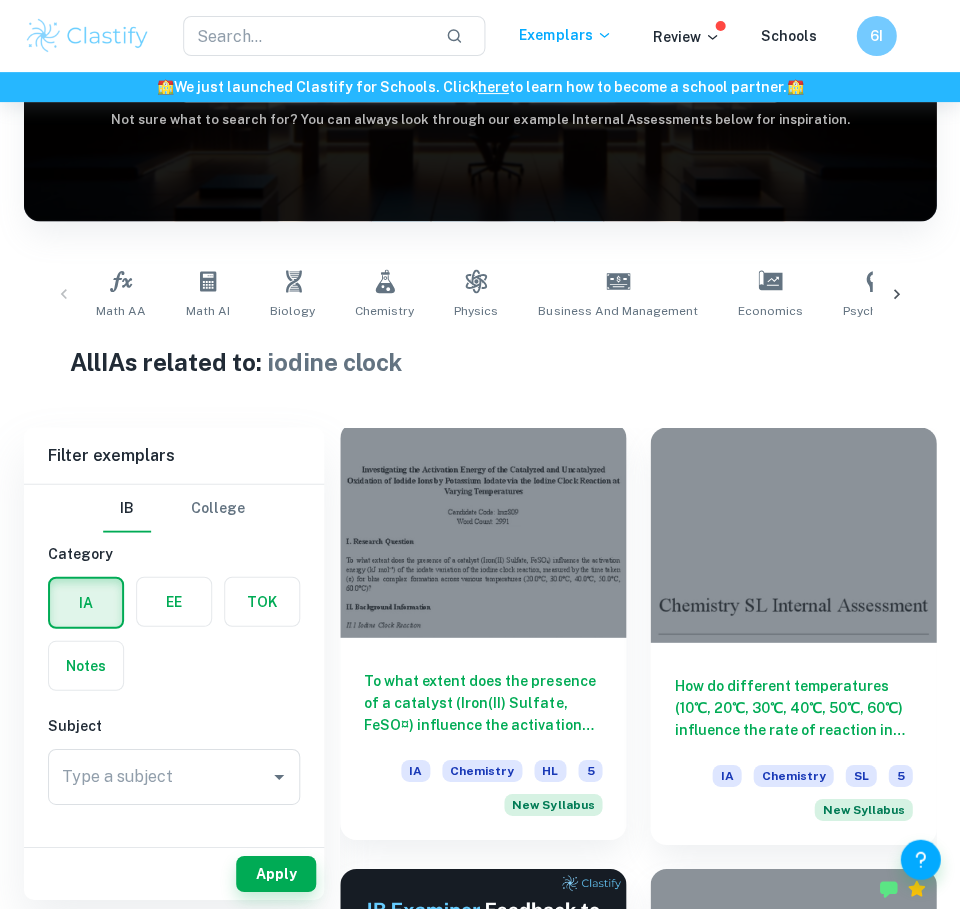 click at bounding box center (483, 529) 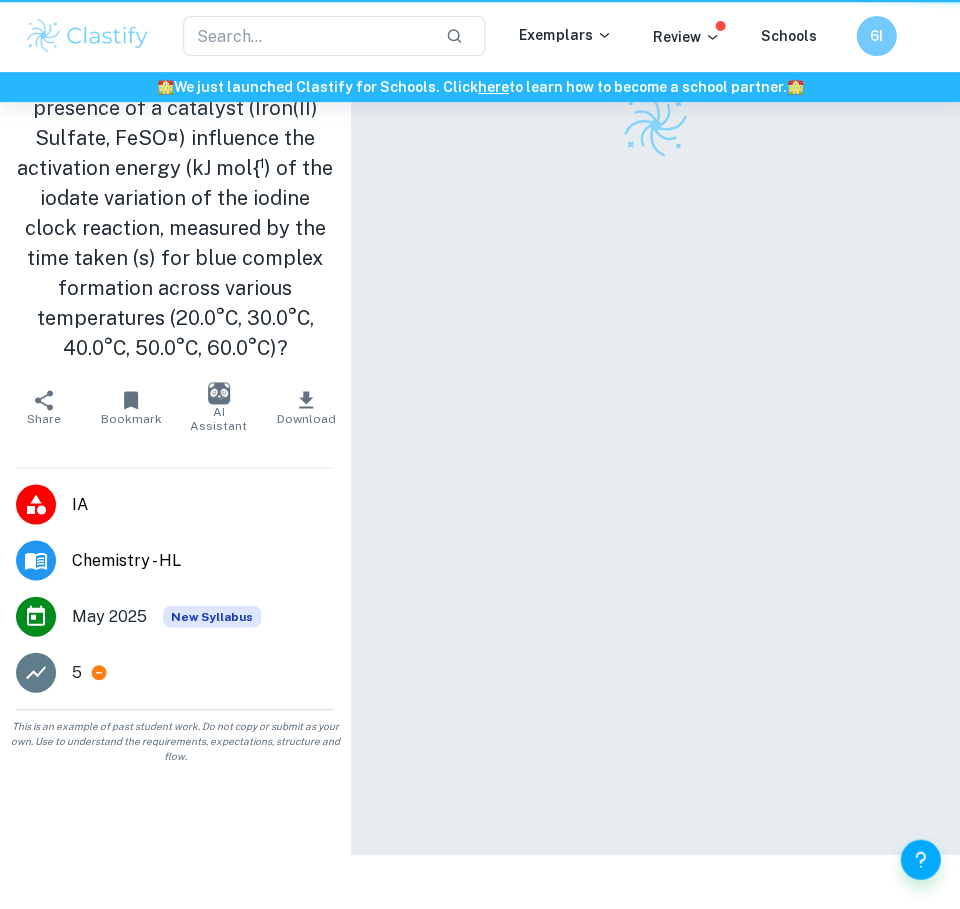 scroll, scrollTop: 0, scrollLeft: 0, axis: both 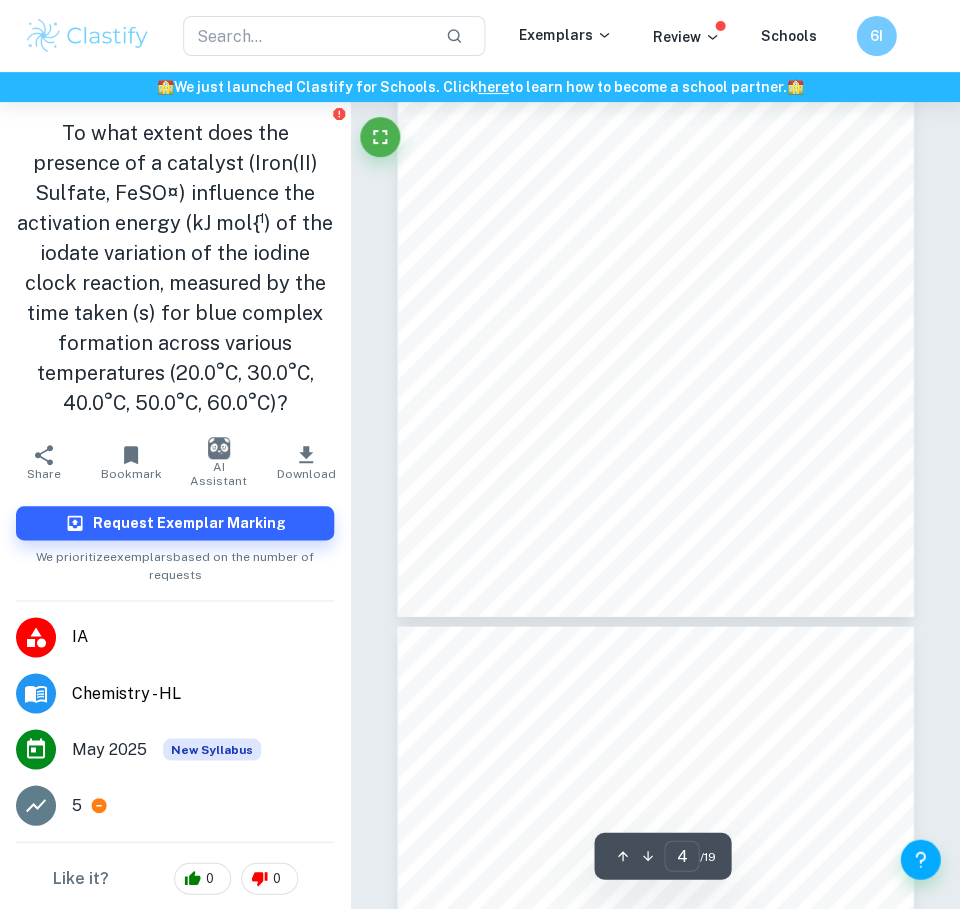 type on "5" 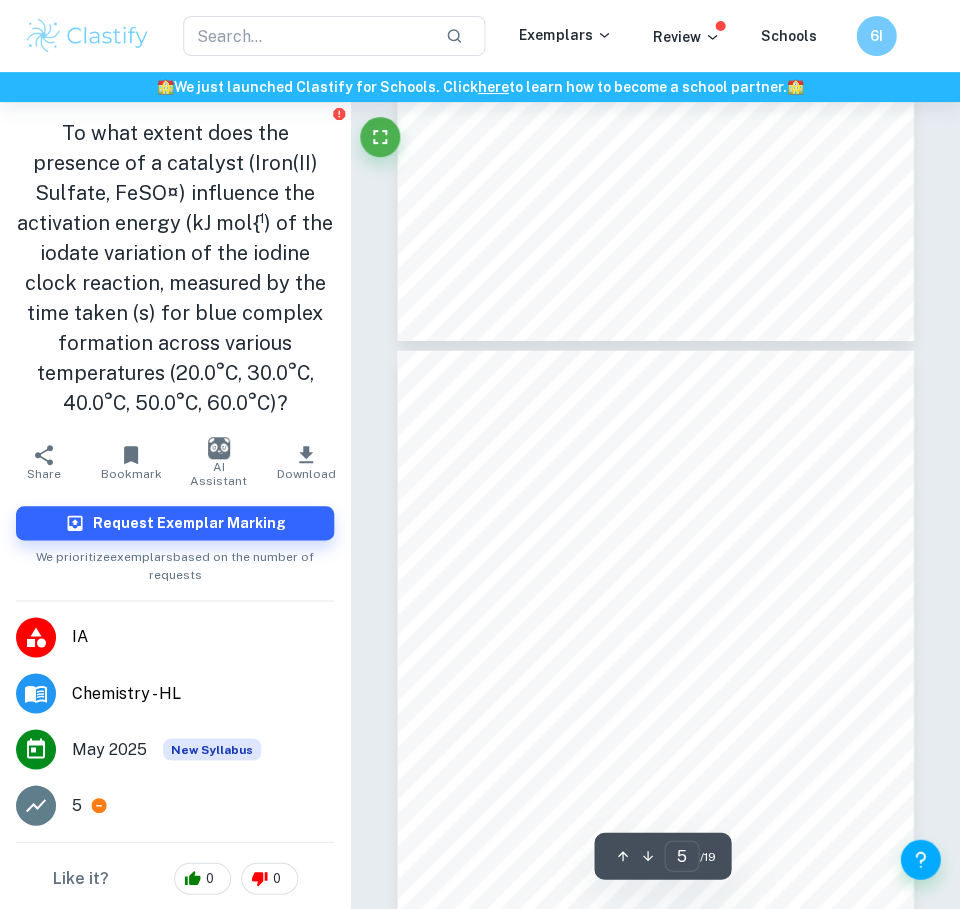scroll, scrollTop: 2566, scrollLeft: 0, axis: vertical 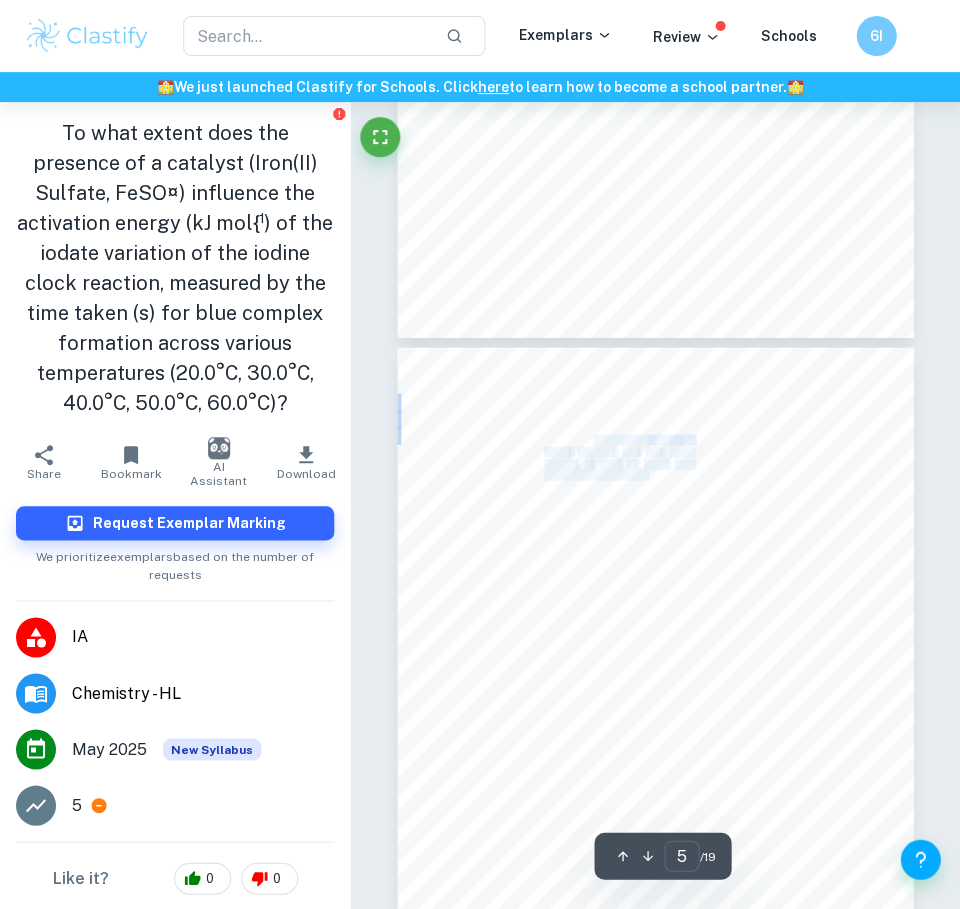 drag, startPoint x: 594, startPoint y: 433, endPoint x: 695, endPoint y: 526, distance: 137.2953 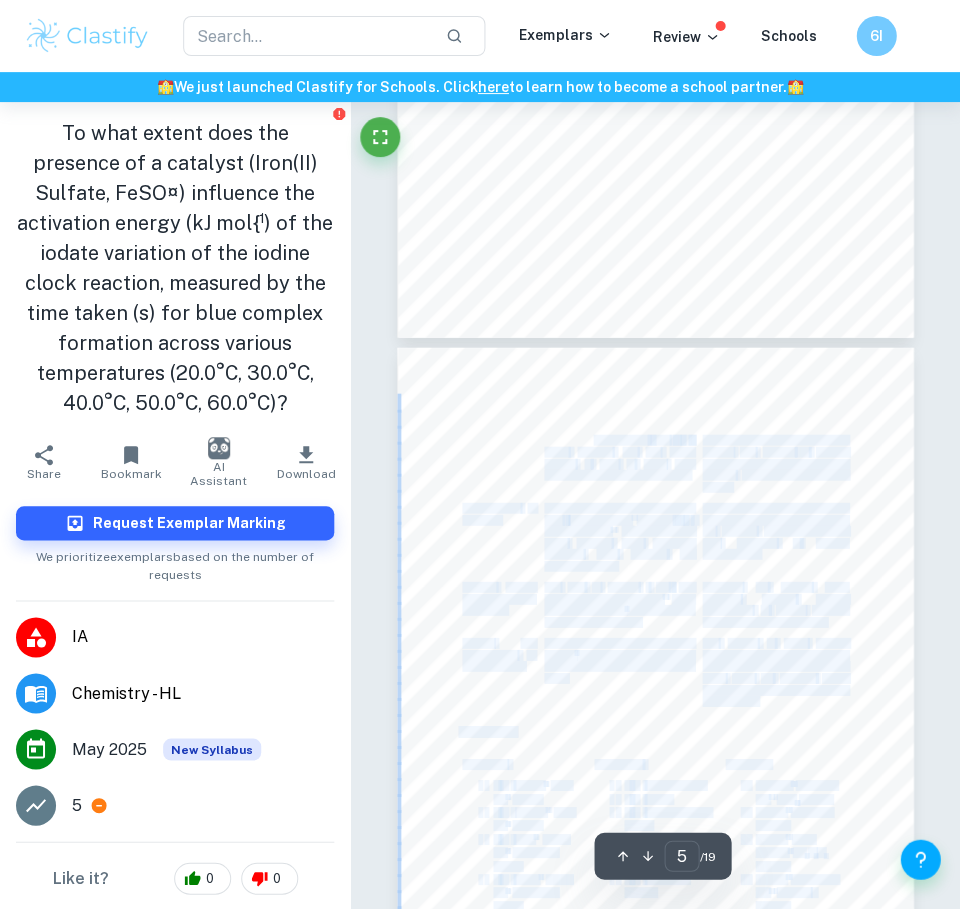 click on "Control   Method of Control   Reason for Control Volume   of reactants. A fixed volume of KIO £ , Na ¢ S ¢ O ¥ , starch   solution,   and   any   added catalyst   is   used   in   every   trial, measured using volumetric pipettes. Keeping the total volume constant ensures   that   changes   in   reaction rate are not due to differences in solution   concentration or dilution effects. Concentration   of reactants. The same molar concentrations of KIO £   (0.001 mol dm -3 ) and Na ¢ S ¢ O ¥ (0.001 mol dm -3   ) are used in all trials,   prepared   using   accurately measured   stock   solutions   and volumetric flasks. This ensures that the reaction rate is only affected by temperature and the   presence   of a catalyst rather than   variations   in   reactant concentration. Species,   amount and concentration of catalyst. The   type   of   catalyst   (   Fe³ z   )the concentration (0.02 mol dm -3   ) and the volume (10 cm 3 ) should remain the same for every trial. Changing   the   catalyst   could" at bounding box center (654, 680) 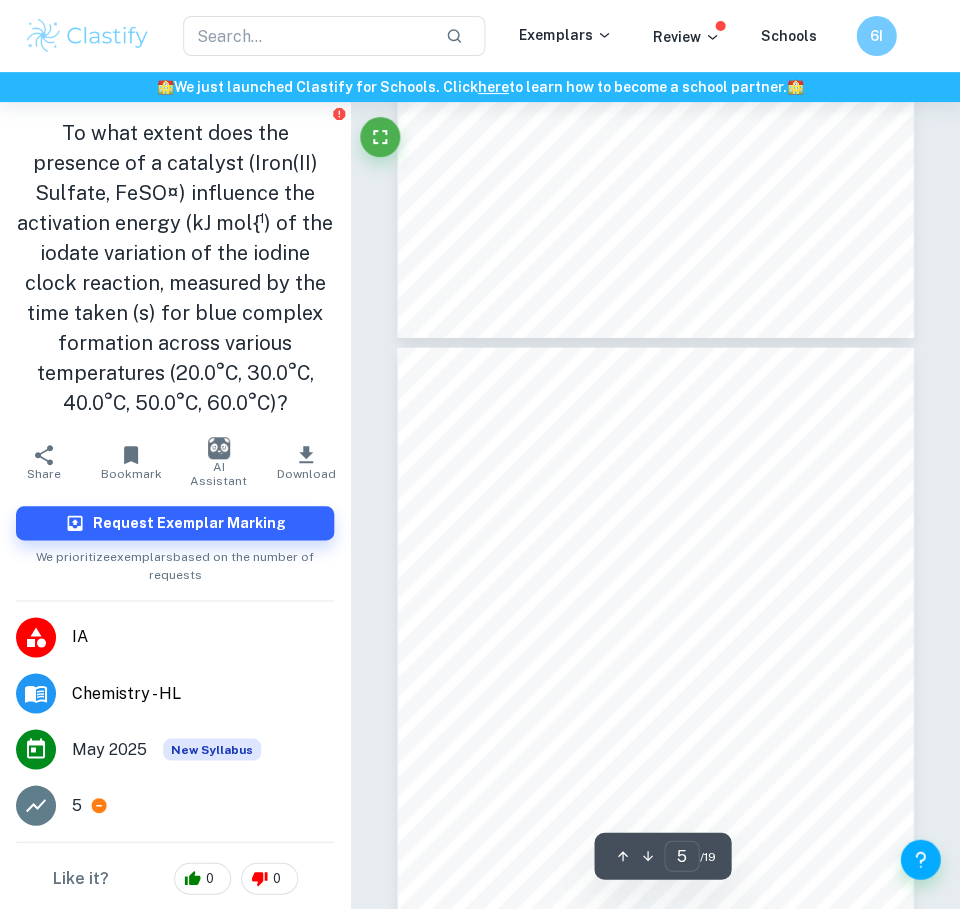 scroll, scrollTop: 2645, scrollLeft: 0, axis: vertical 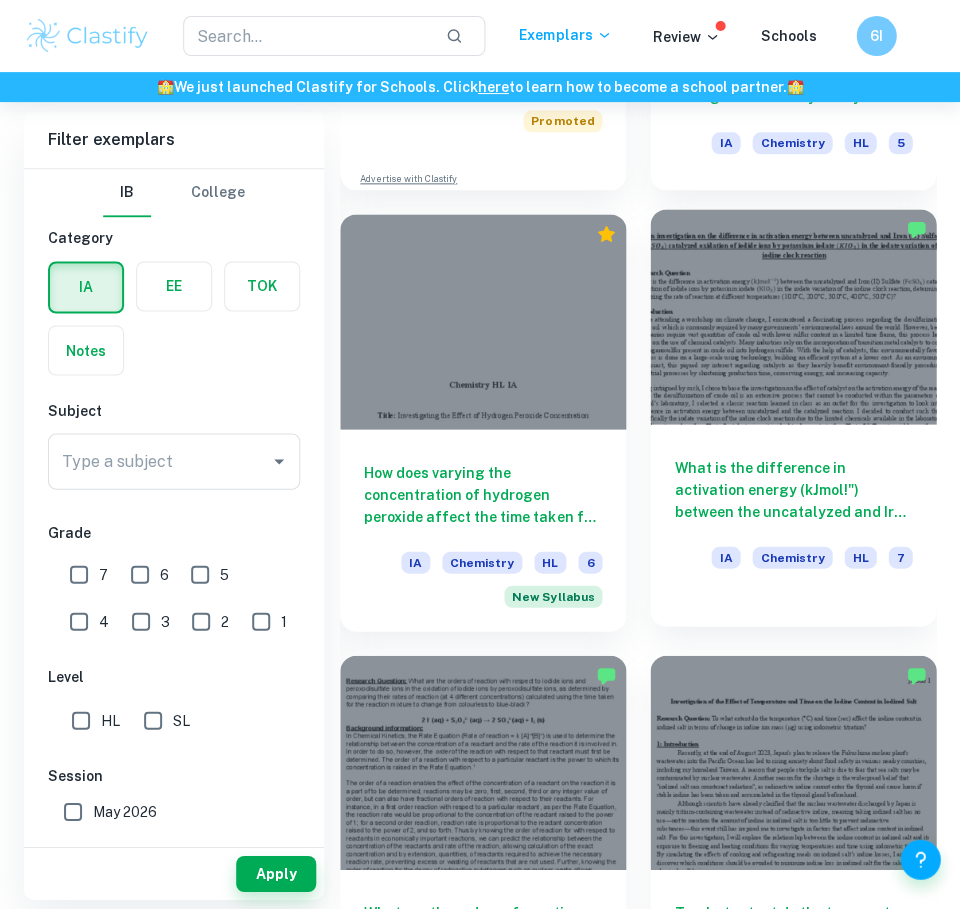 click at bounding box center (793, 316) 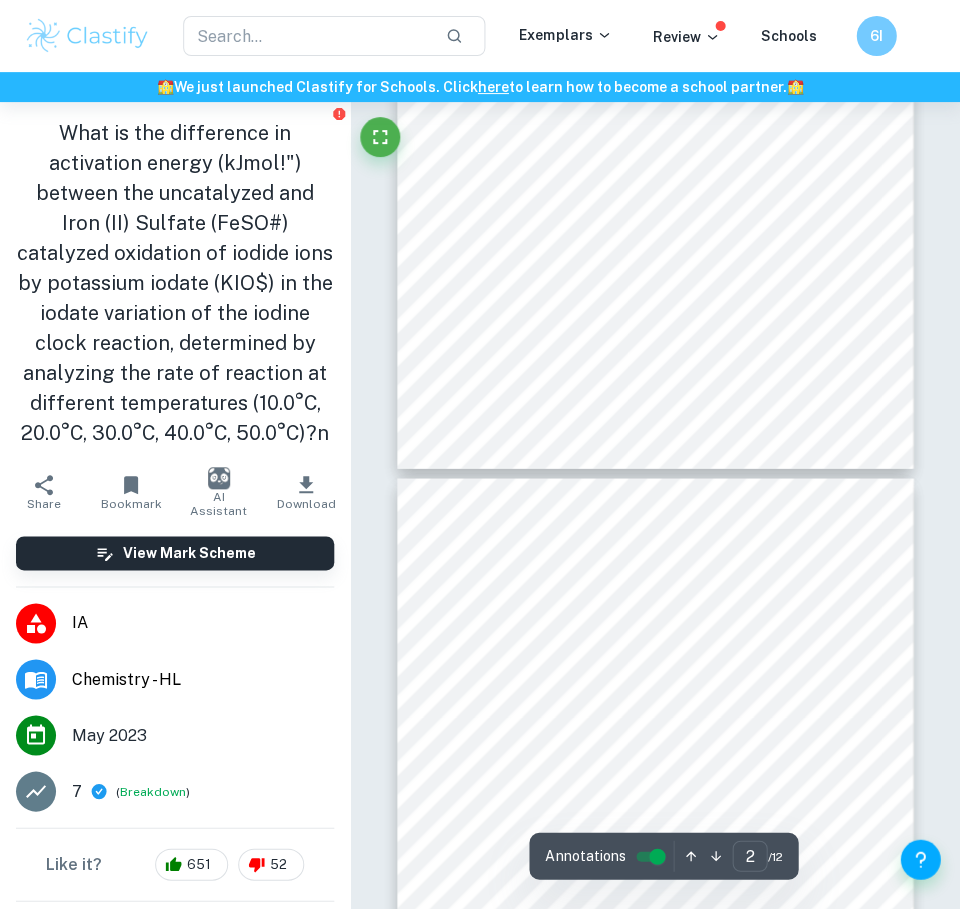 scroll, scrollTop: 1226, scrollLeft: 0, axis: vertical 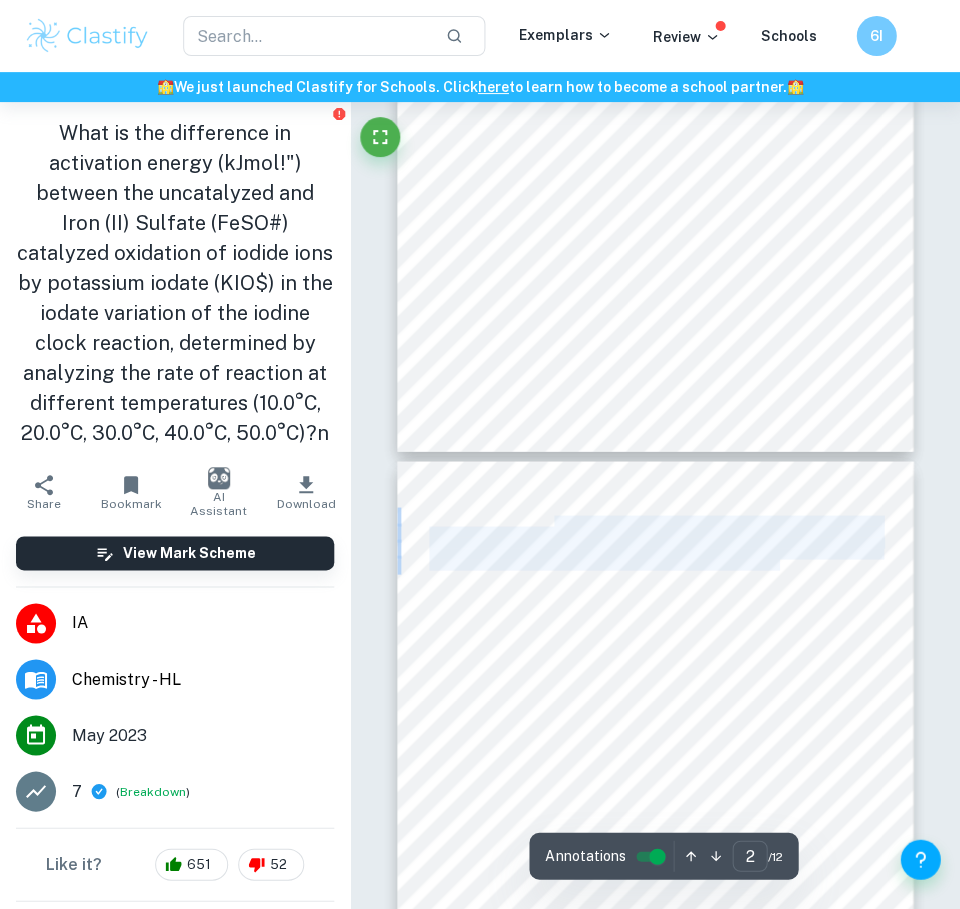 drag, startPoint x: 553, startPoint y: 517, endPoint x: 780, endPoint y: 562, distance: 231.41737 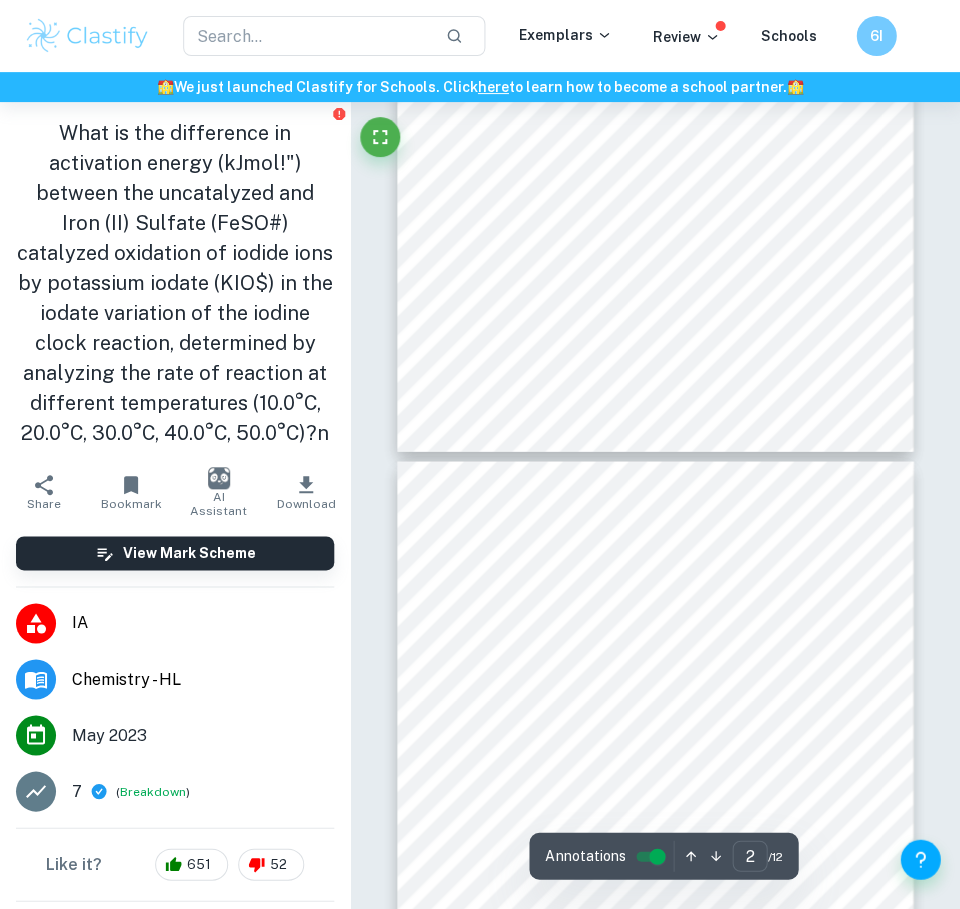 click on "3 Hypothesis As the Maxwell-Boltzmann distribution curve depicts, the rate of the reaction will increase as the temperature increases. Thus, it can by hypothesized that the endpoint of the reaction will be reached faster at higher temperatures, leading to an increase in the rate of the reaction for both variations of the reaction. In terms of the presence of the catalyst, as discussed earlier, catalyst provide an alternative pathway with a lower activation energy which increases the fraction of particles with activation energy. As more particles possess the activation energy, the rate of the reaction also increases as result due to more successful collisions. Hence, on the basis of such, I hypothesize that the activation energy would be lower in the presence of the Iron (II) Sulfate catalyst compared to the uncatalyzed reaction. This would ultimately result in a positive difference in activation energy between the catalyzed and uncatalyzed reaction. Preliminary Experiment Variables Independent Variable FeSO #" at bounding box center (654, 825) 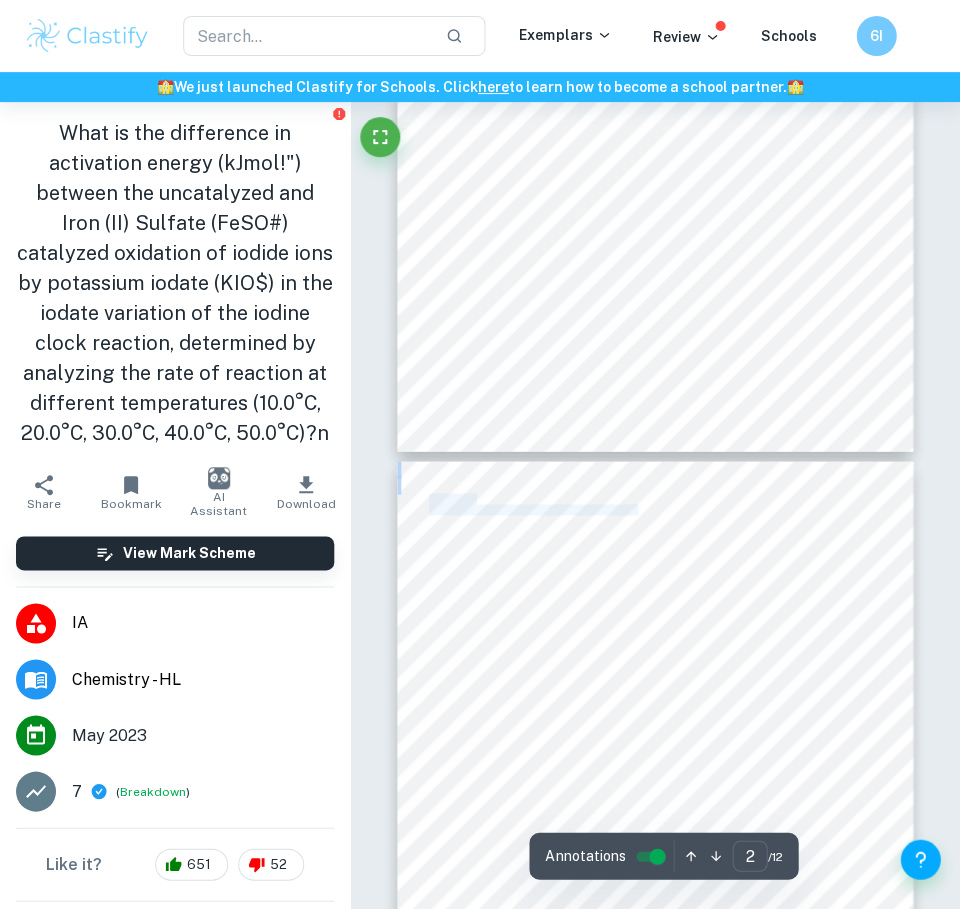 click on "3 Hypothesis As the Maxwell-Boltzmann distribution curve depicts, the rate of the reaction will increase as the temperature increases. Thus, it can by hypothesized that the endpoint of the reaction will be reached faster at higher temperatures, leading to an increase in the rate of the reaction for both variations of the reaction. In terms of the presence of the catalyst, as discussed earlier, catalyst provide an alternative pathway with a lower activation energy which increases the fraction of particles with activation energy. As more particles possess the activation energy, the rate of the reaction also increases as result due to more successful collisions. Hence, on the basis of such, I hypothesize that the activation energy would be lower in the presence of the Iron (II) Sulfate catalyst compared to the uncatalyzed reaction. This would ultimately result in a positive difference in activation energy between the catalyzed and uncatalyzed reaction. Preliminary Experiment Variables Independent Variable FeSO #" at bounding box center [654, 825] 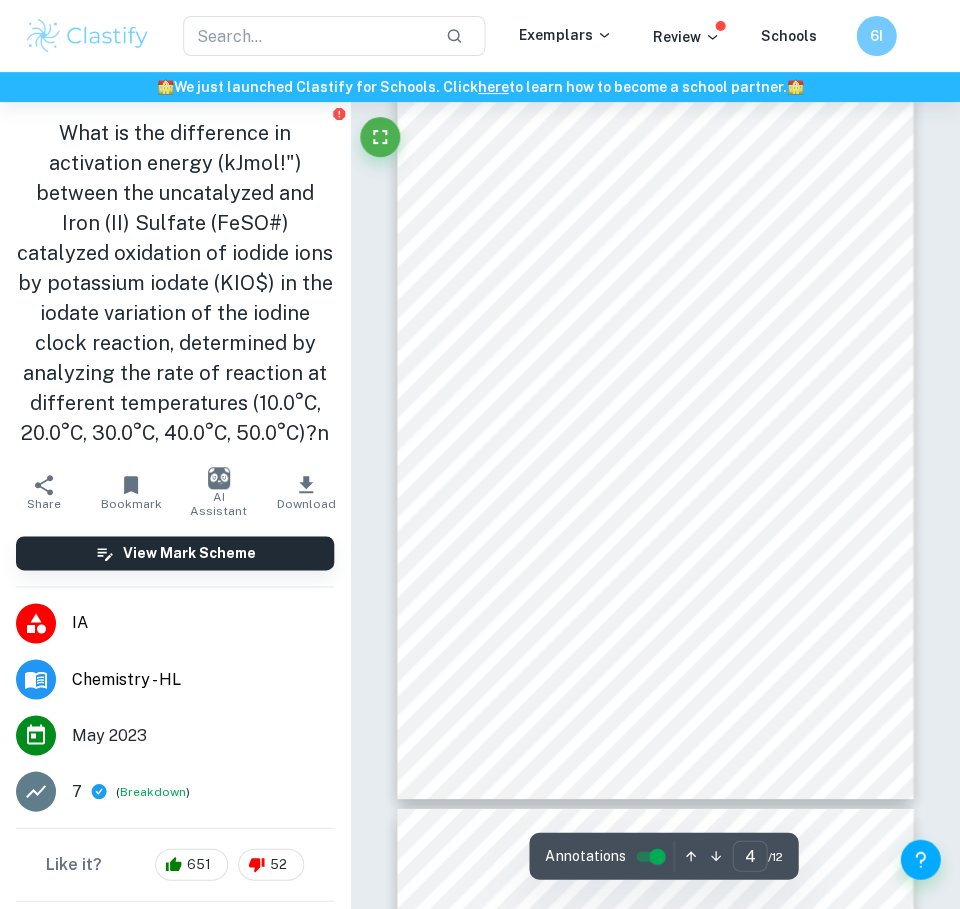 scroll, scrollTop: 2298, scrollLeft: 0, axis: vertical 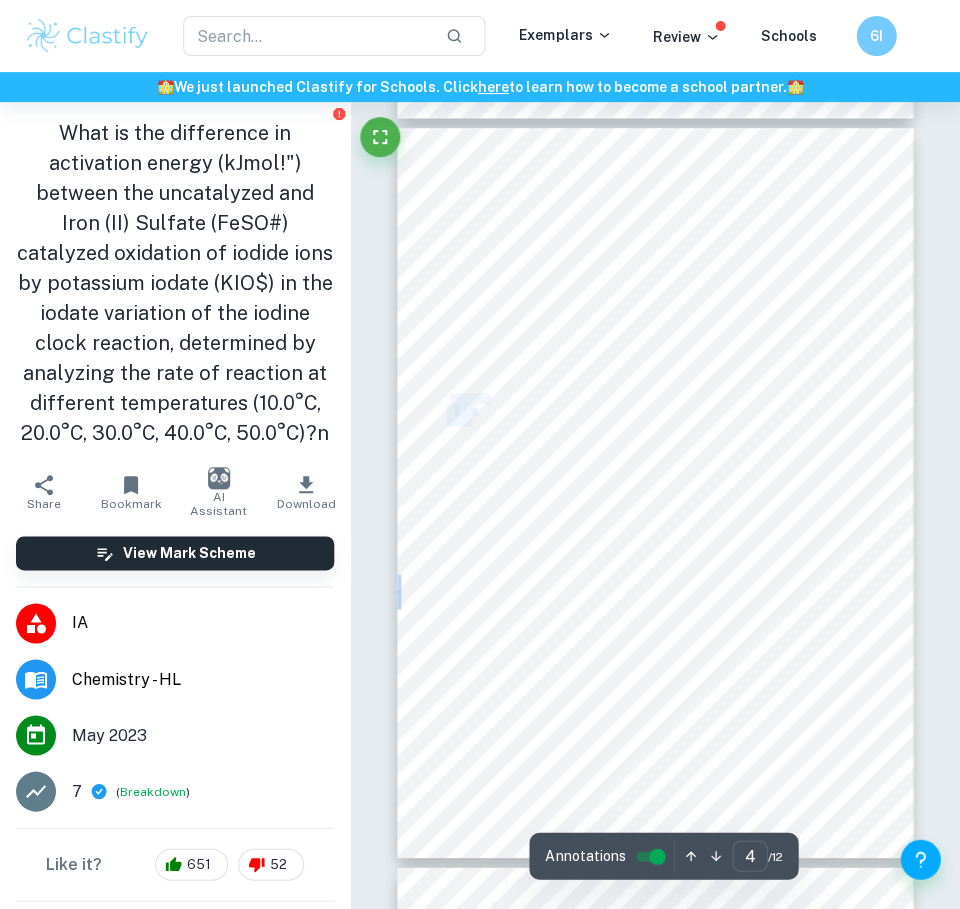 drag, startPoint x: 450, startPoint y: 396, endPoint x: 475, endPoint y: 419, distance: 33.970577 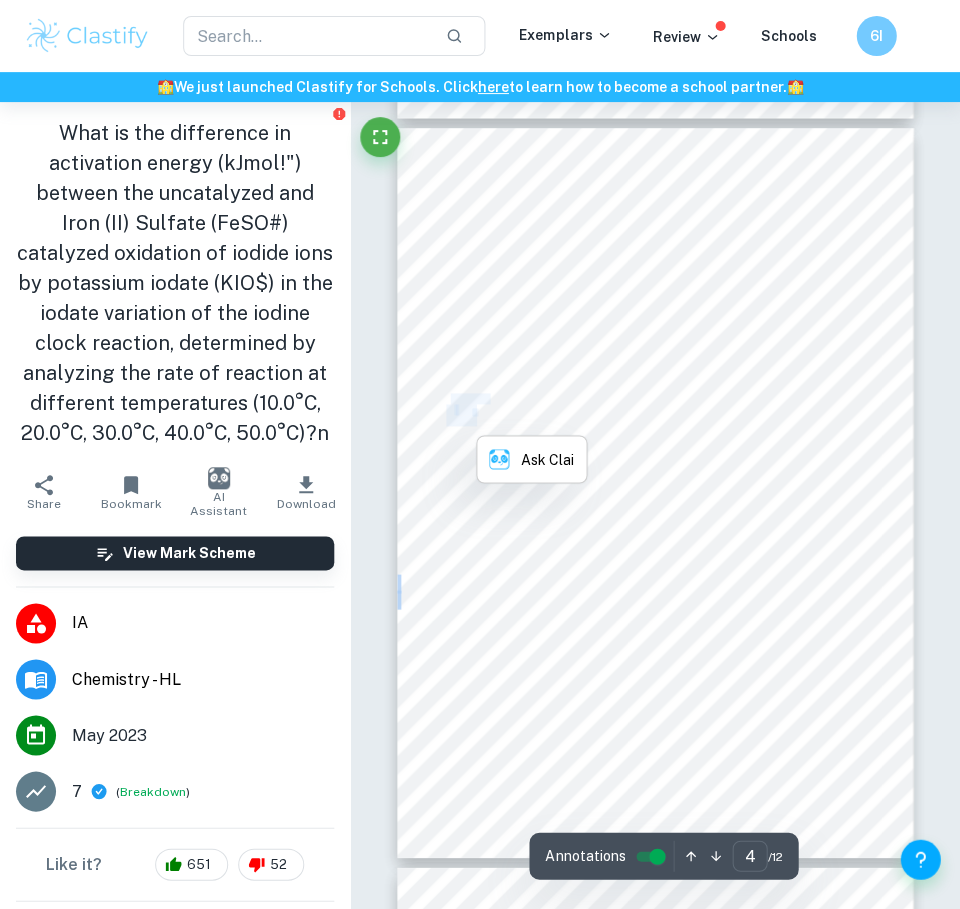 click on "solution" at bounding box center (461, 421) 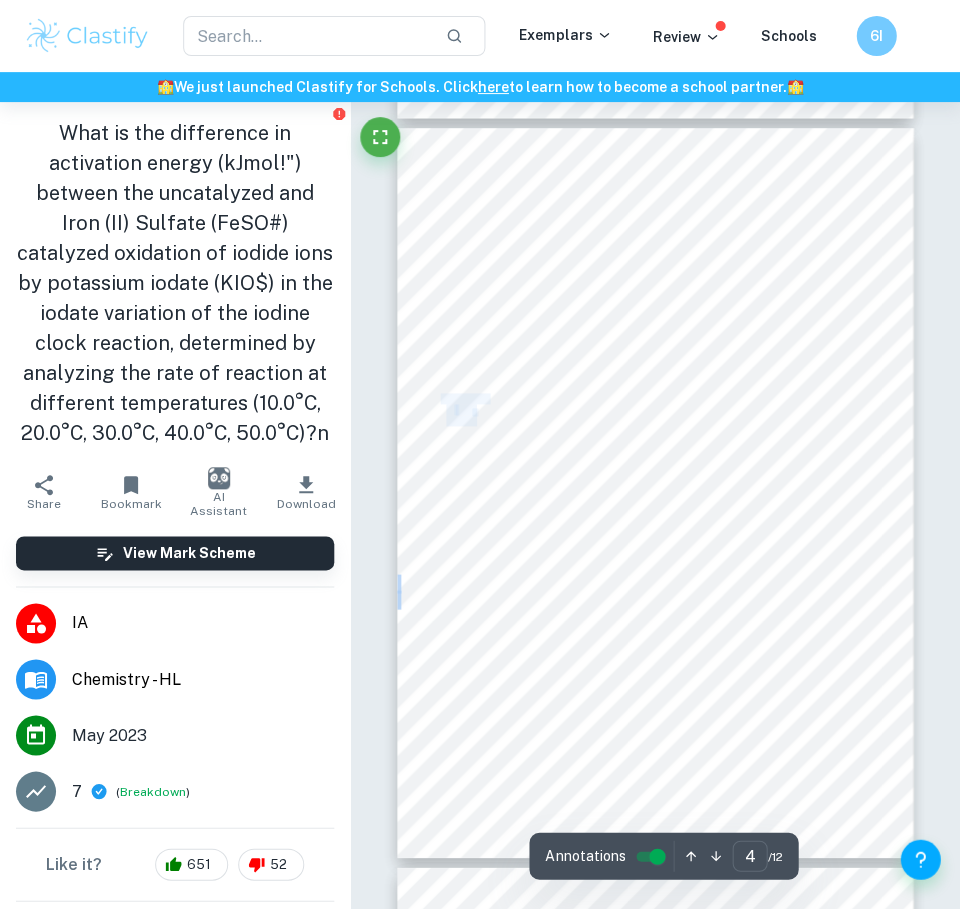 drag, startPoint x: 475, startPoint y: 419, endPoint x: 437, endPoint y: 398, distance: 43.416588 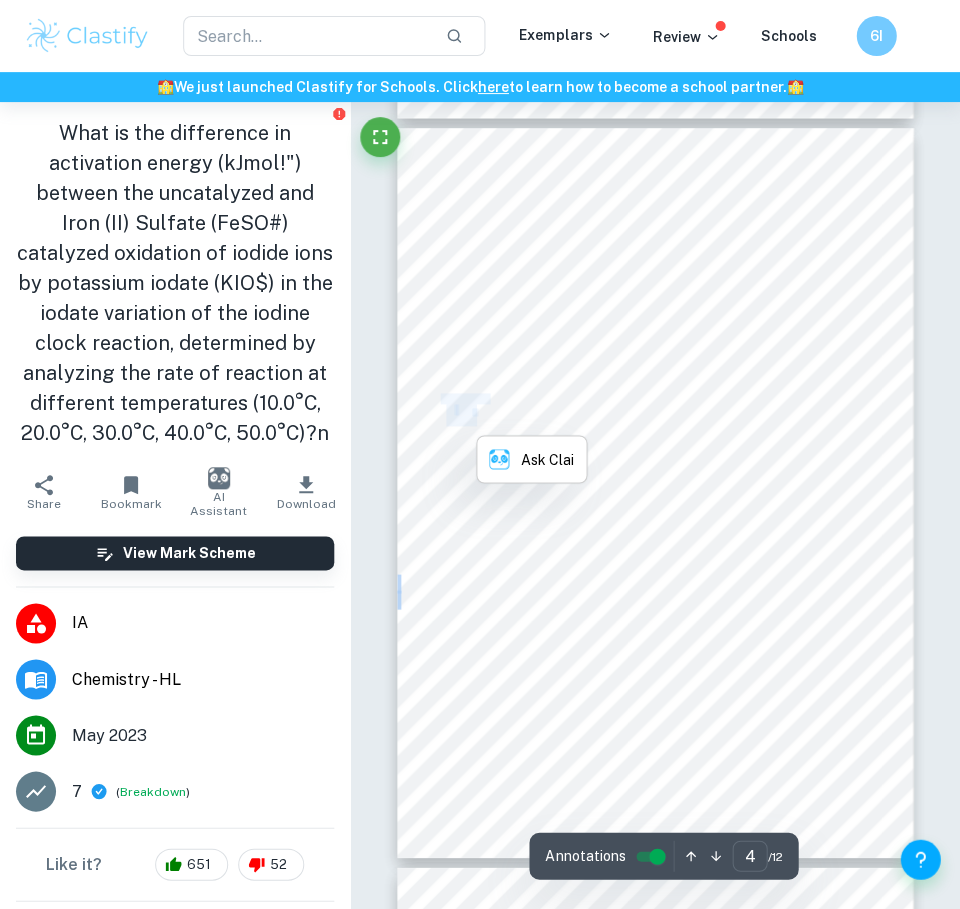 click on "Concentration" at bounding box center (461, 399) 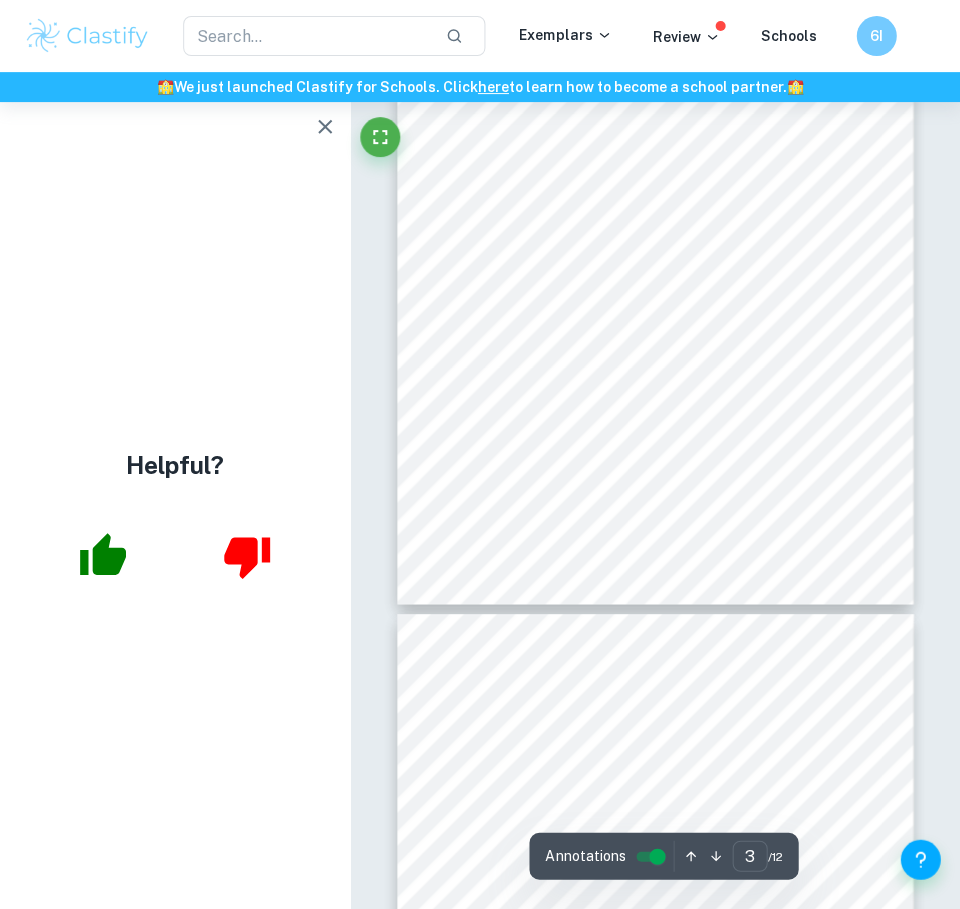 scroll, scrollTop: 1808, scrollLeft: 0, axis: vertical 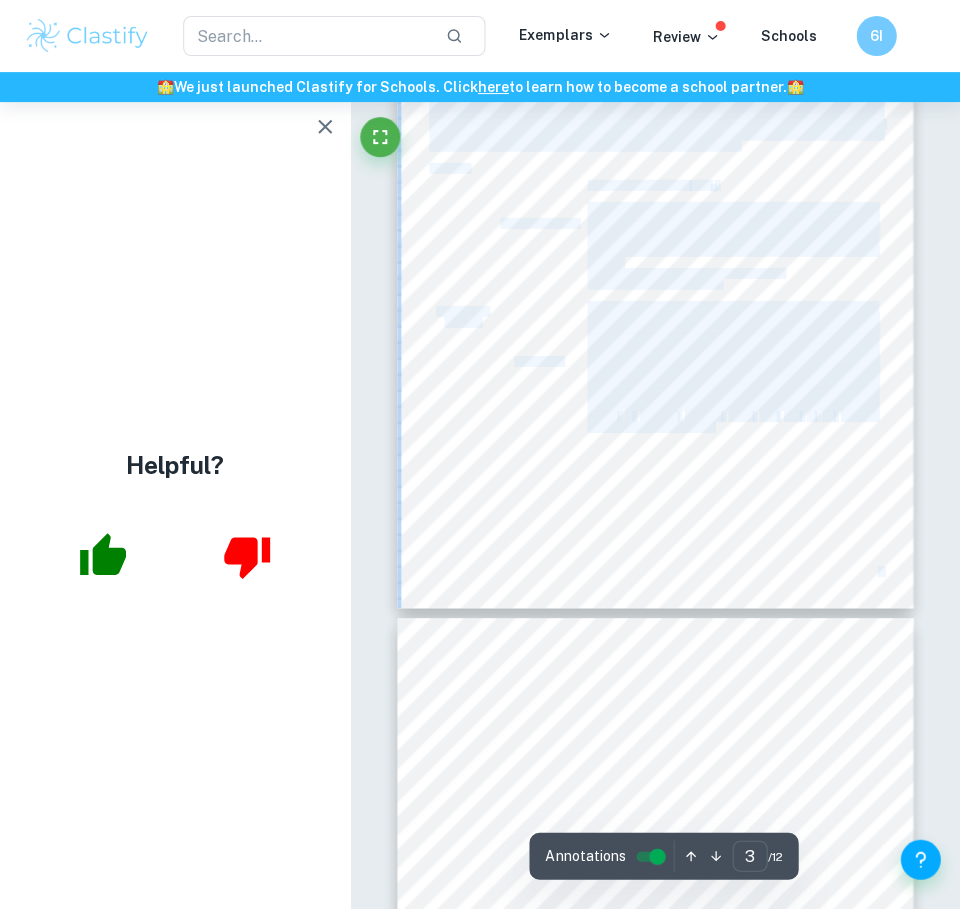 drag, startPoint x: 697, startPoint y: 296, endPoint x: 720, endPoint y: 439, distance: 144.83784 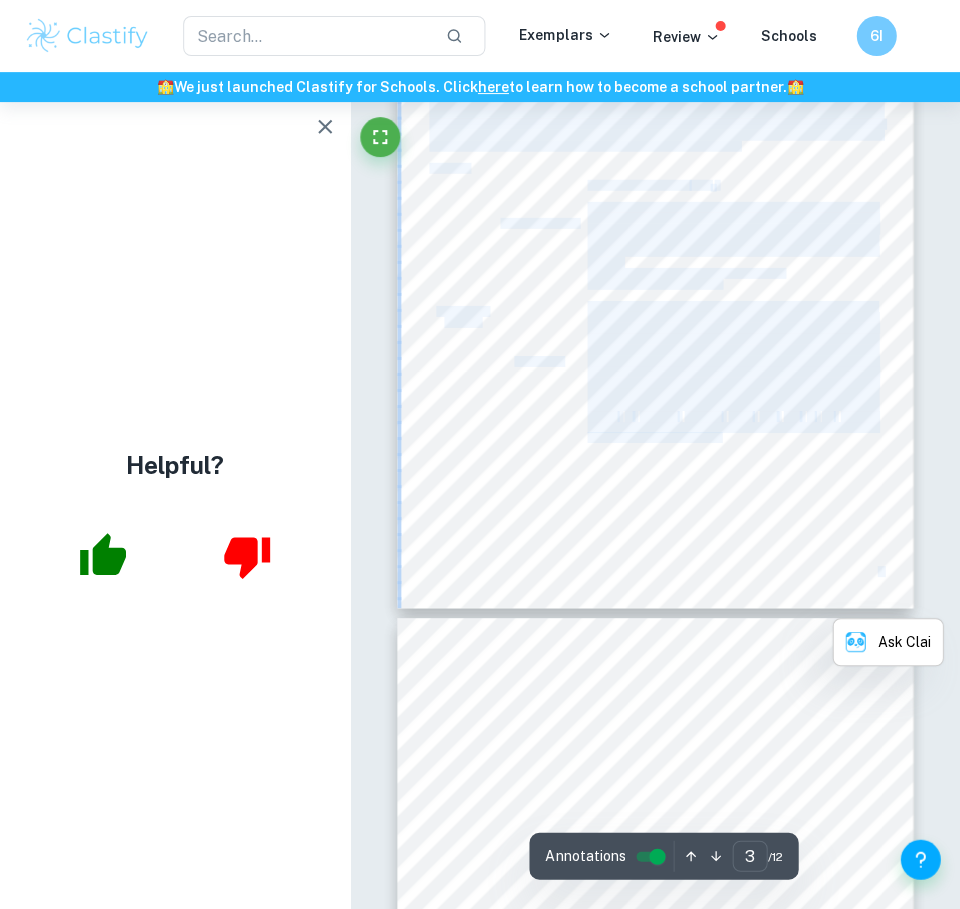 click on "activation energy resulting in increase in the rate of the reaction making it" at bounding box center [732, 438] 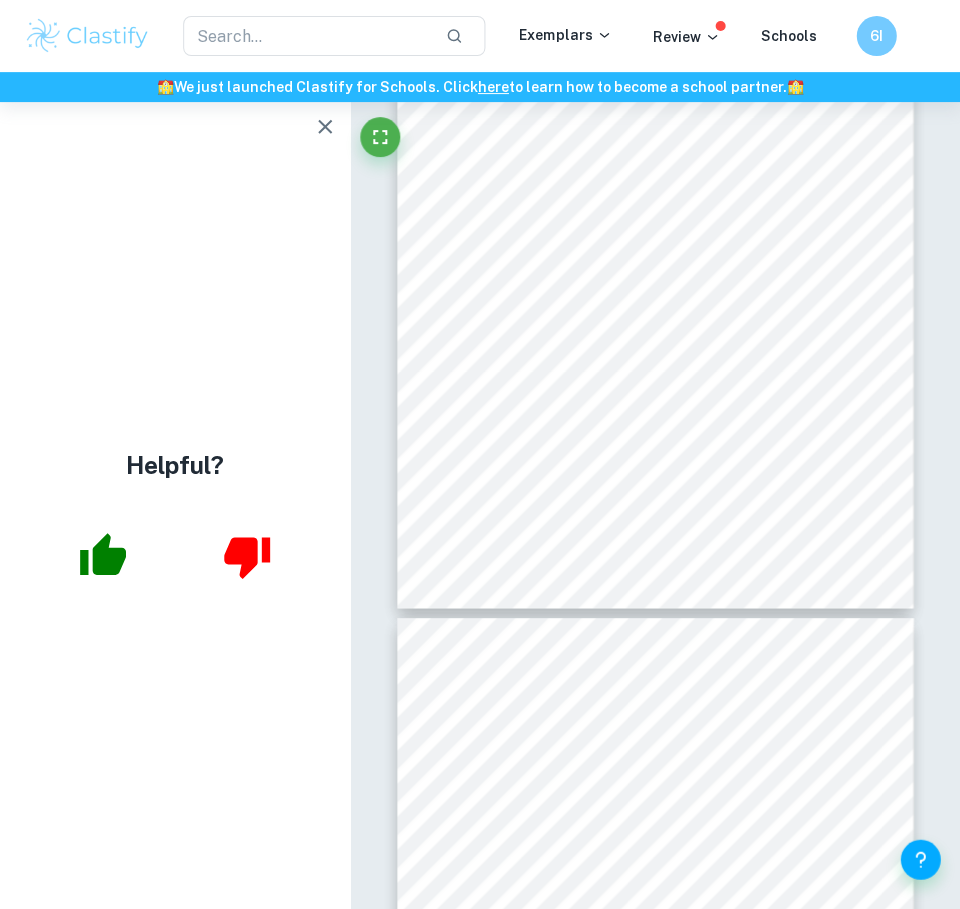 scroll, scrollTop: 1805, scrollLeft: 0, axis: vertical 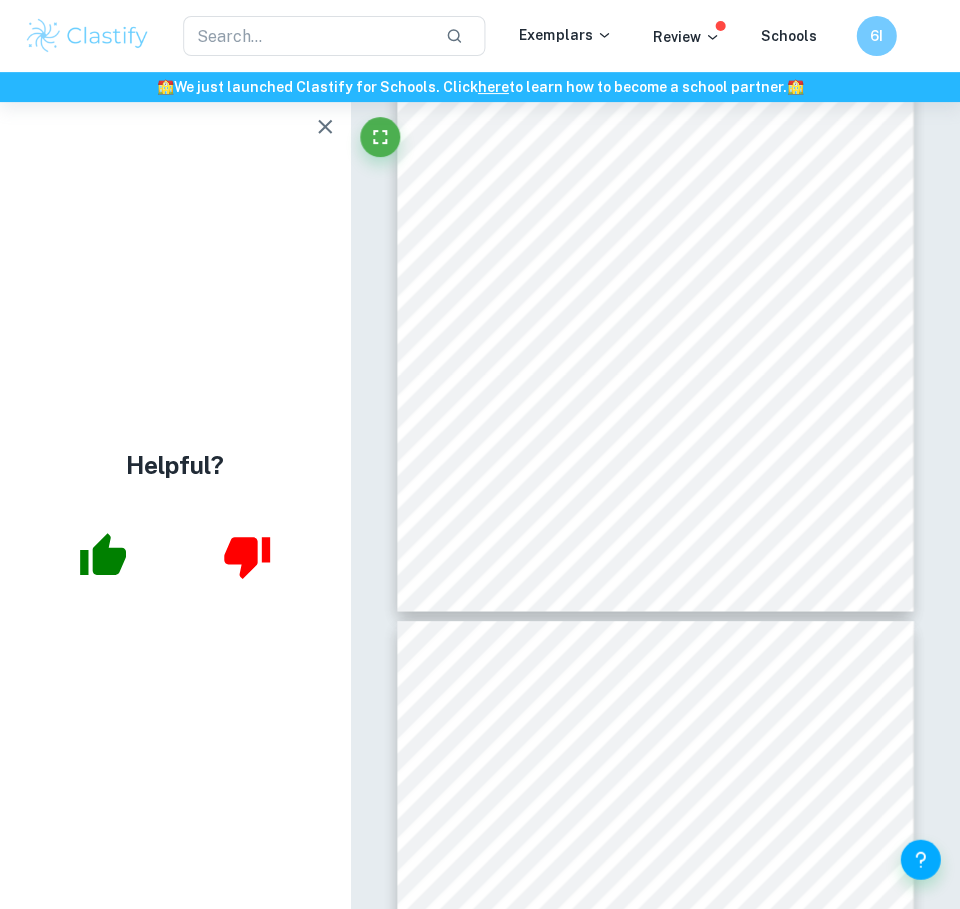 click on "​ Exemplars Review Schools 6I" at bounding box center (480, 36) 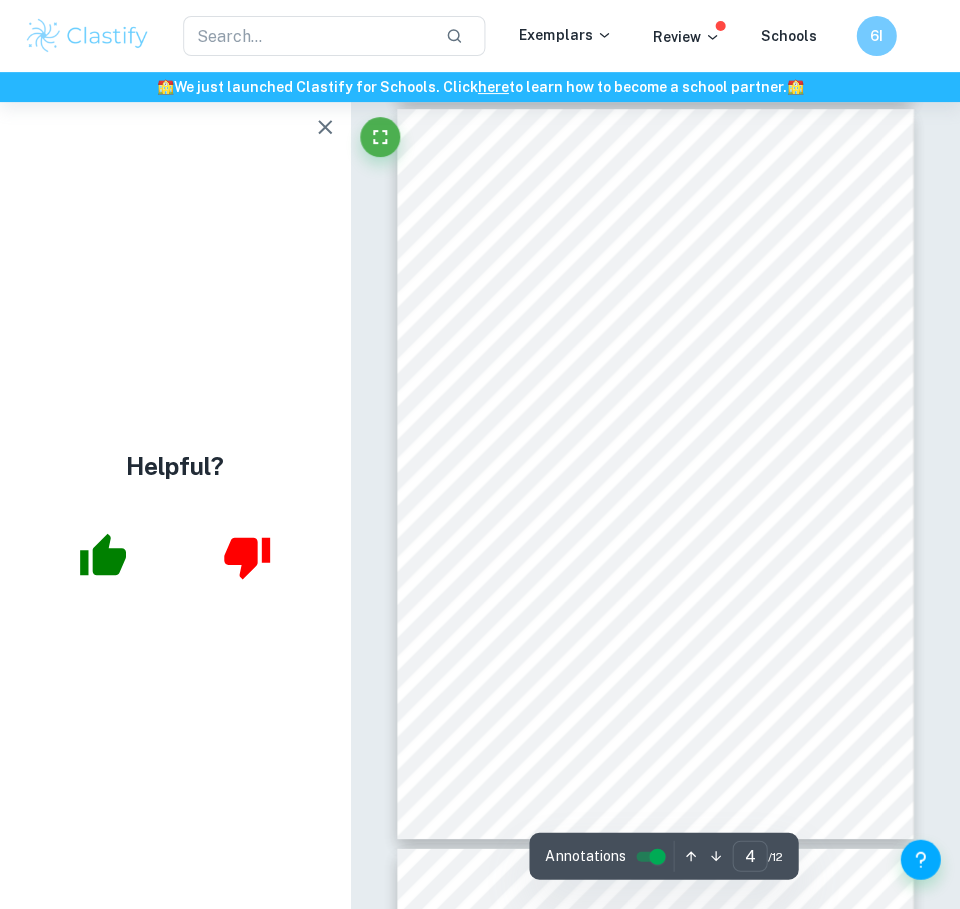 scroll, scrollTop: 2633, scrollLeft: 0, axis: vertical 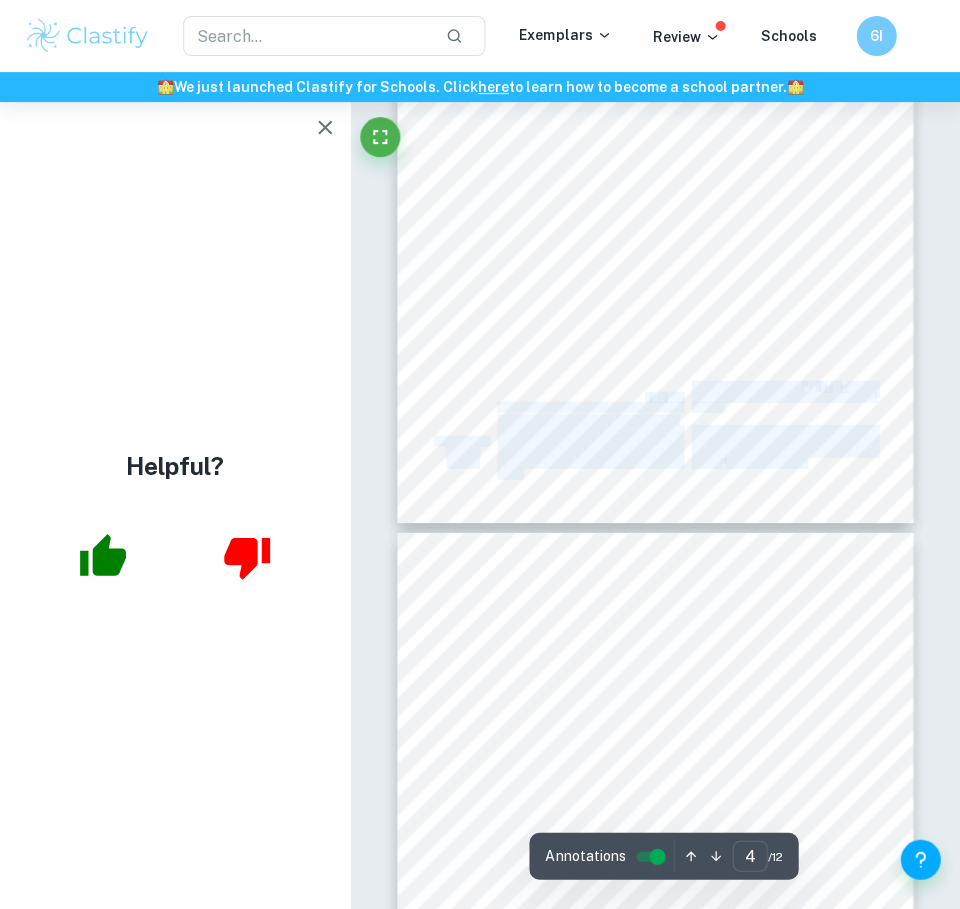 drag, startPoint x: 643, startPoint y: 392, endPoint x: 668, endPoint y: 571, distance: 180.73738 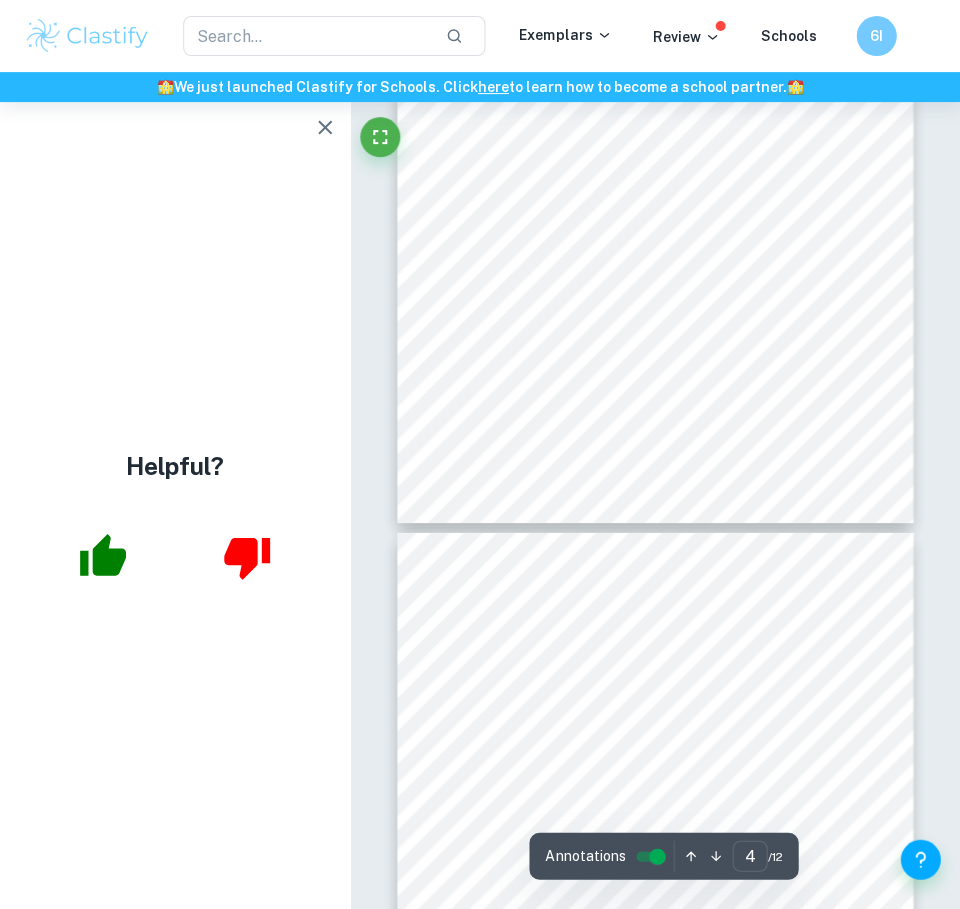 click on "5 Stirring movements As   the   solutions   are   mixed   initially   in   the reactions, the number of stirs affects the rate of the reaction as it aids the distribution of the reactant particles evenly among the solution and increases   chances   of   collisions.   Hence,   this should   be   kept   constant   to   avoid   undesired effects on the rate of the reaction. When combining solutions A and B, to make sure that   the   reactants   are   colliding   with   other particles, manually stir the solution for 5 swirls with the help of the glass rod immediately. Apparatus Chemicals   Concentration   Volume Potassium iodate solution (KIO $ ) 0.005M   1000 cm 3 Sodium bisulfite solution (NaHSO $ ) 0.005M   1000 cm 3 Sulfuric acid (H % SO # )   1M   10 cm 3 Starch solution   5%   50 cm 3 Iron (II) sulfate solution (FeSO # ) 0.01M   10 cm 3 Risk Assessment (Safety considerations) Hazard   Source of Information   Risk   Method to minimize risk   Emergency Action Potassium iodate solution   (KIO $ ) (LabChem, $" at bounding box center [654, 896] 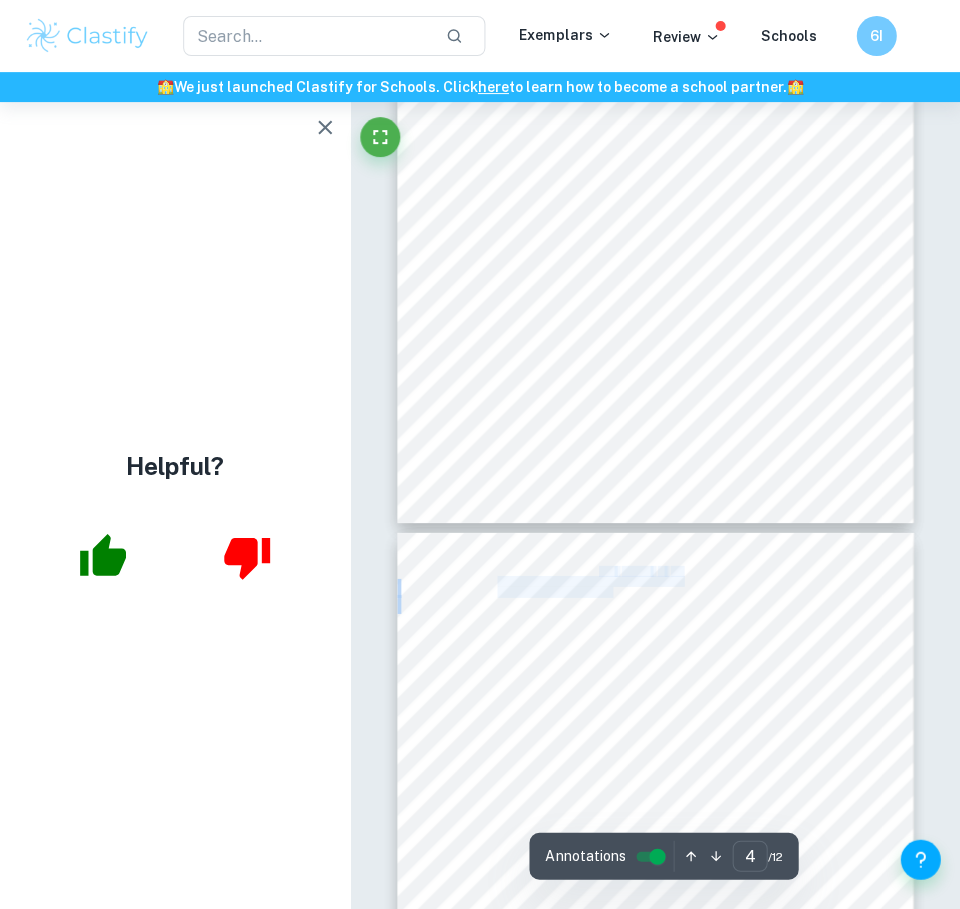 drag, startPoint x: 598, startPoint y: 566, endPoint x: 613, endPoint y: 591, distance: 29.15476 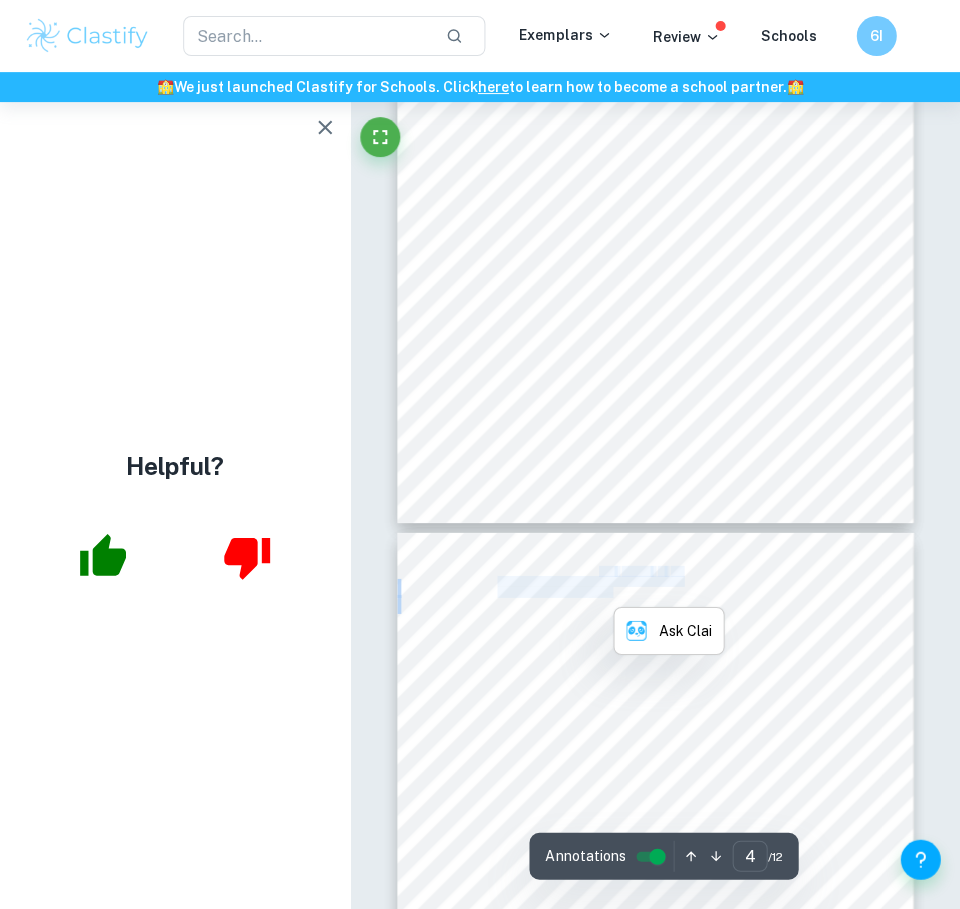 click on "the reaction as it aids the distribution of the" at bounding box center [589, 592] 